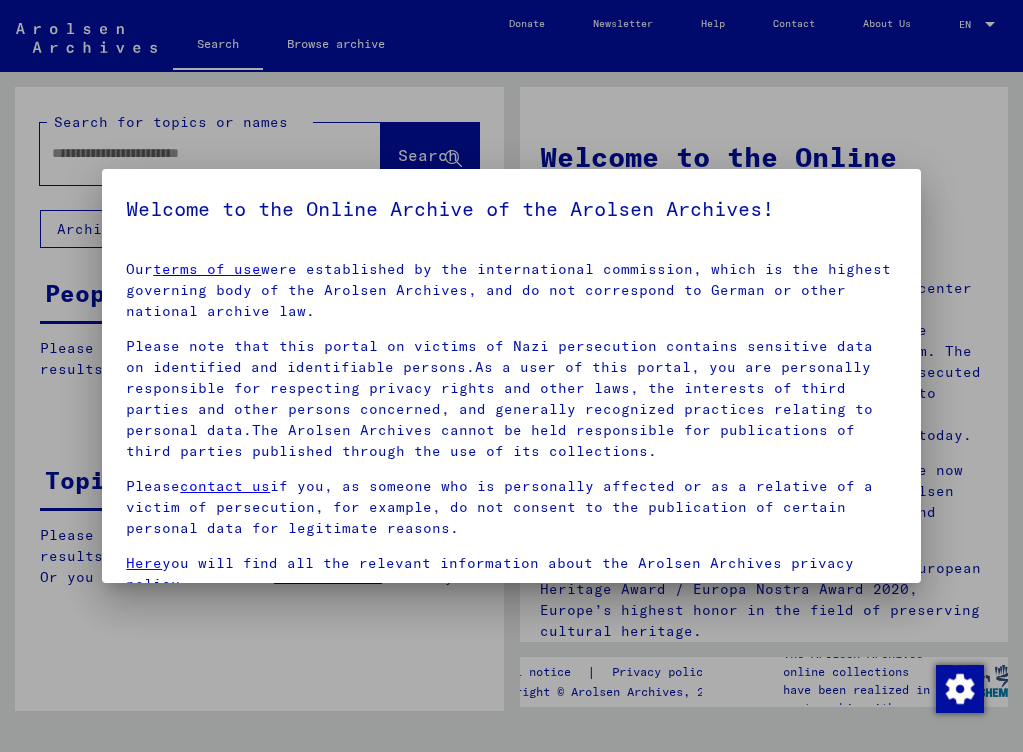 scroll, scrollTop: 0, scrollLeft: 0, axis: both 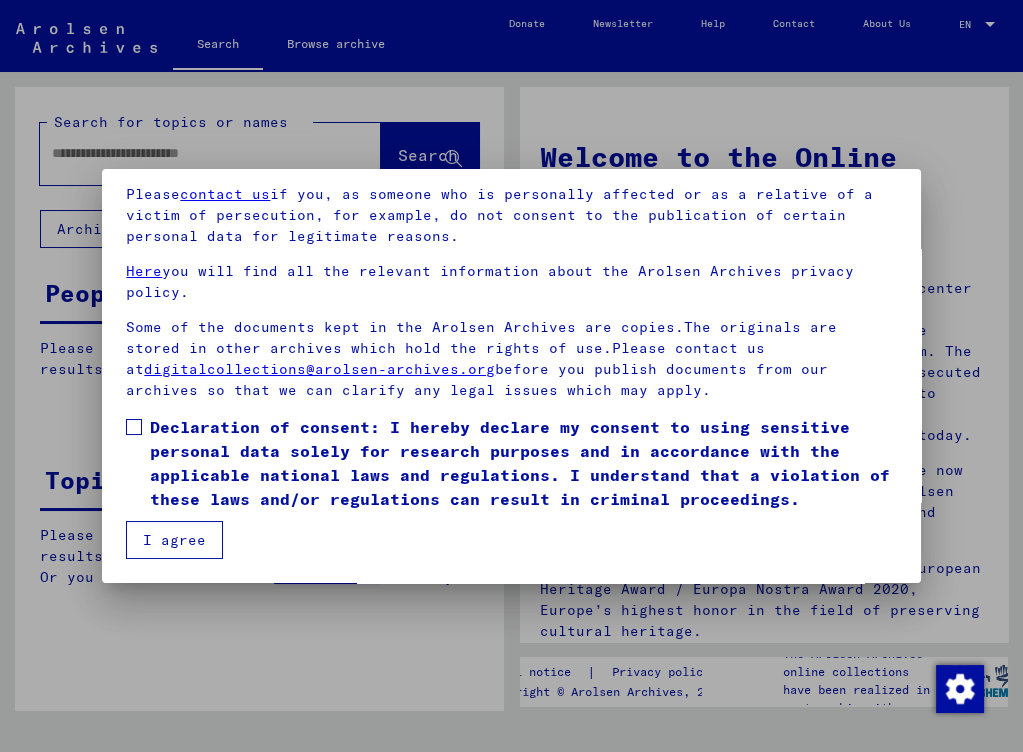 click on "Declaration of consent: I hereby declare my consent to using sensitive personal data solely for research purposes and in accordance with the applicable national laws and regulations. I understand that a violation of these laws and/or regulations can result in criminal proceedings." at bounding box center (523, 463) 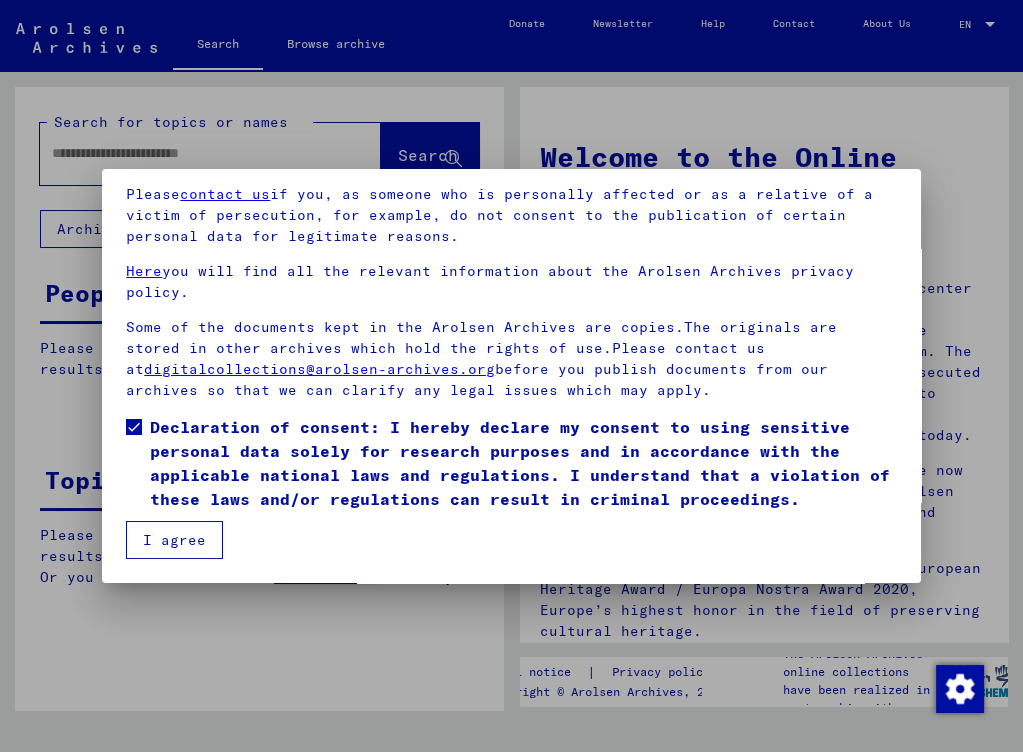 scroll, scrollTop: 113, scrollLeft: 0, axis: vertical 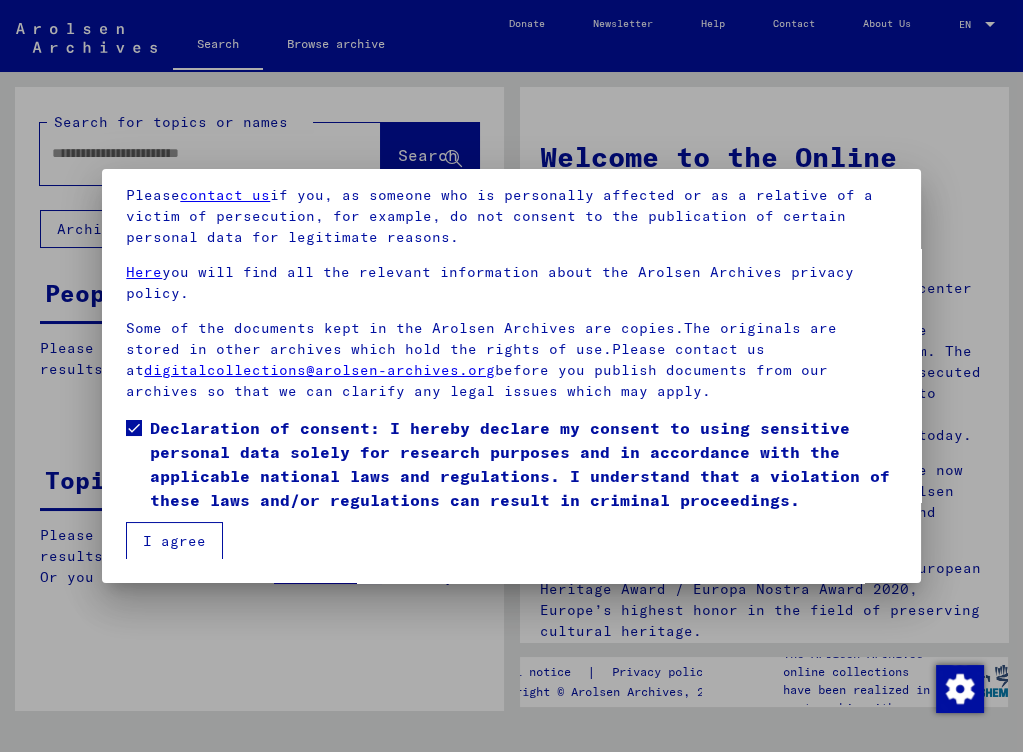 click on "I agree" at bounding box center [174, 541] 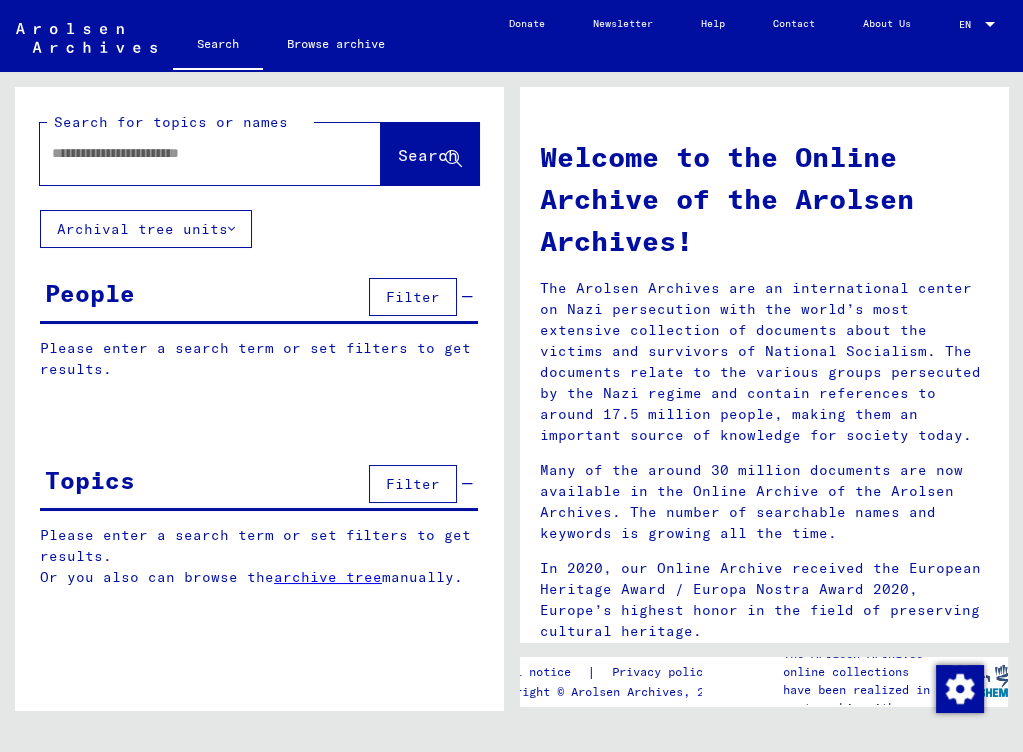click at bounding box center (186, 153) 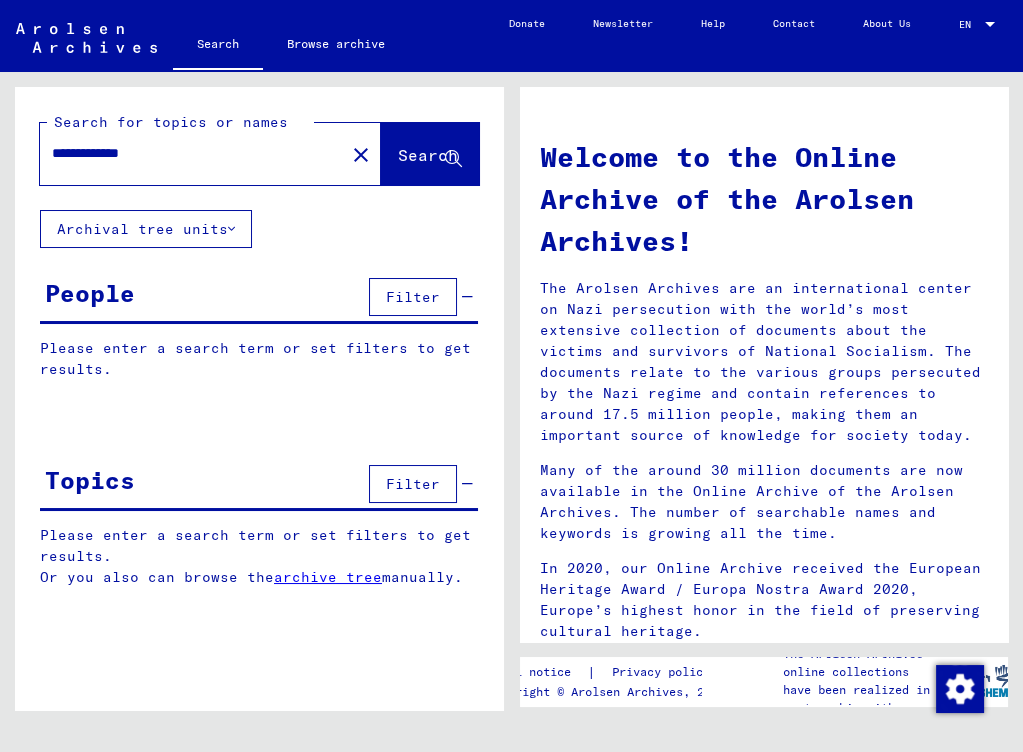type on "**********" 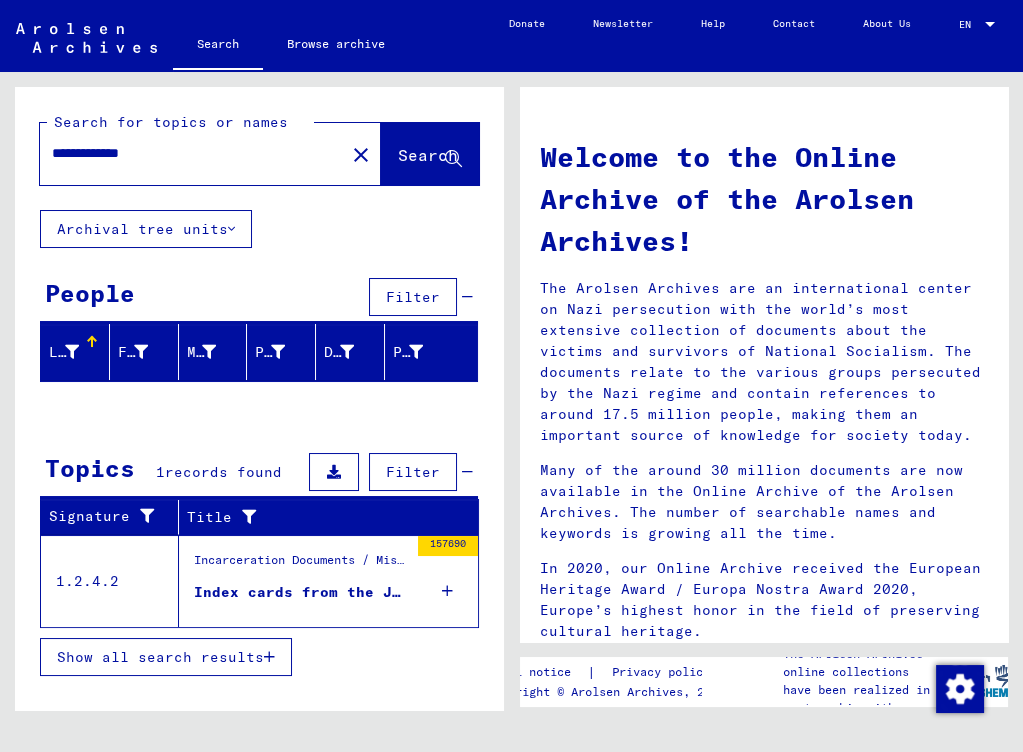 click on "Index cards from the Judenrat (Jewish council) file in Amsterdam" at bounding box center (301, 592) 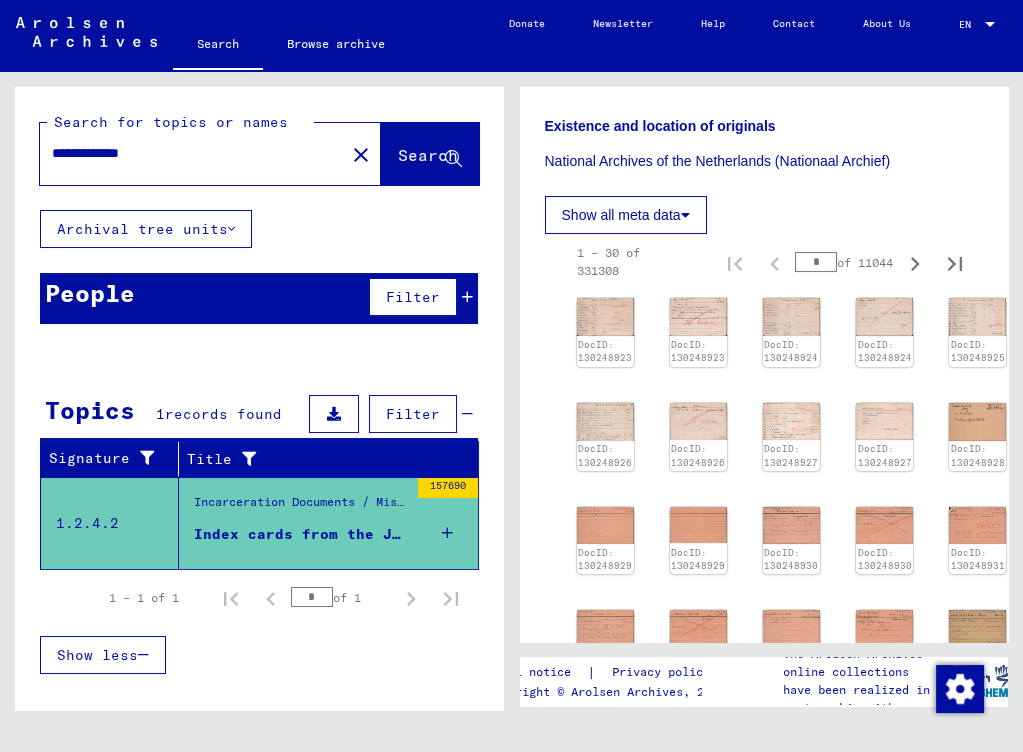 scroll, scrollTop: 547, scrollLeft: 0, axis: vertical 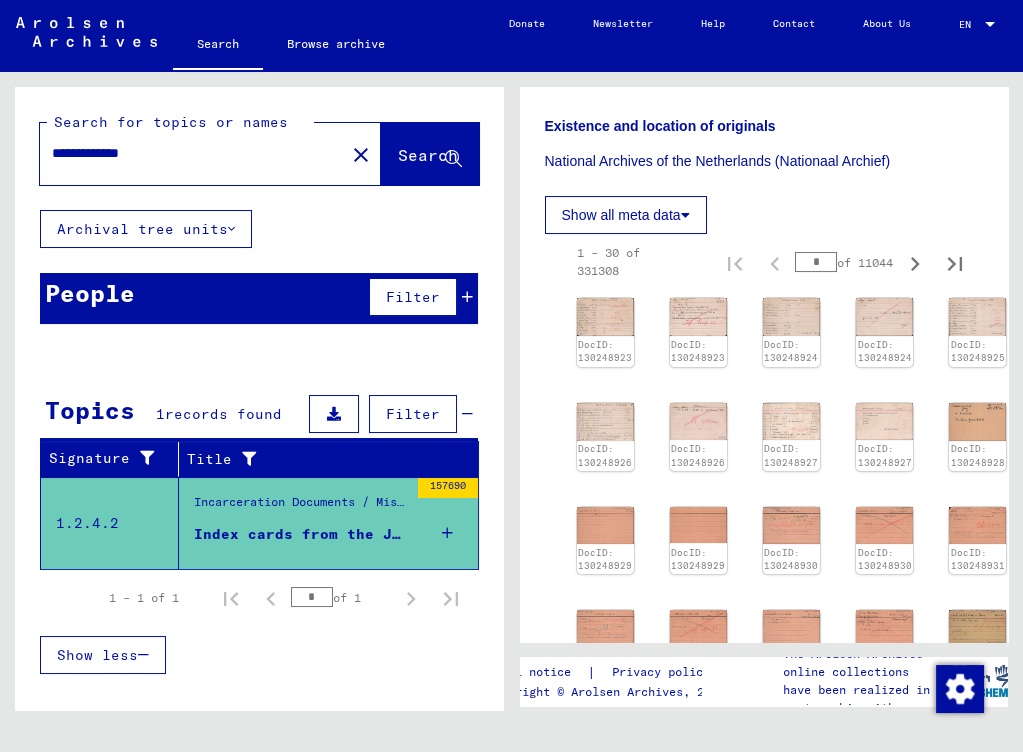 click on "*" at bounding box center (816, 262) 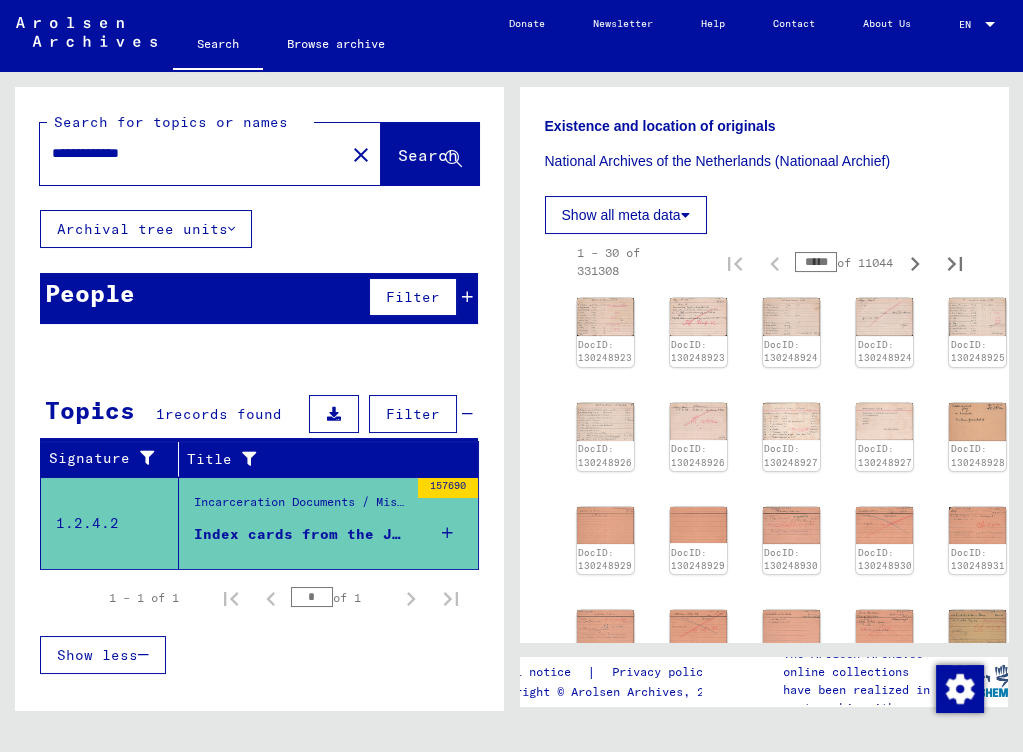 type on "*****" 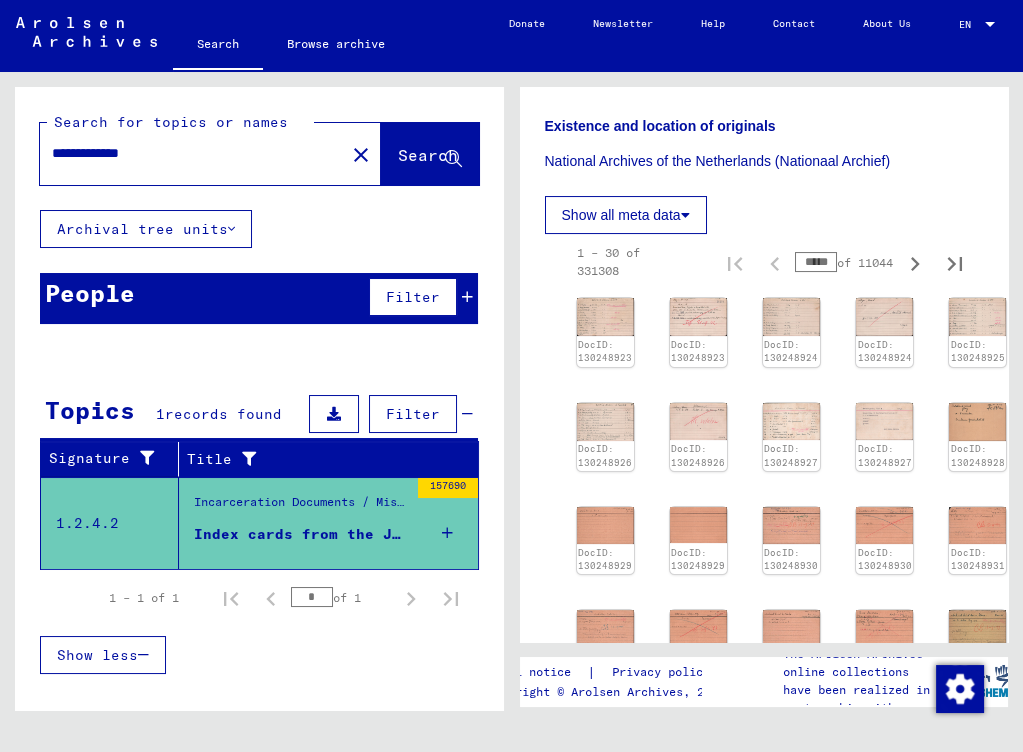 type on "*****" 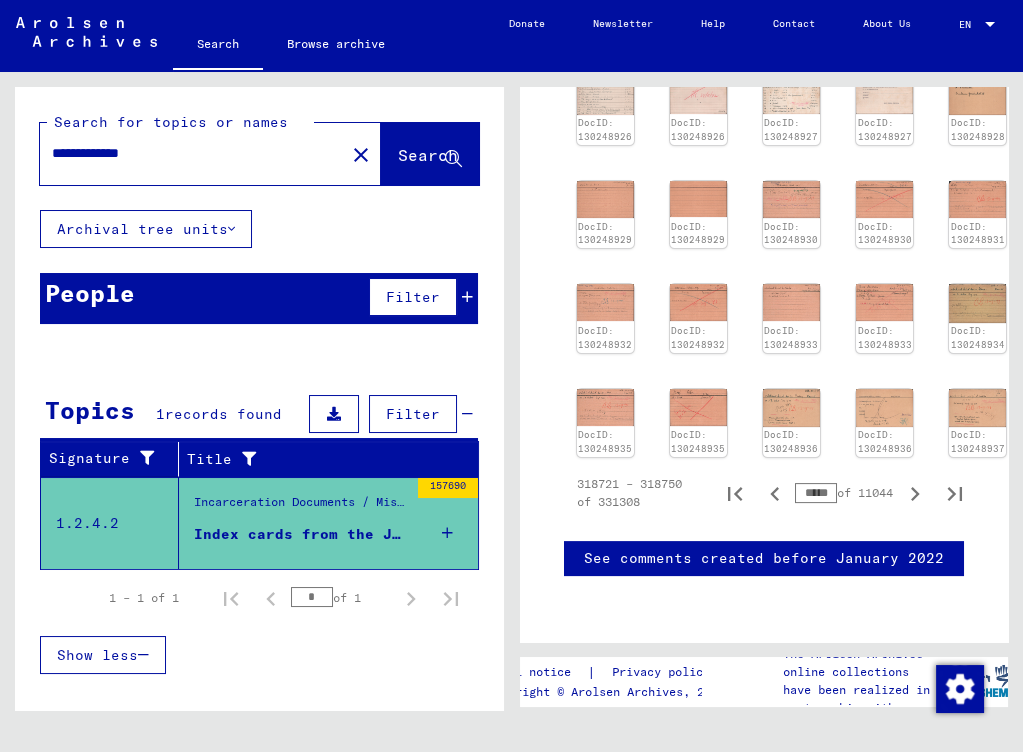 scroll, scrollTop: 1069, scrollLeft: 0, axis: vertical 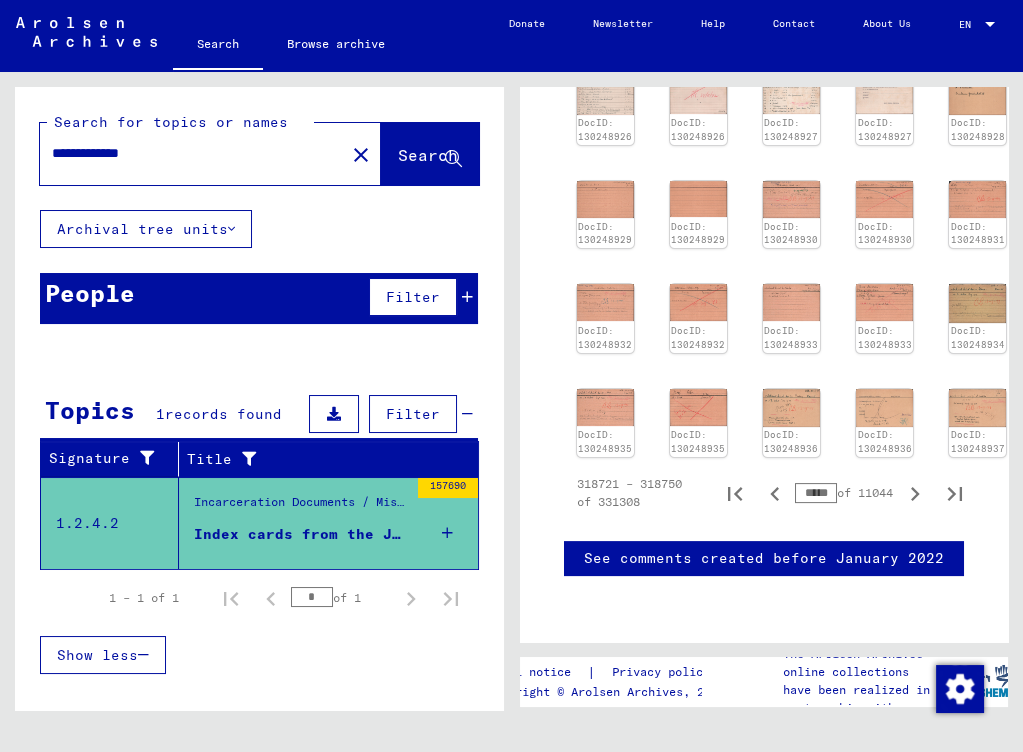 click on "*****" at bounding box center (816, 493) 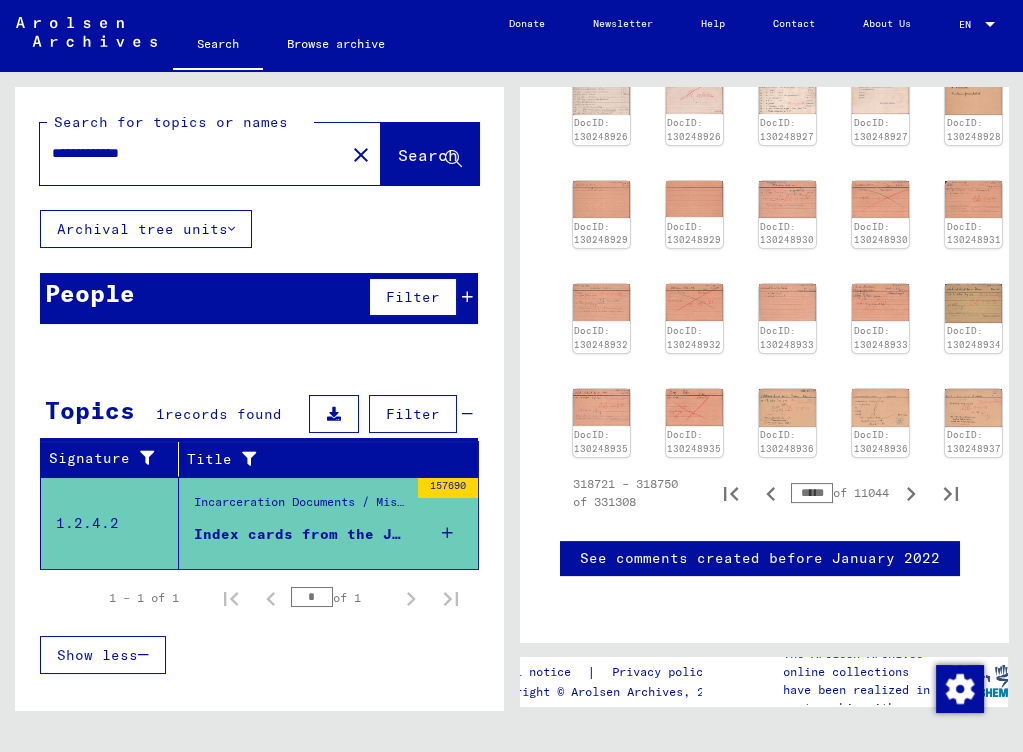 scroll, scrollTop: 1085, scrollLeft: 5, axis: both 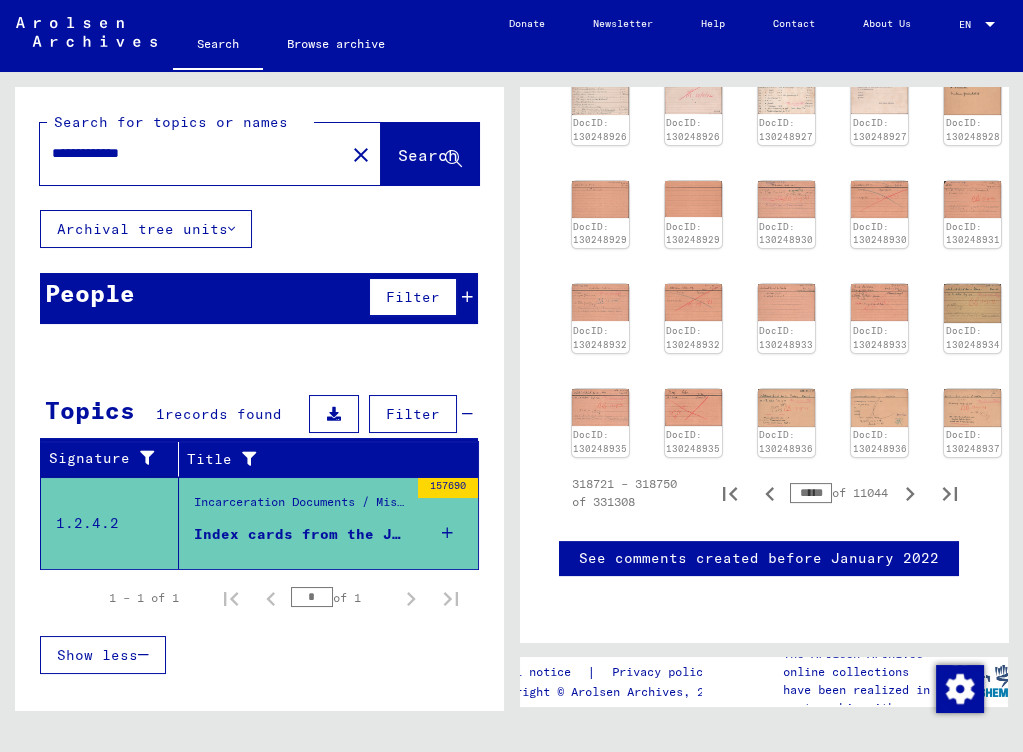 click on "*****  of 11044" at bounding box center [840, 492] 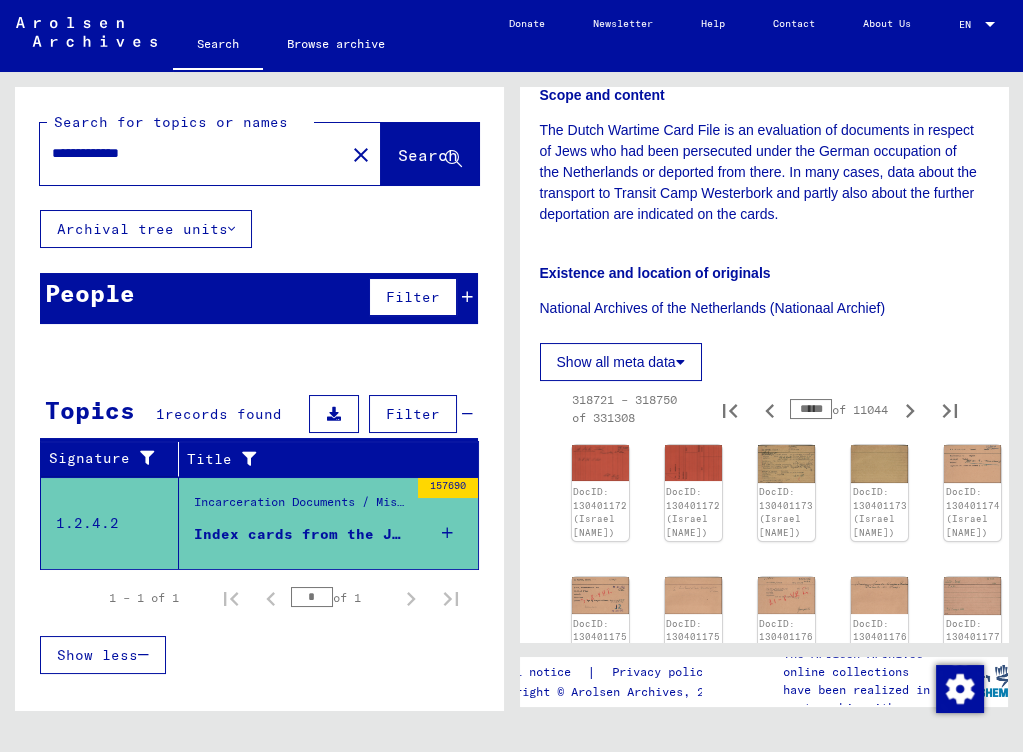 scroll, scrollTop: 564, scrollLeft: 5, axis: both 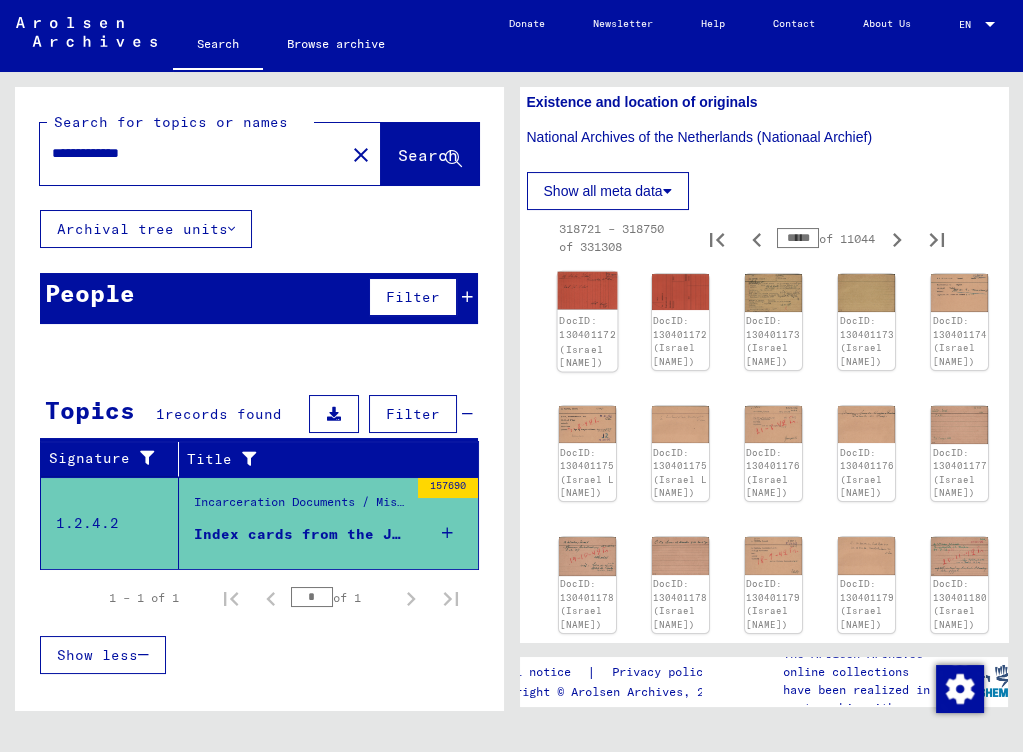 click 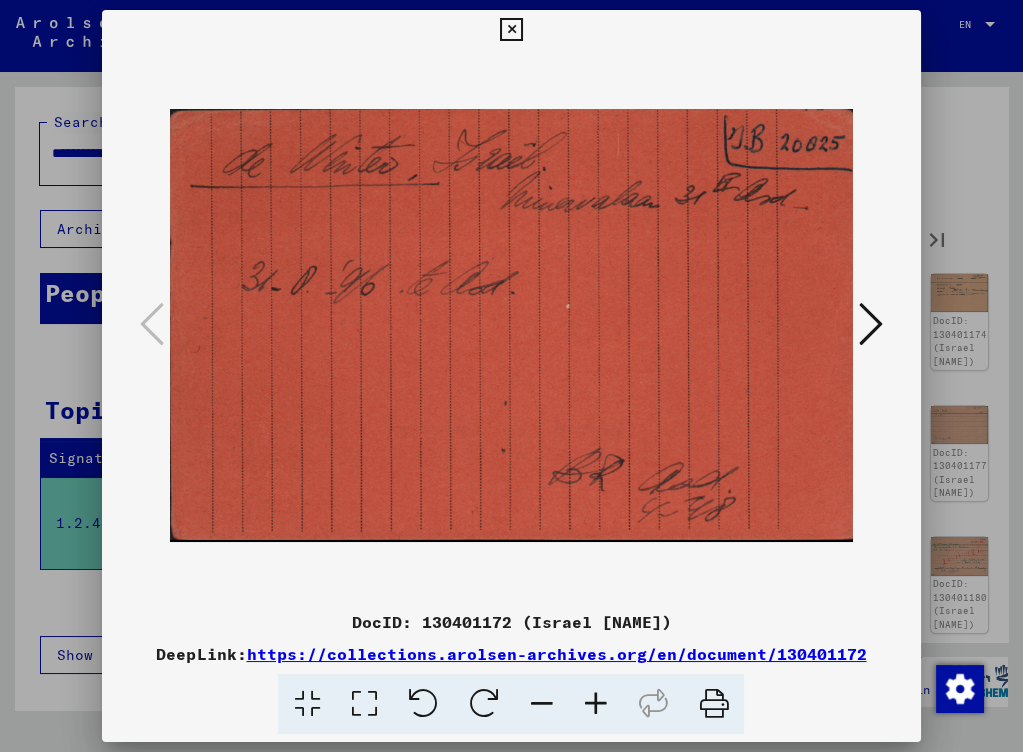 click at bounding box center (871, 324) 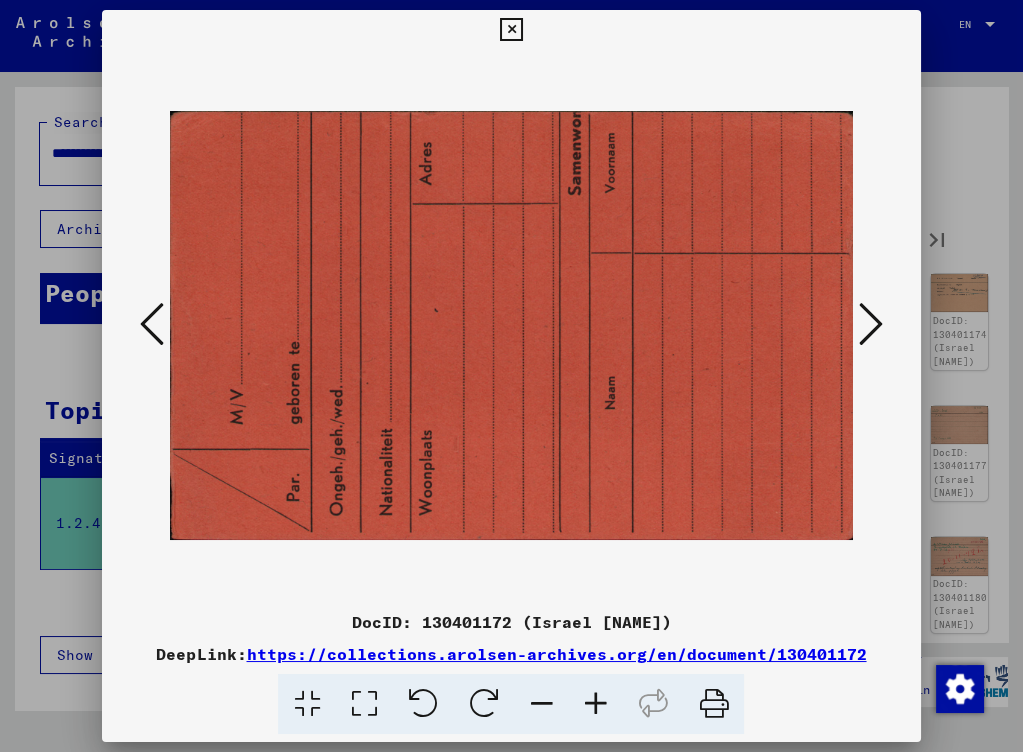 click at bounding box center [871, 324] 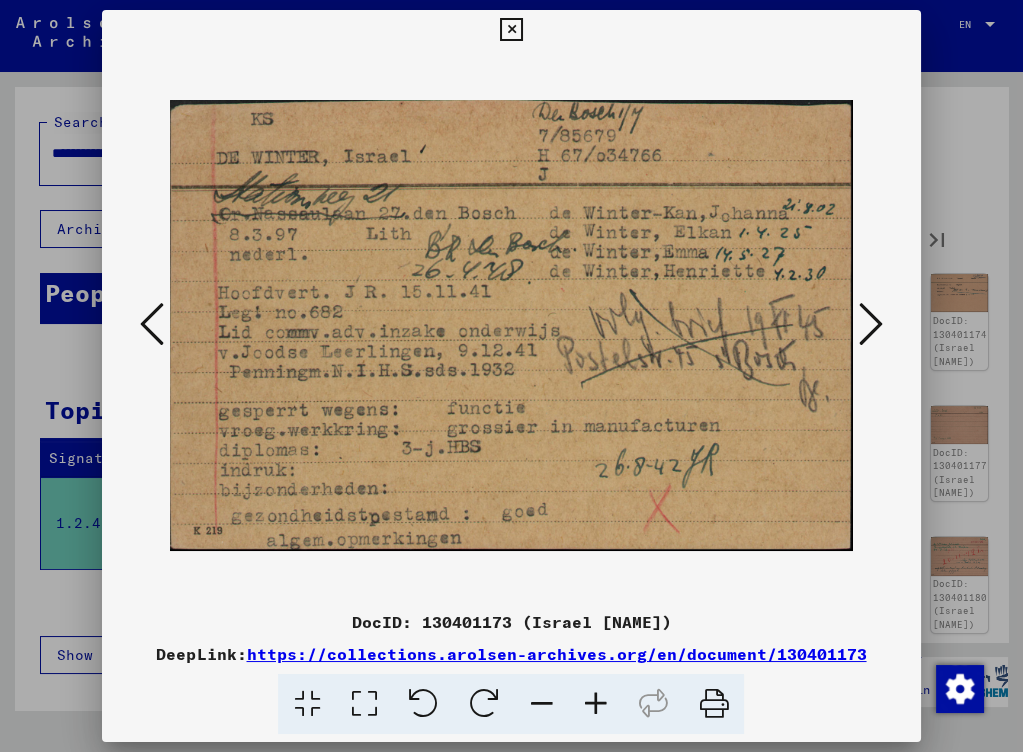 click at bounding box center (871, 324) 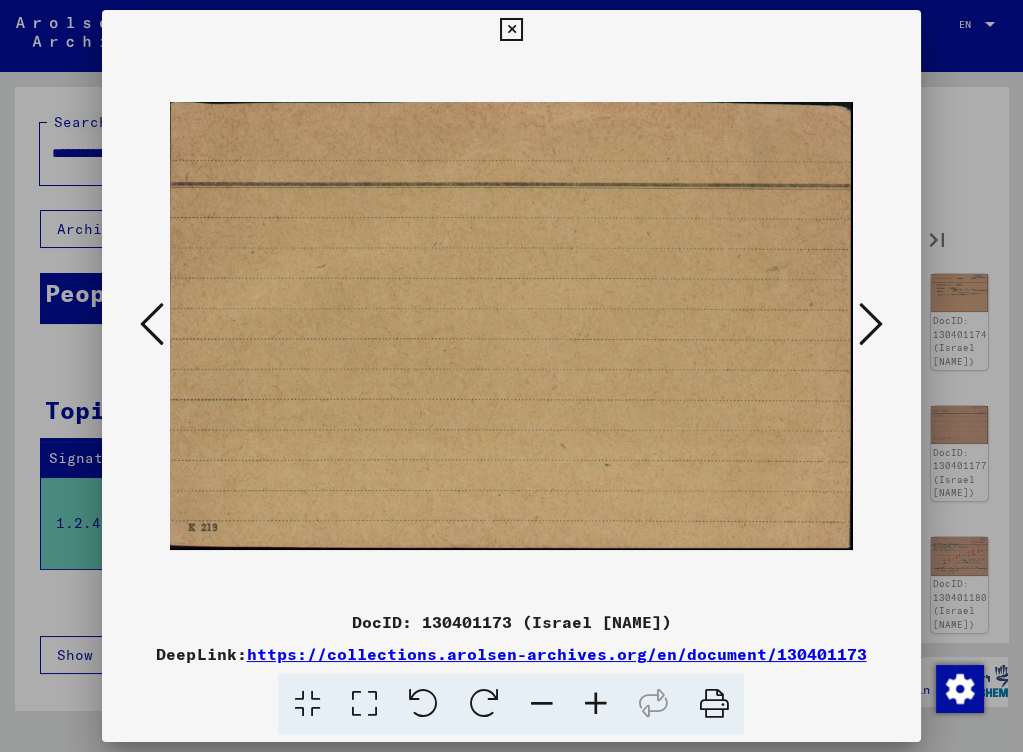 click at bounding box center [871, 324] 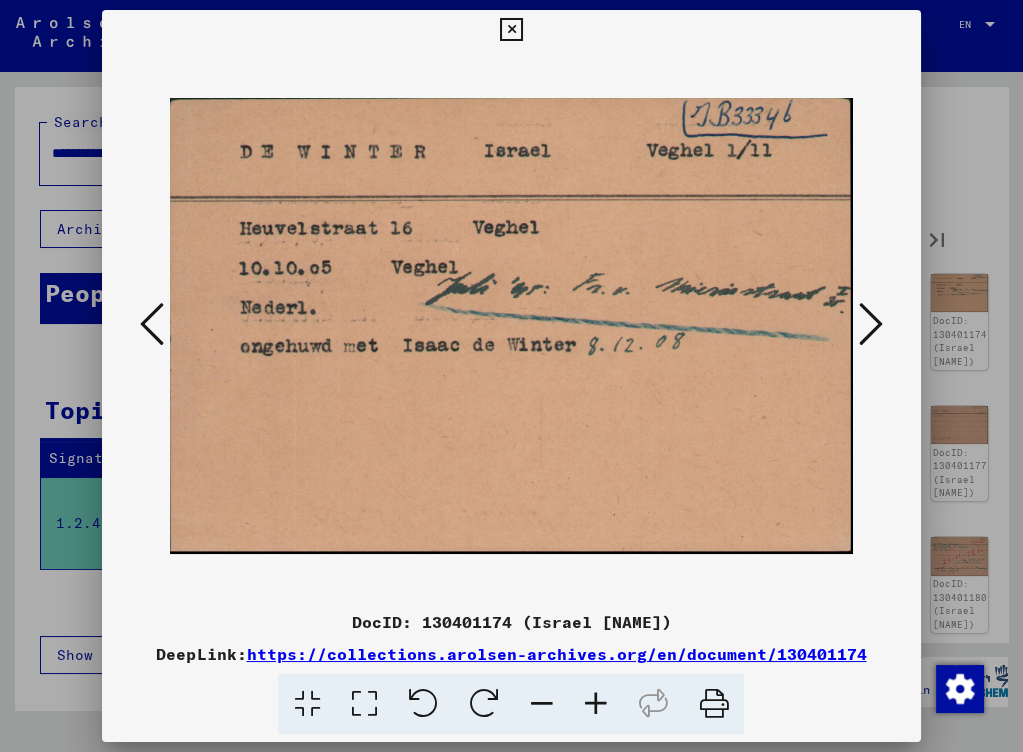click at bounding box center [871, 324] 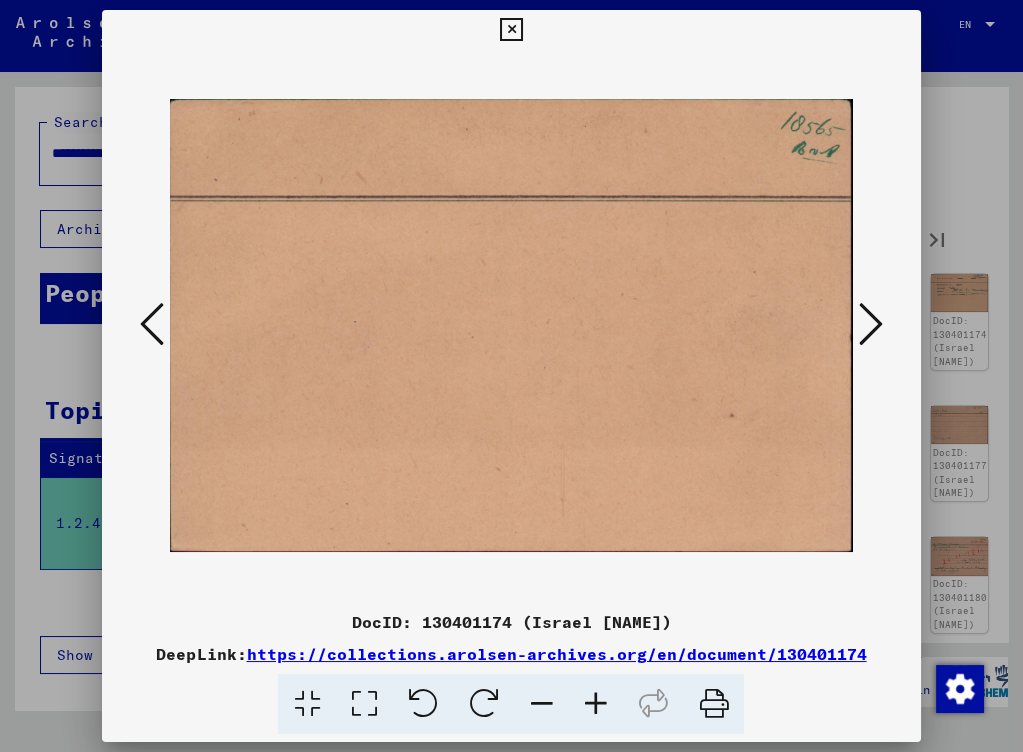 click at bounding box center [871, 324] 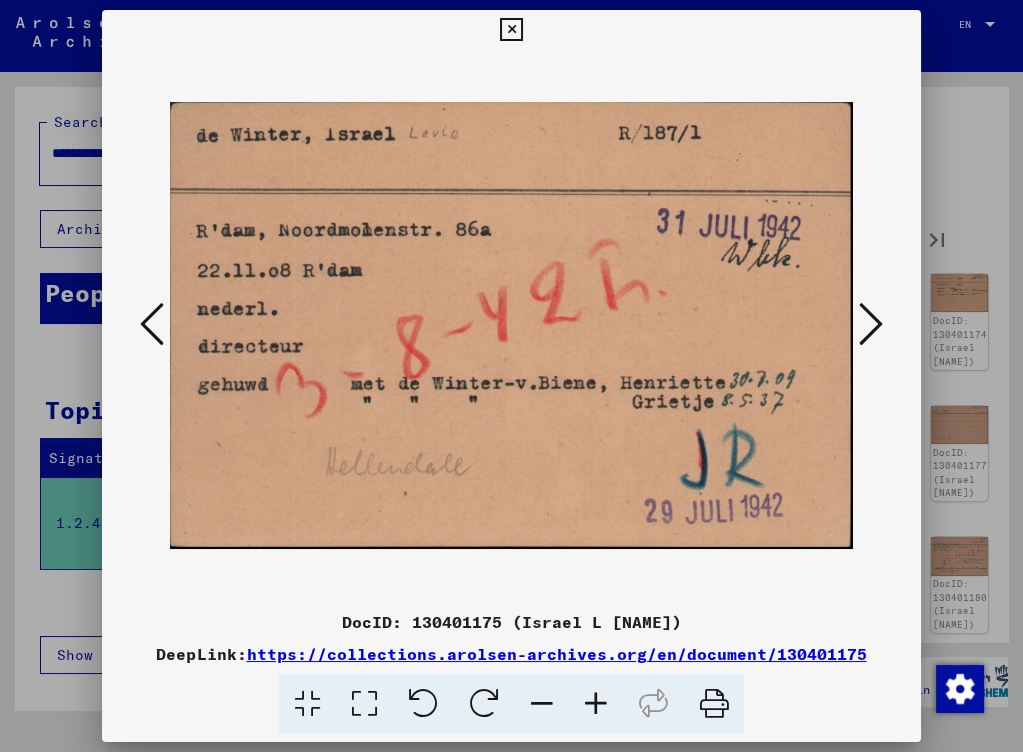click at bounding box center (871, 324) 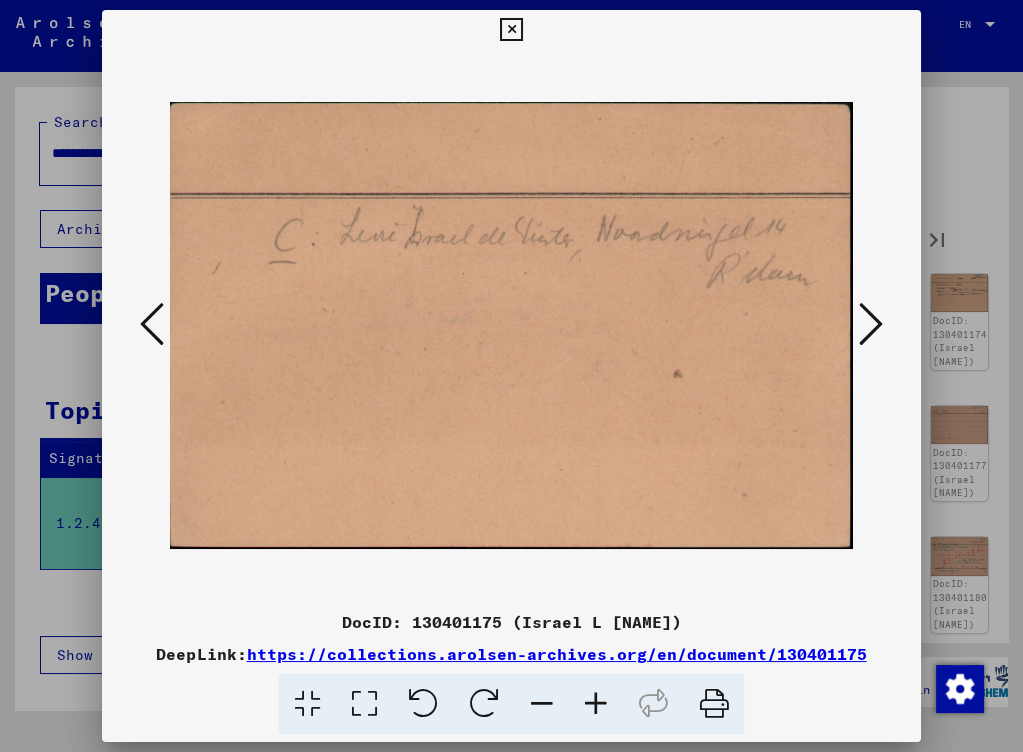 click at bounding box center [871, 324] 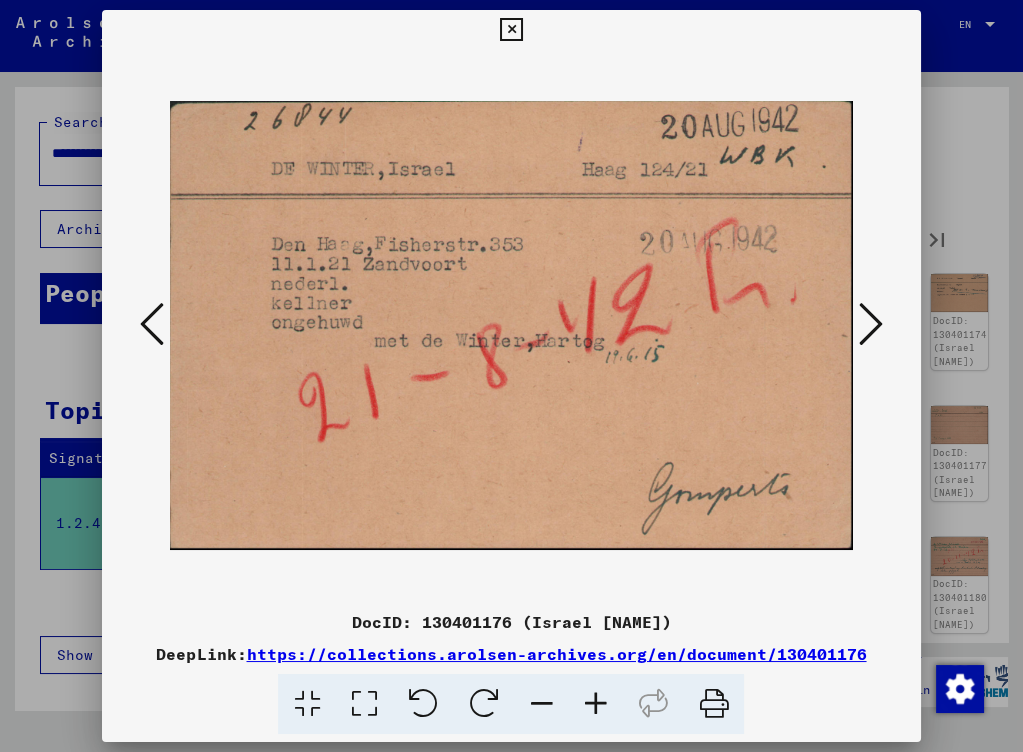 click at bounding box center (871, 324) 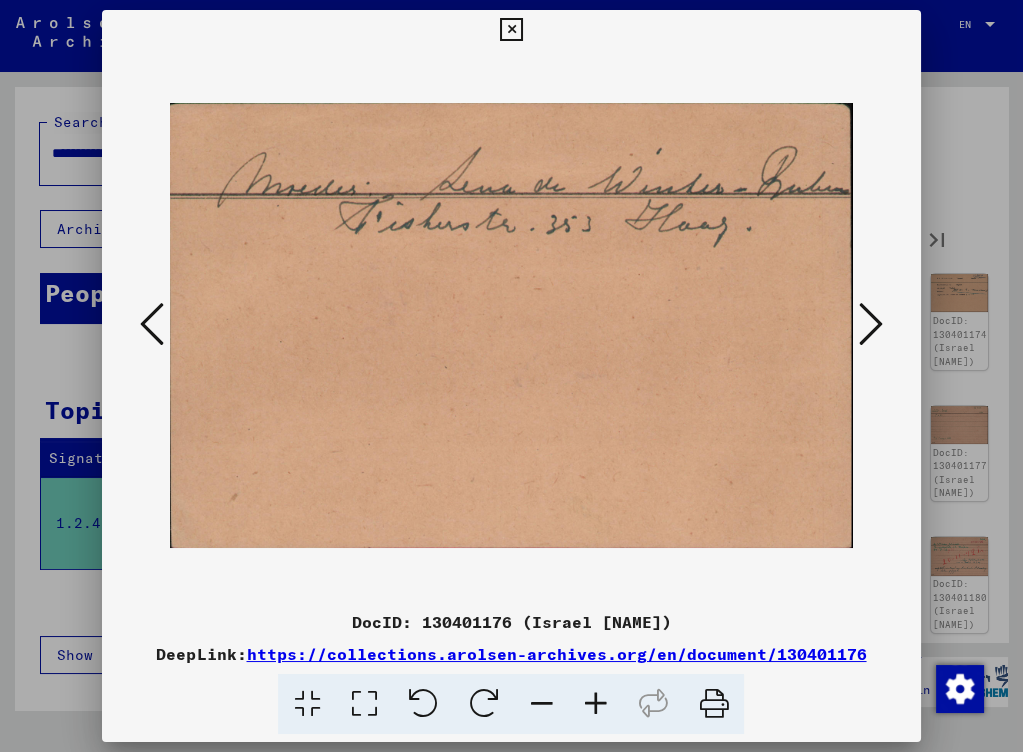 click at bounding box center (871, 324) 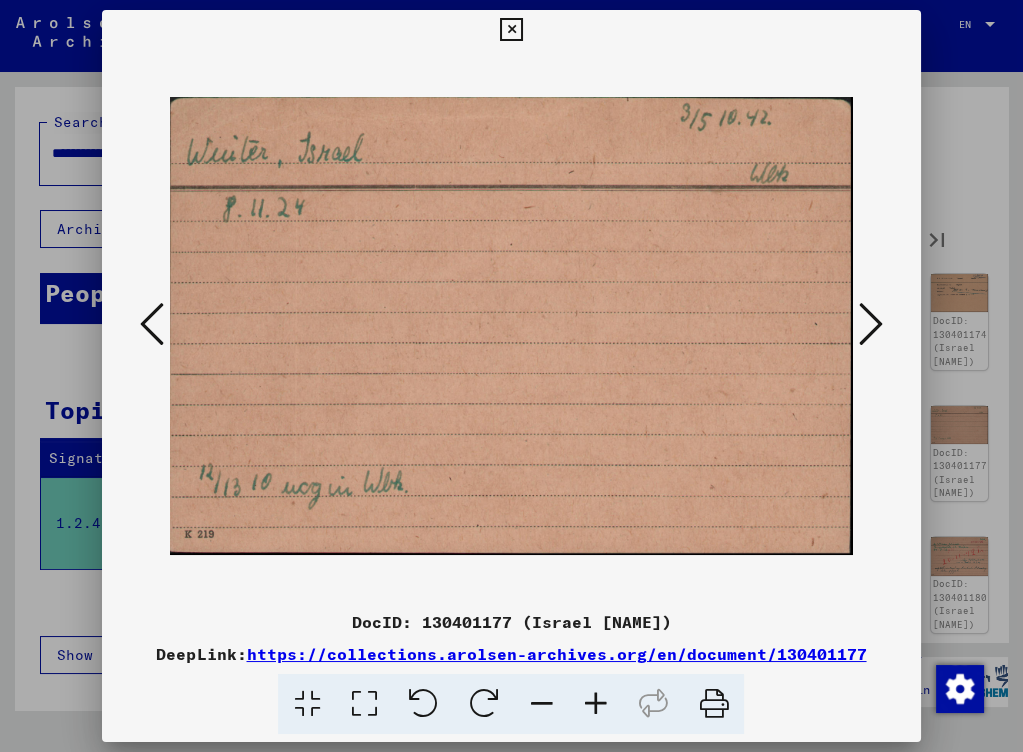 click at bounding box center (871, 324) 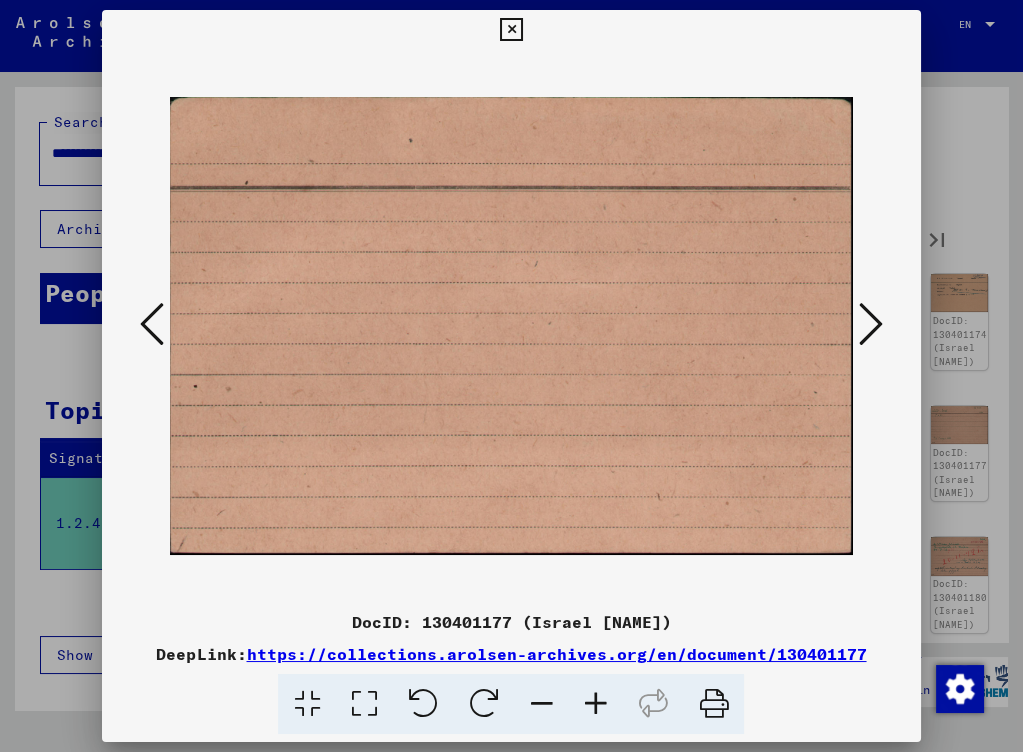 click at bounding box center [871, 324] 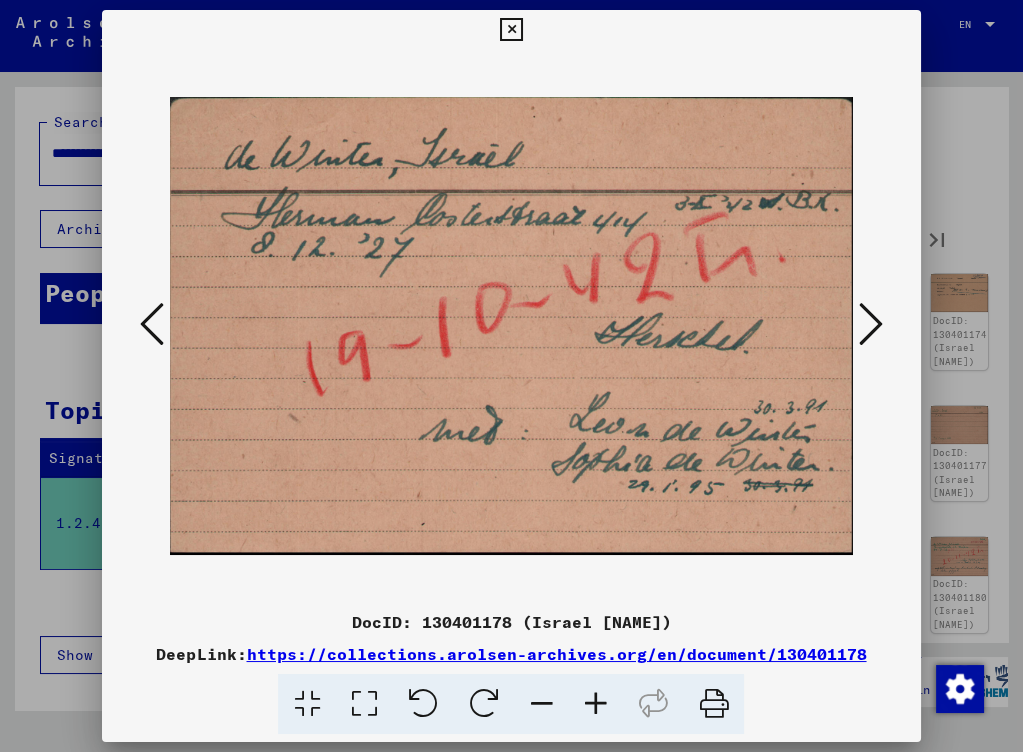 click at bounding box center [871, 324] 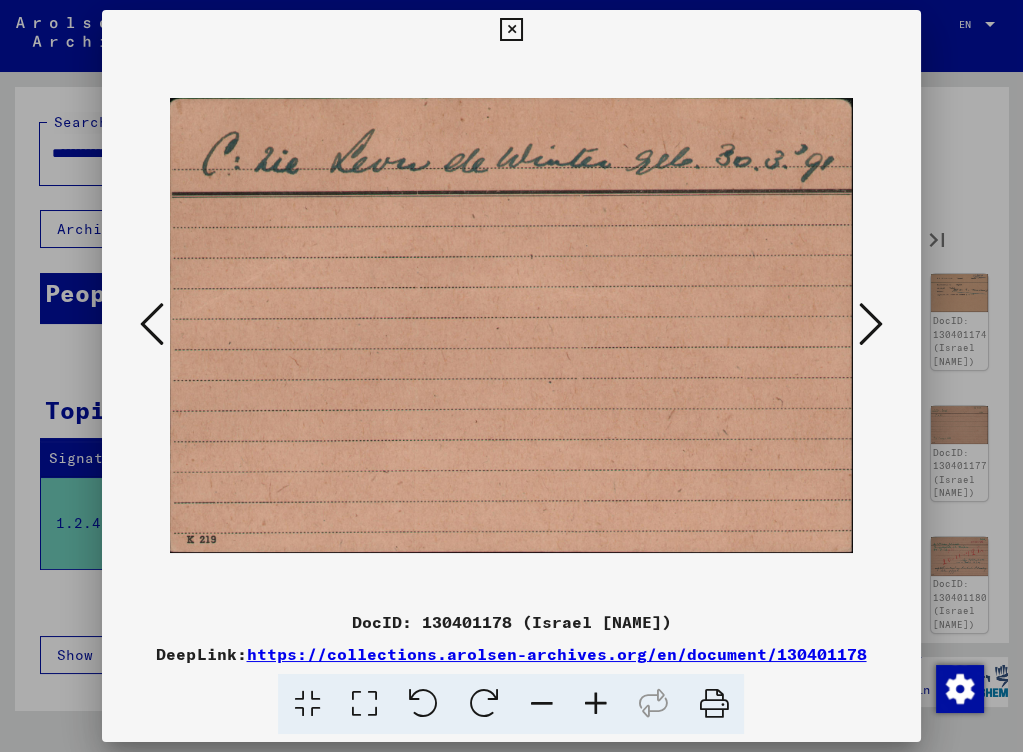 click at bounding box center (871, 324) 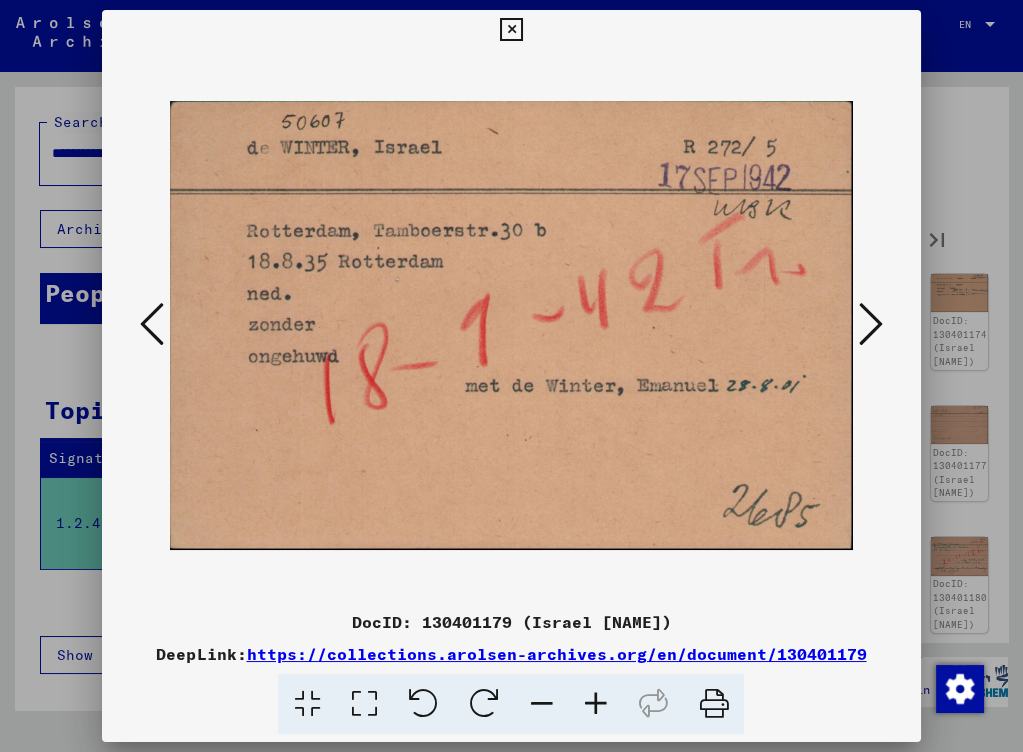 click at bounding box center [871, 324] 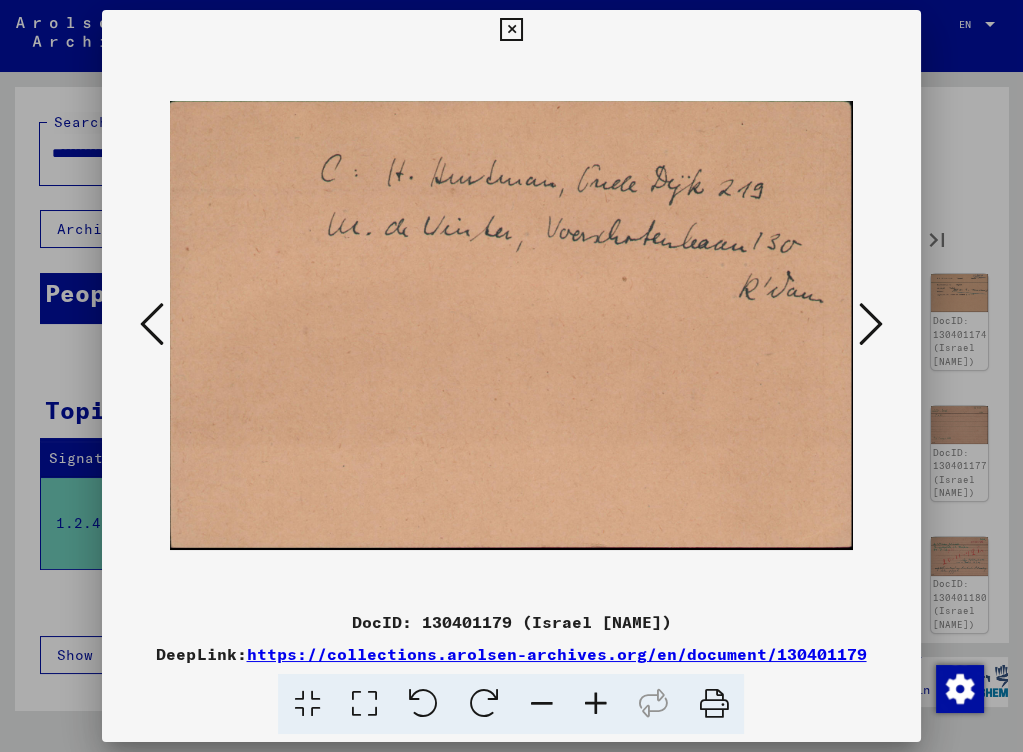 click at bounding box center [871, 324] 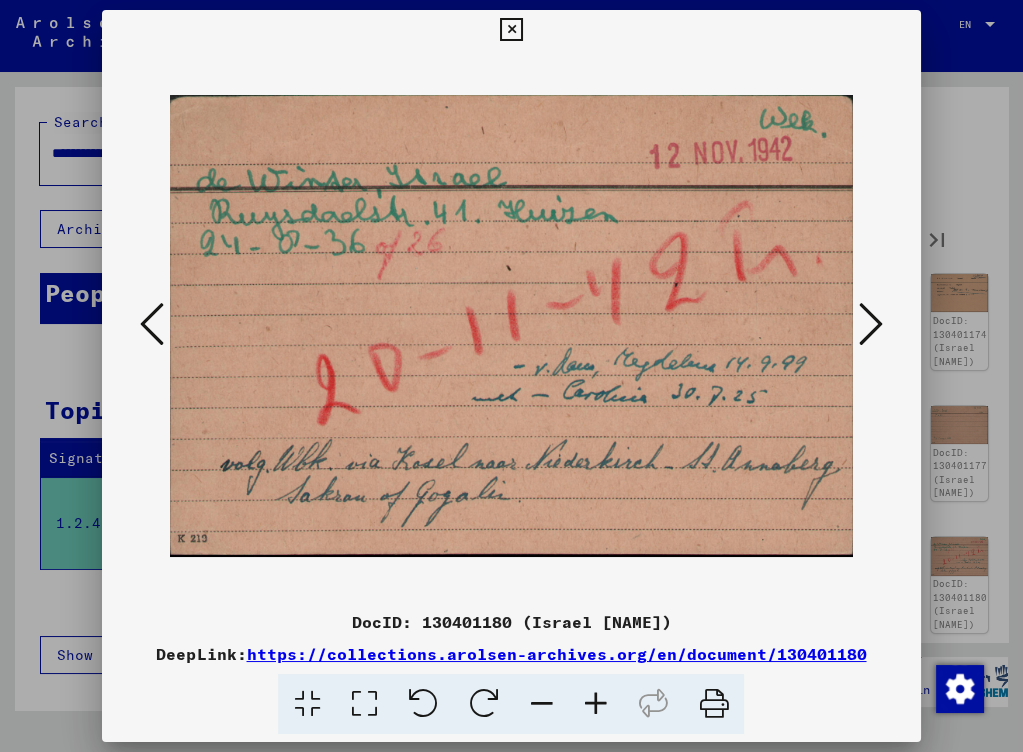 click at bounding box center (871, 324) 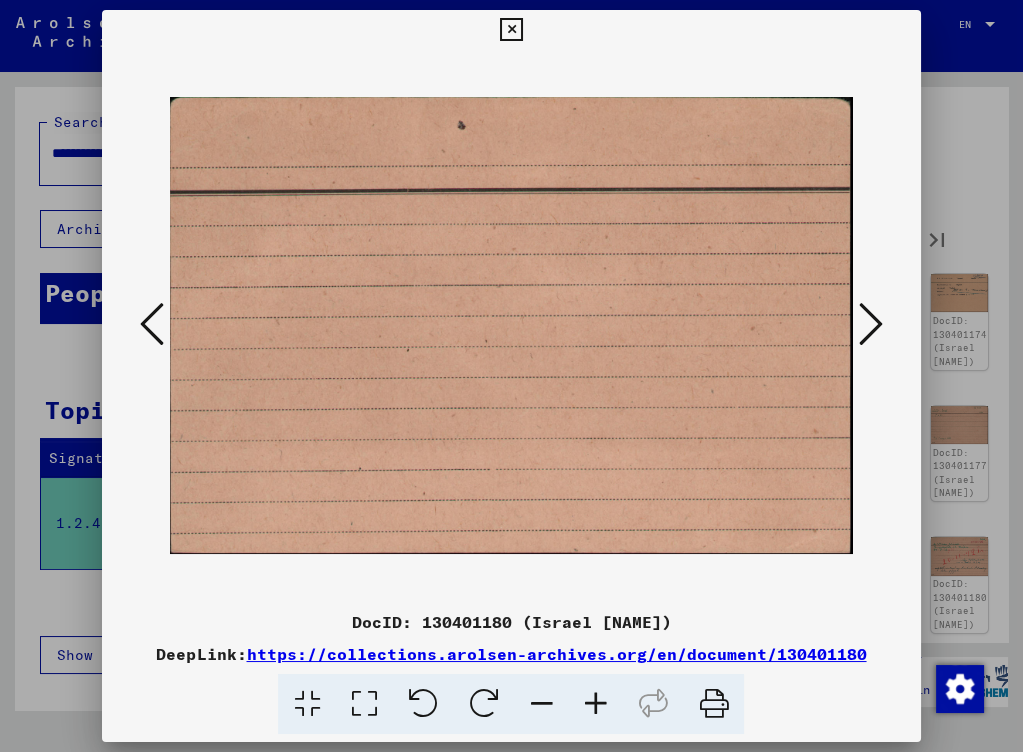 click at bounding box center [871, 324] 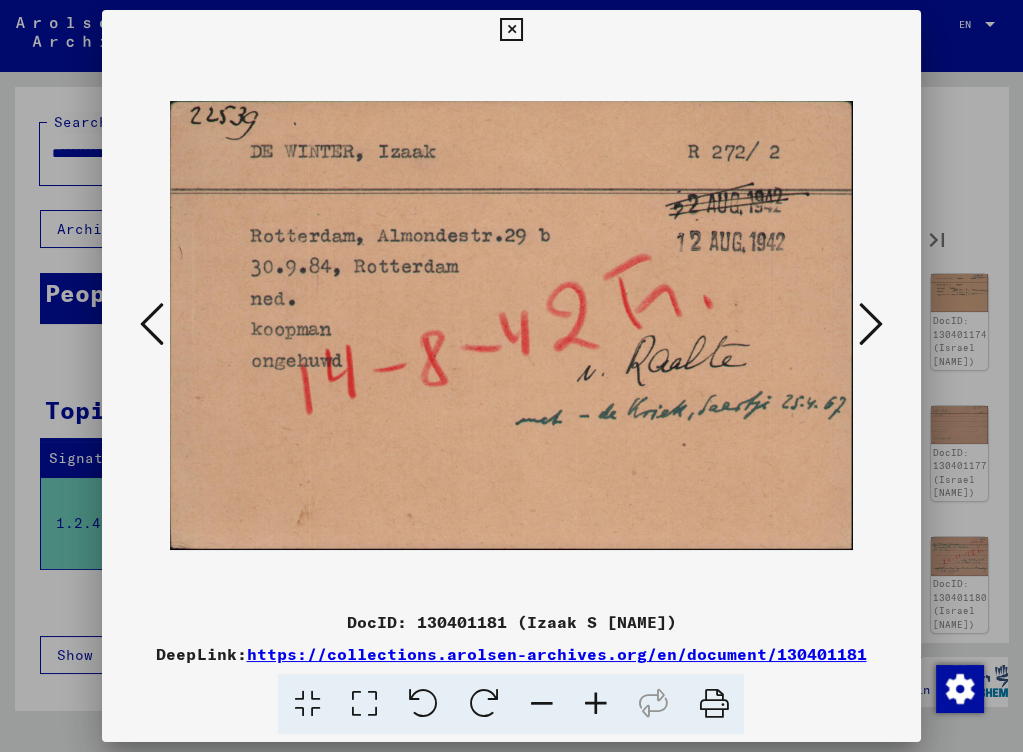 click at bounding box center [871, 324] 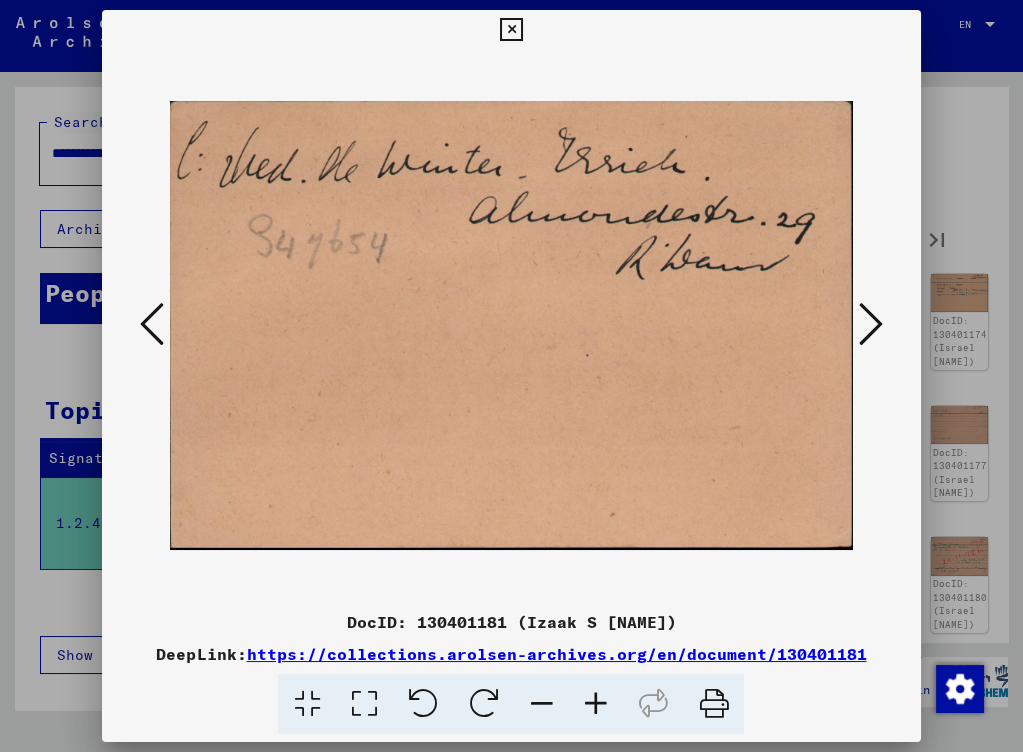 click at bounding box center (871, 324) 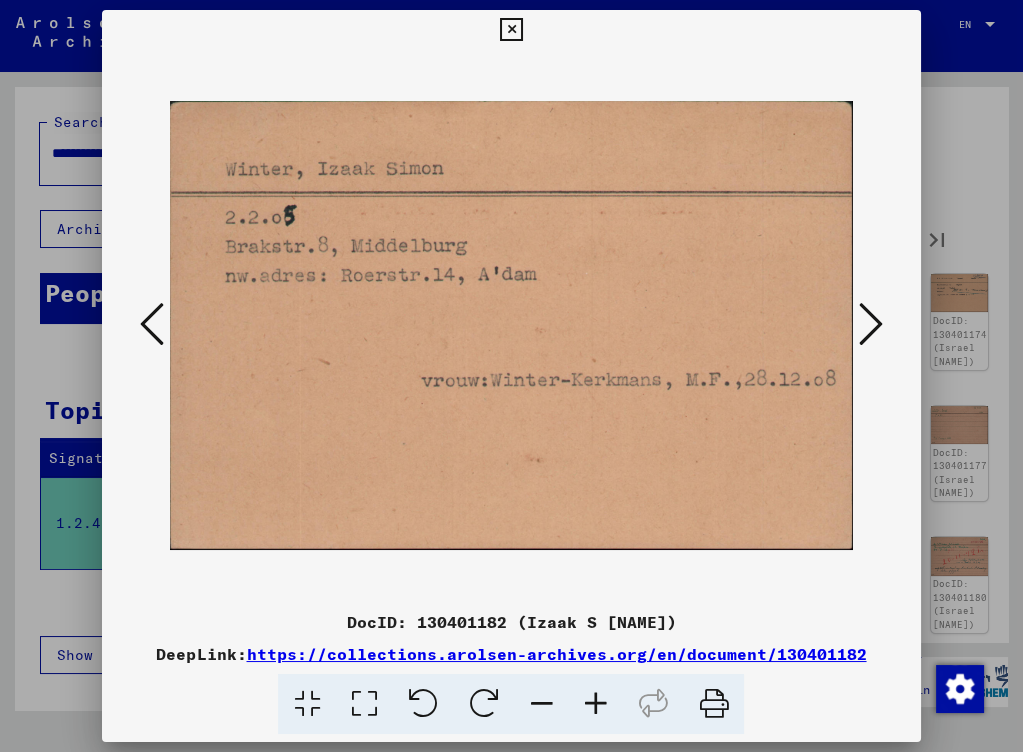 click at bounding box center [871, 324] 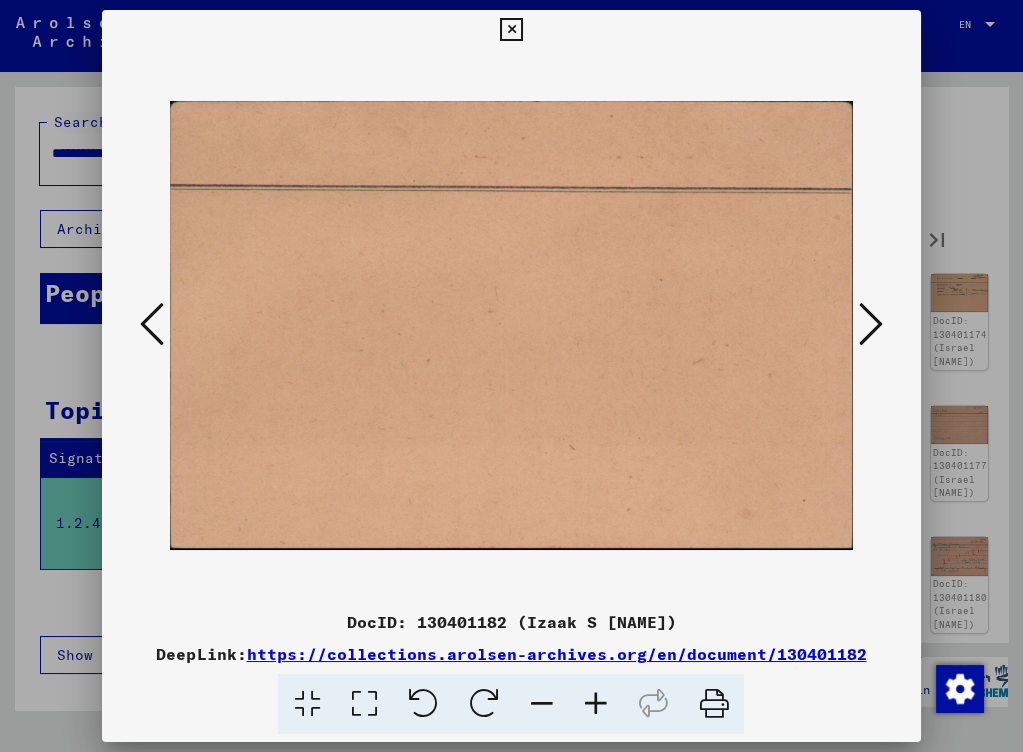 click at bounding box center [871, 324] 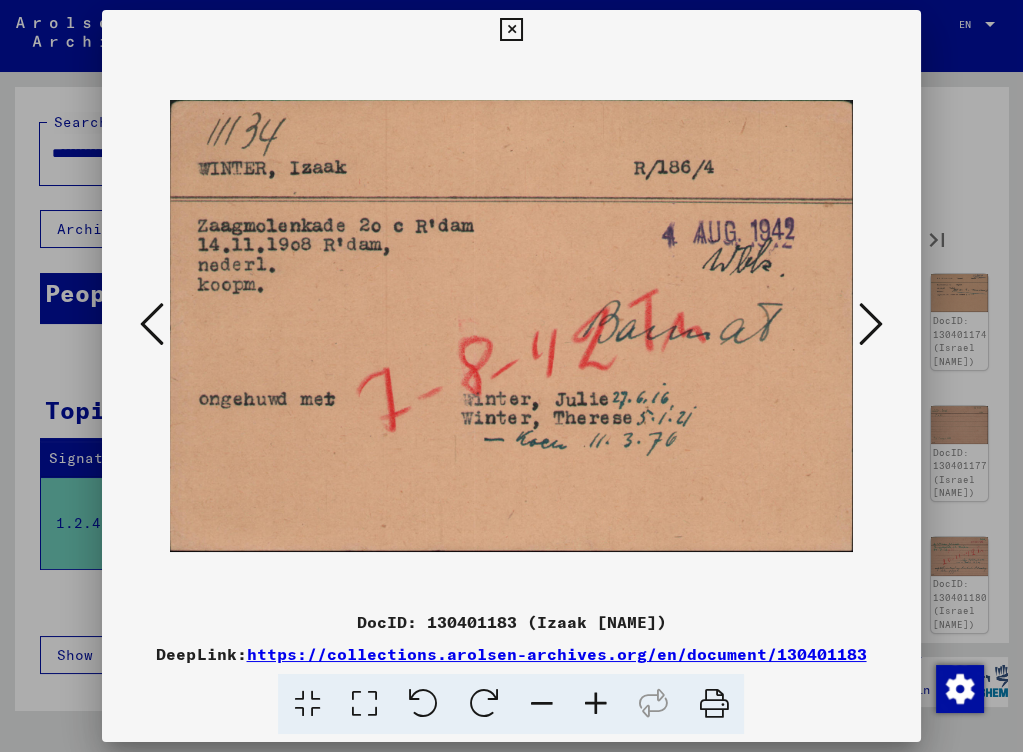 click at bounding box center [871, 324] 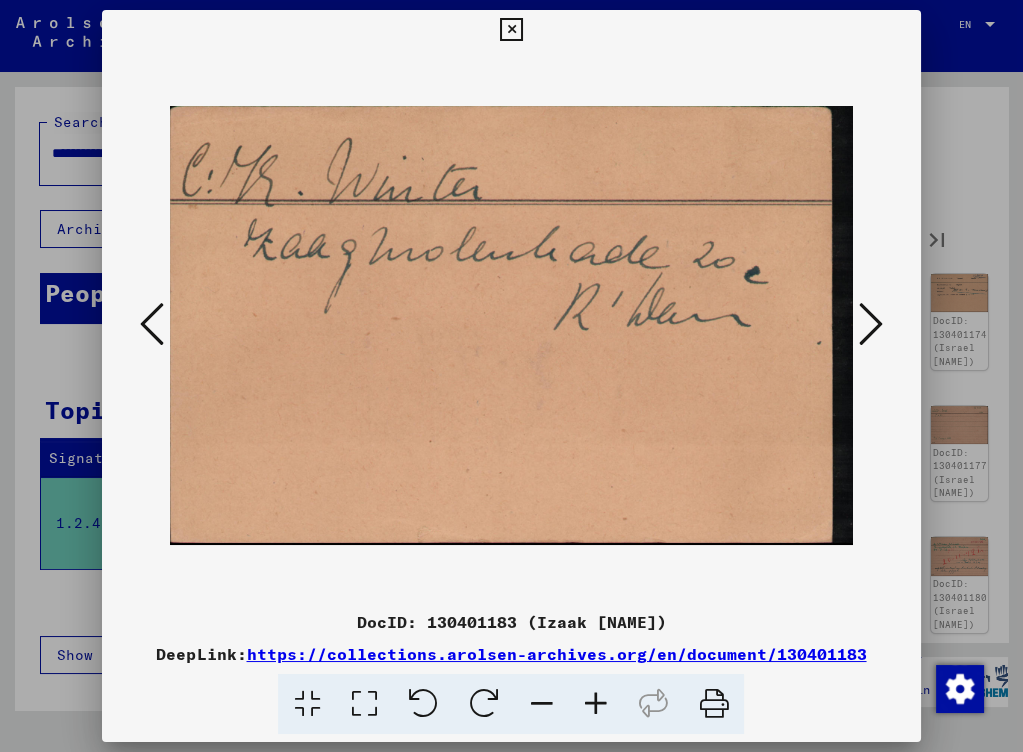 click at bounding box center (871, 324) 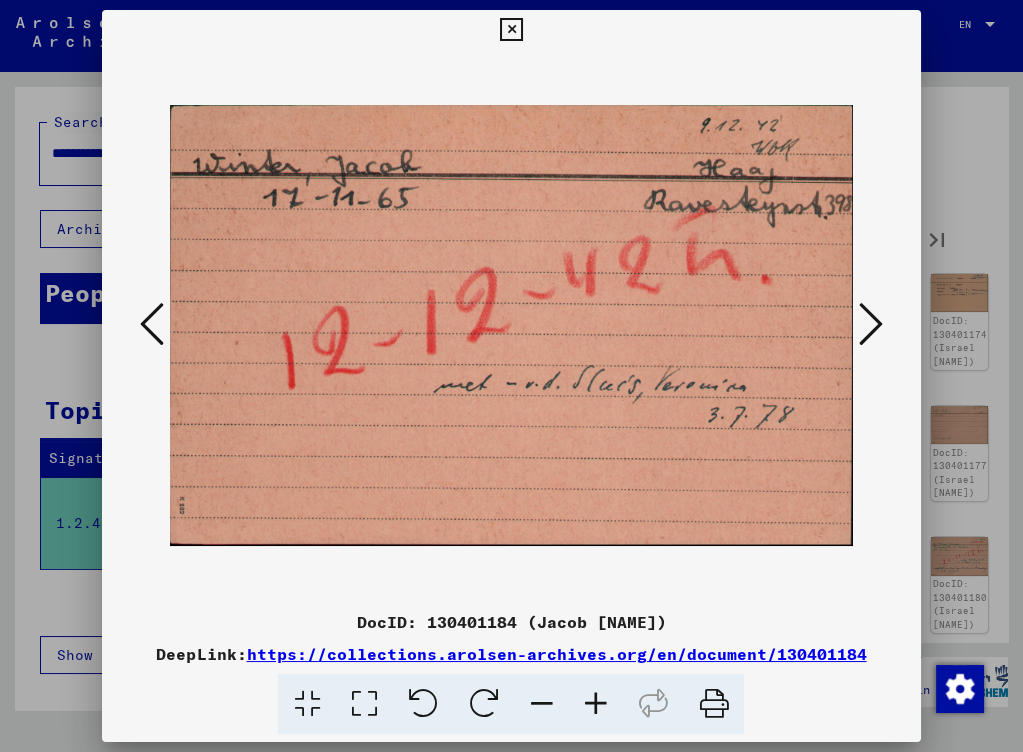 click at bounding box center [871, 324] 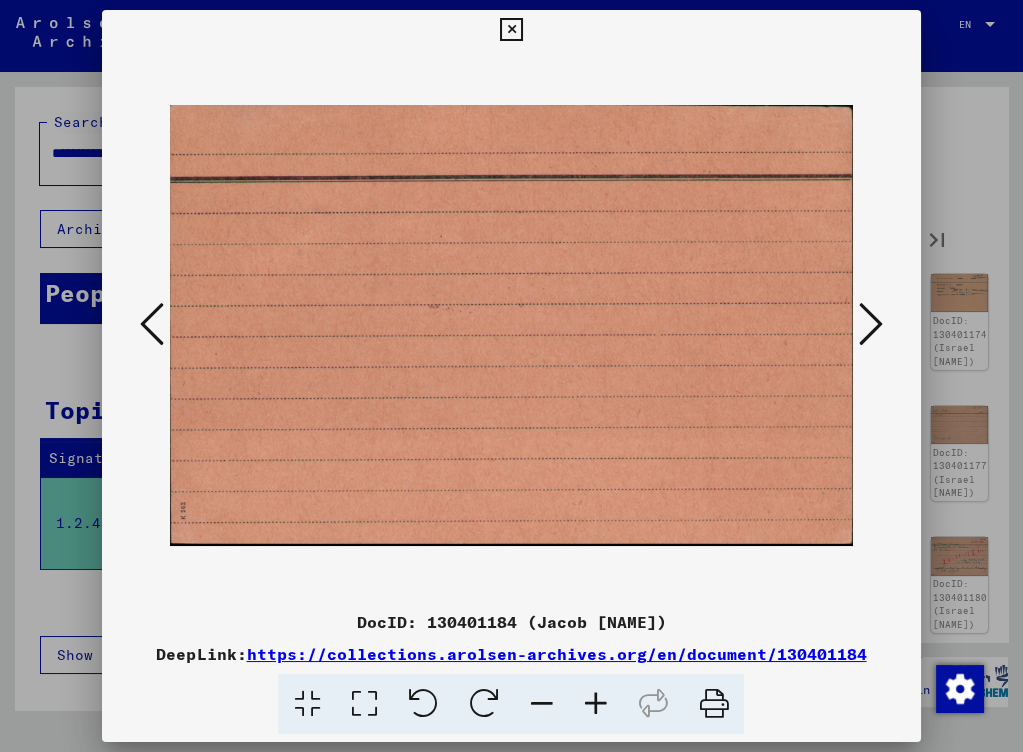 click at bounding box center (871, 324) 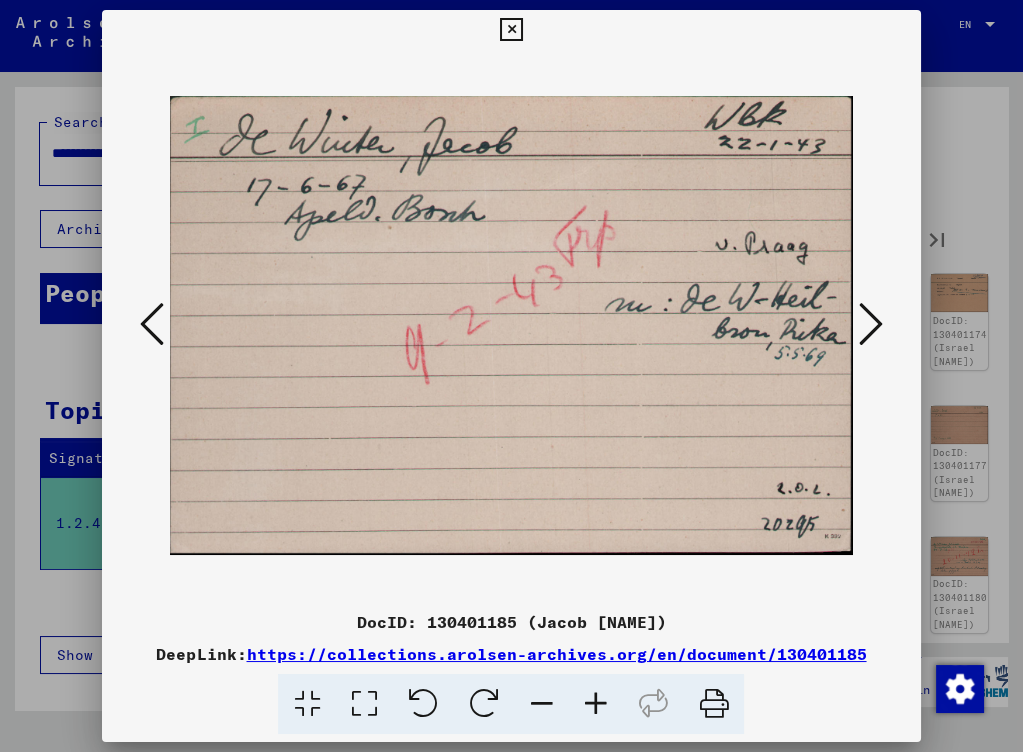 click at bounding box center [871, 324] 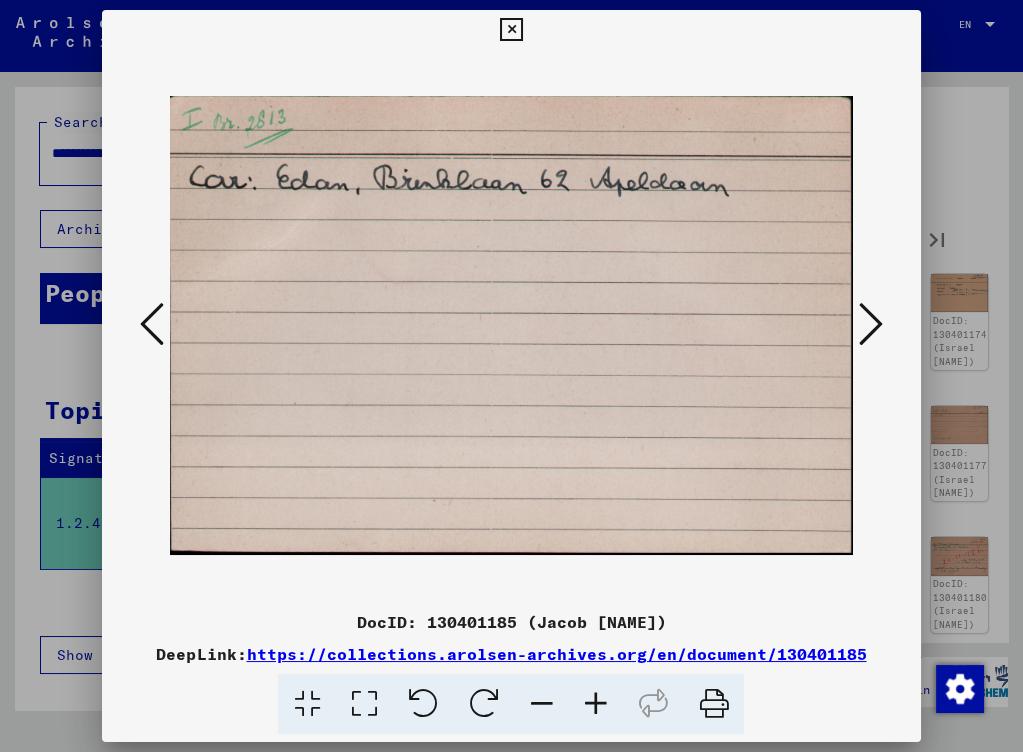 click at bounding box center [871, 324] 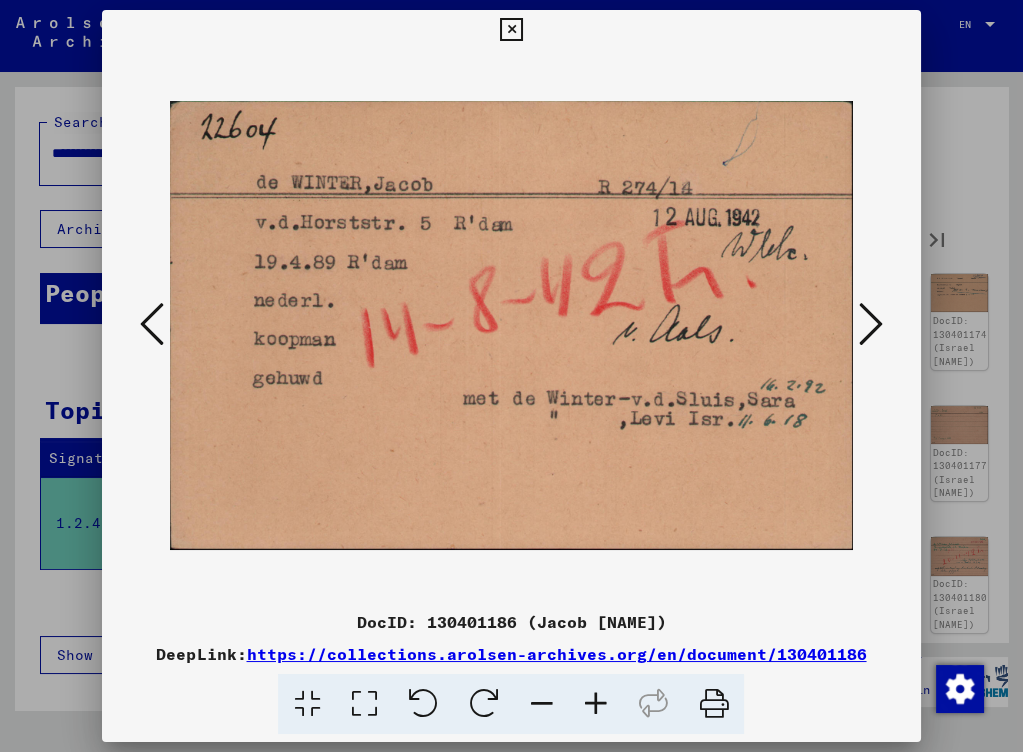 click at bounding box center [152, 324] 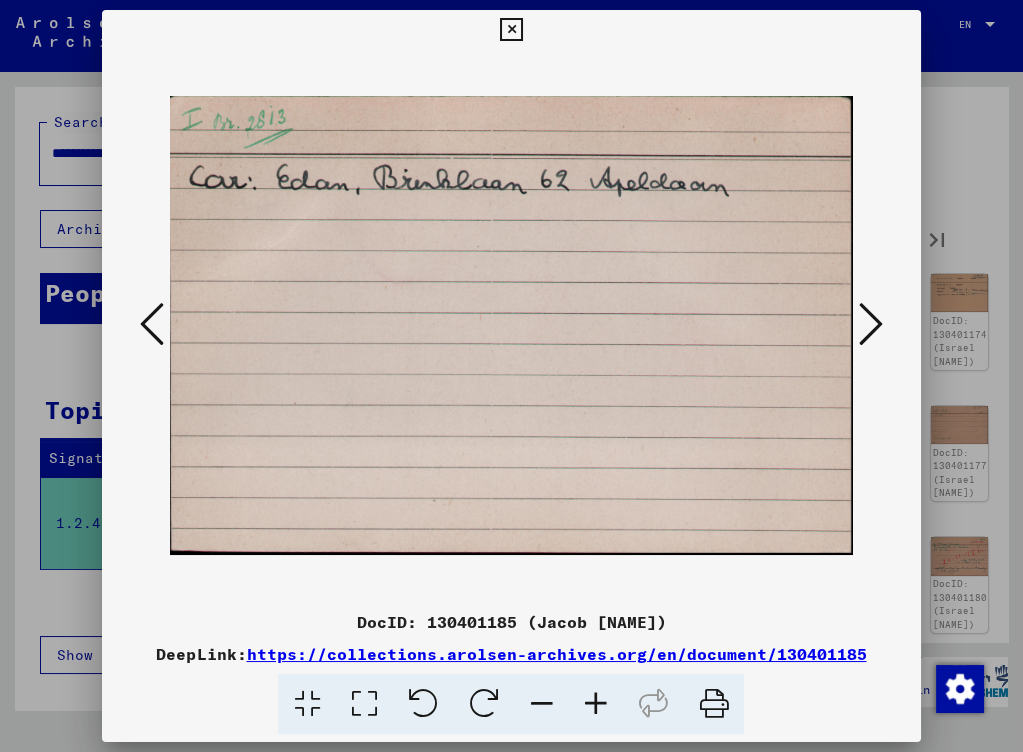 click at bounding box center [152, 324] 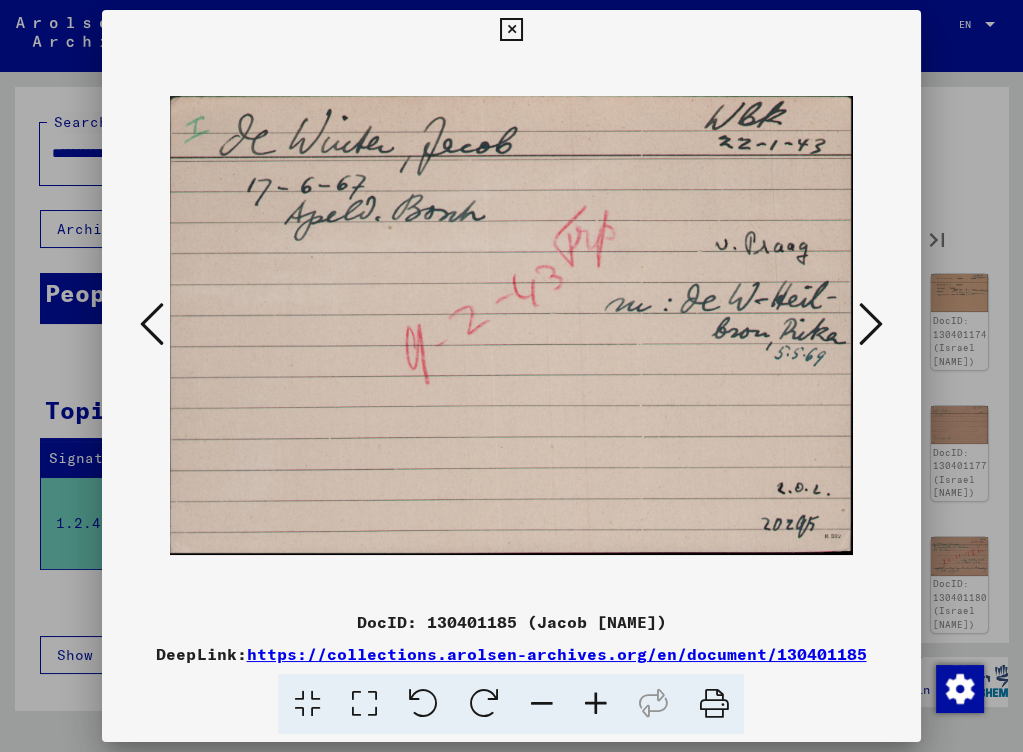 click at bounding box center [871, 324] 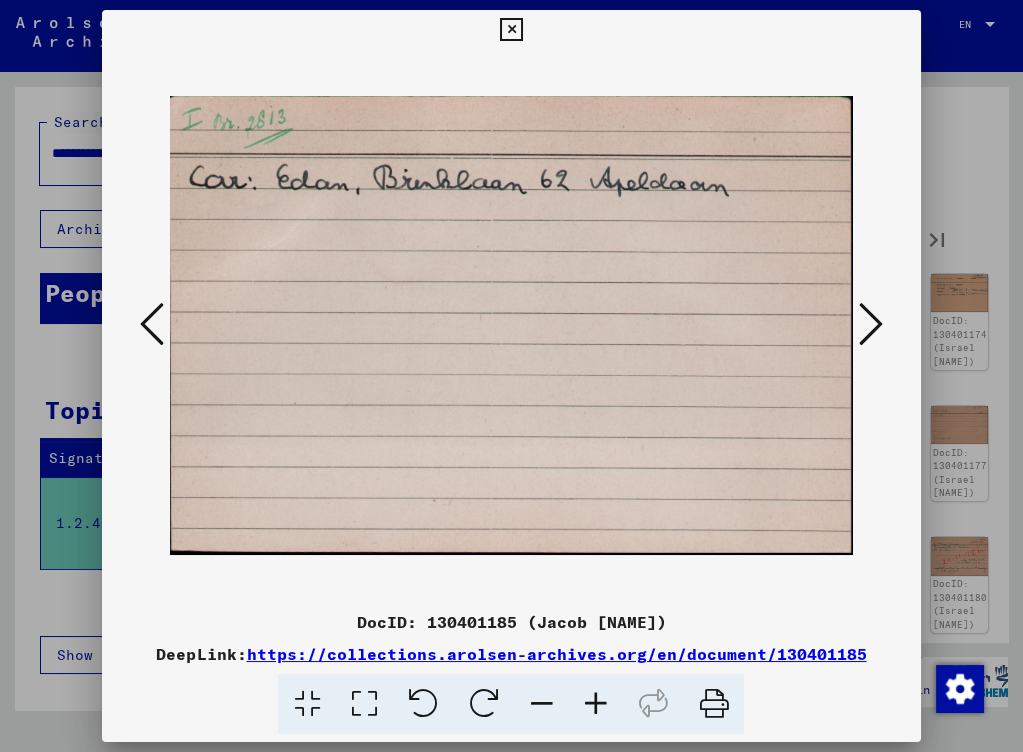 click at bounding box center (871, 324) 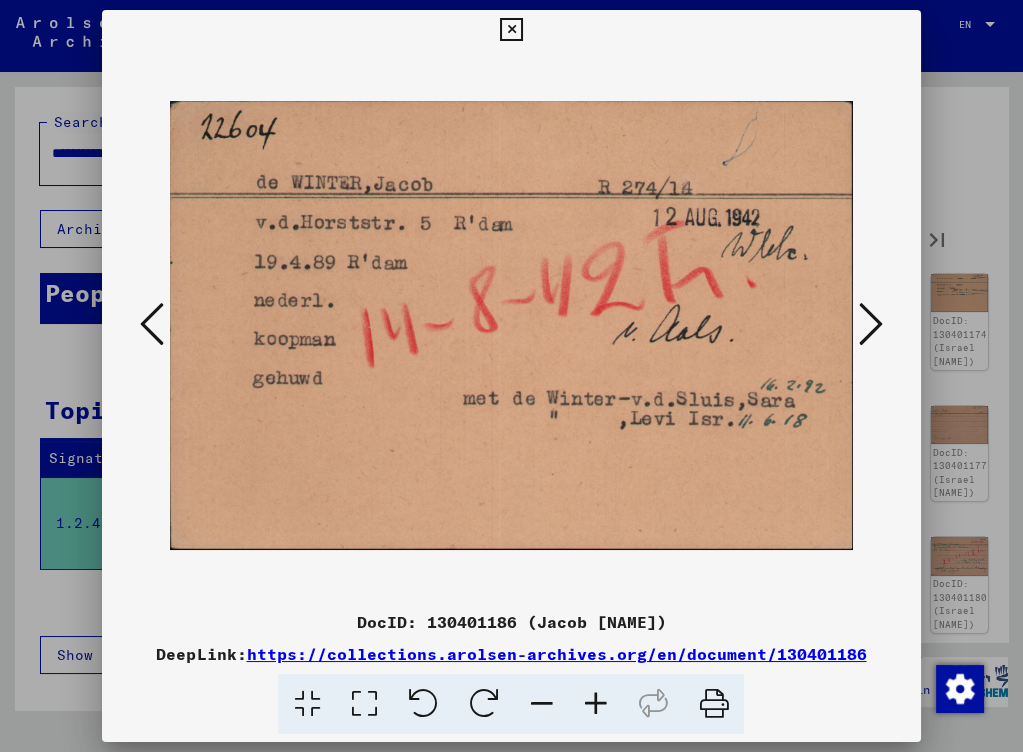 click at bounding box center [871, 324] 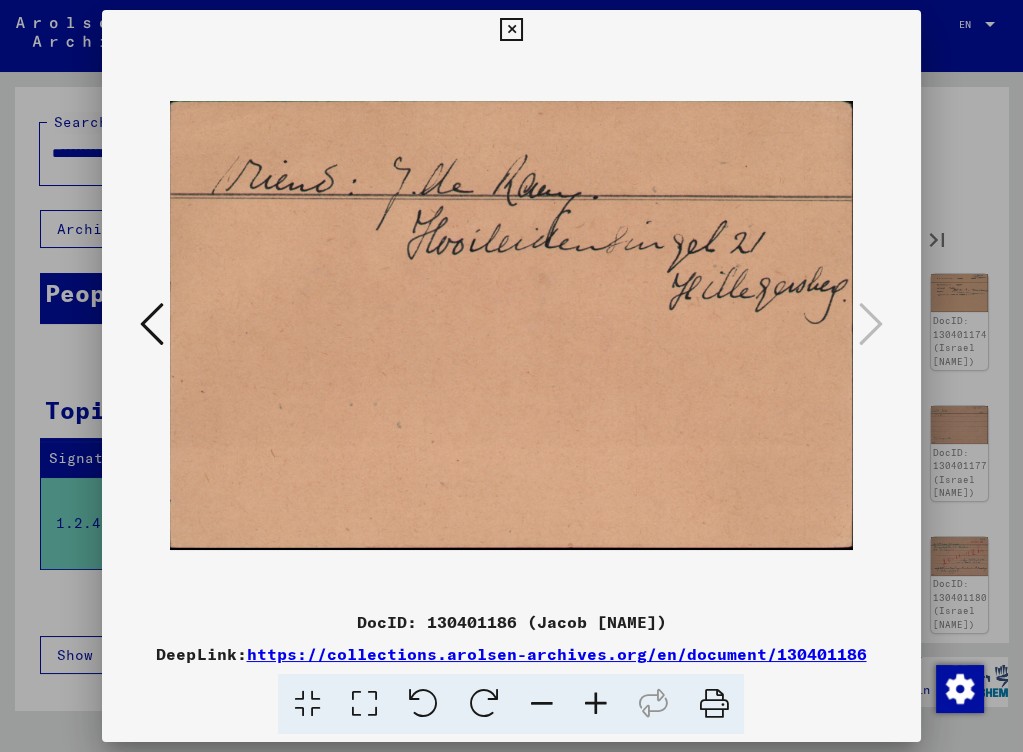 click at bounding box center [511, 376] 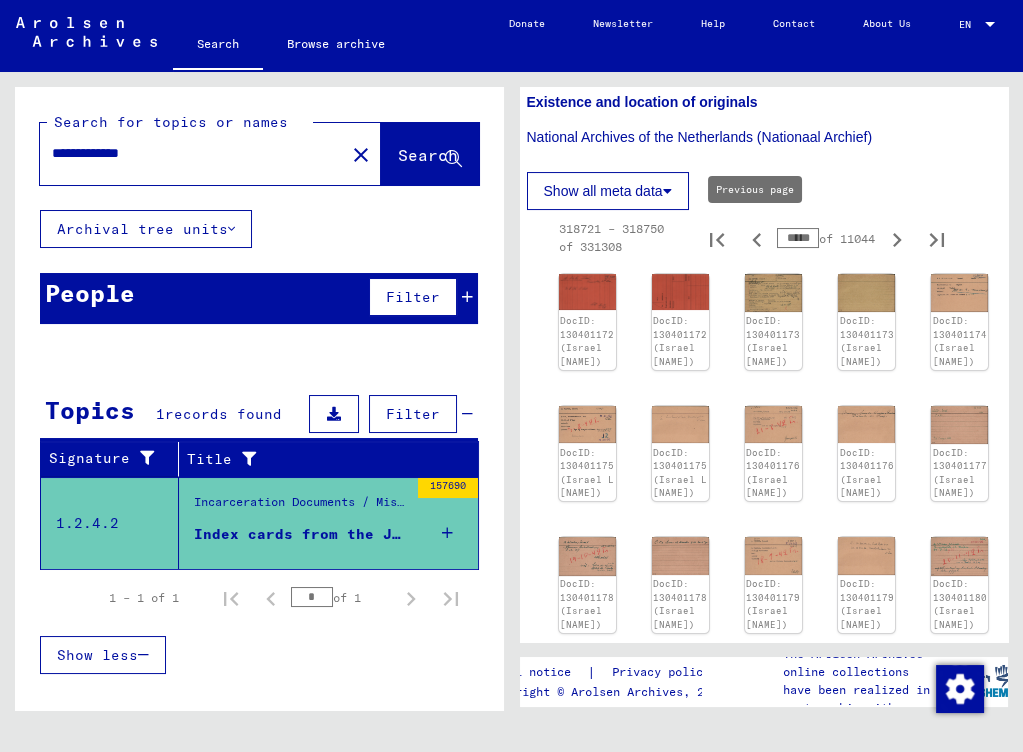 click 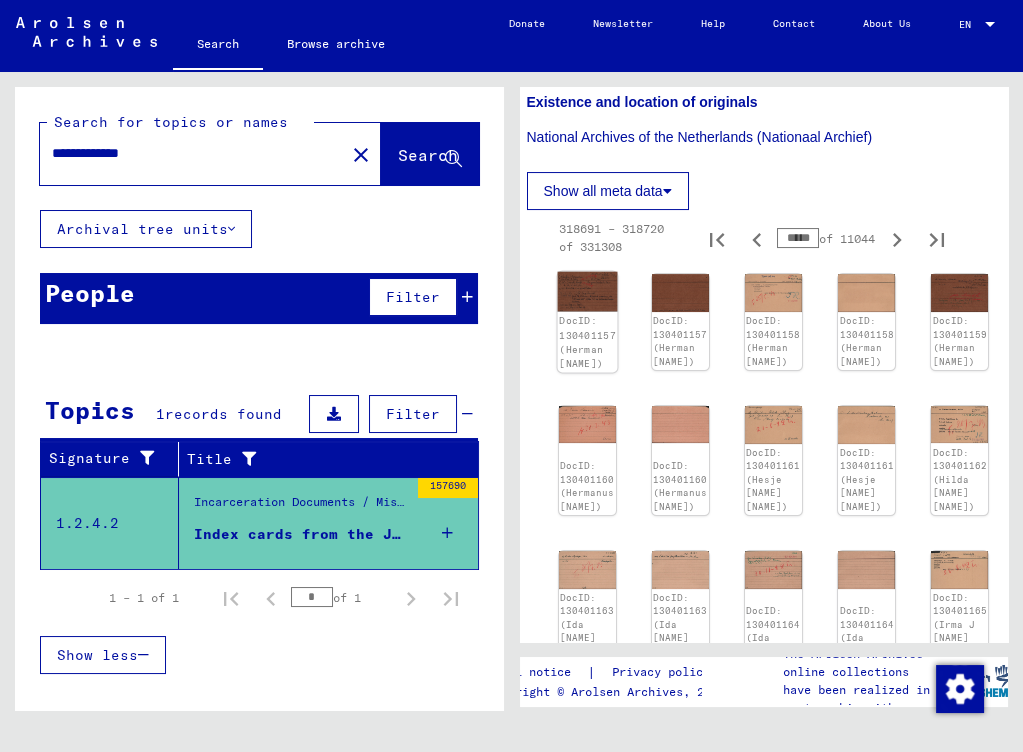click 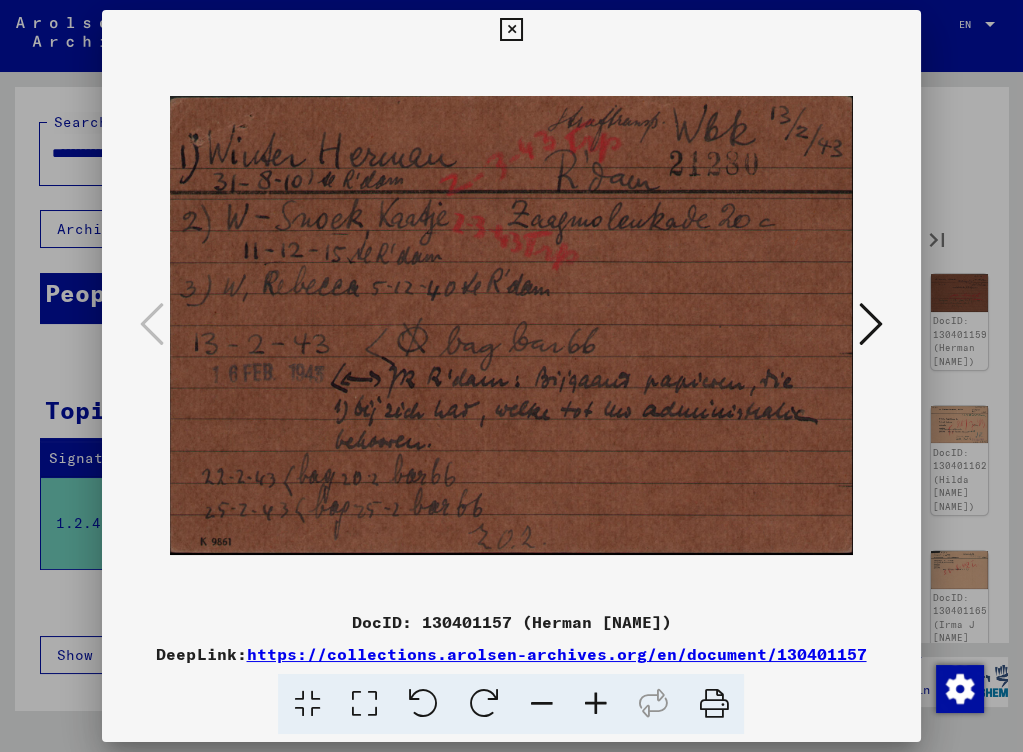 click at bounding box center (871, 324) 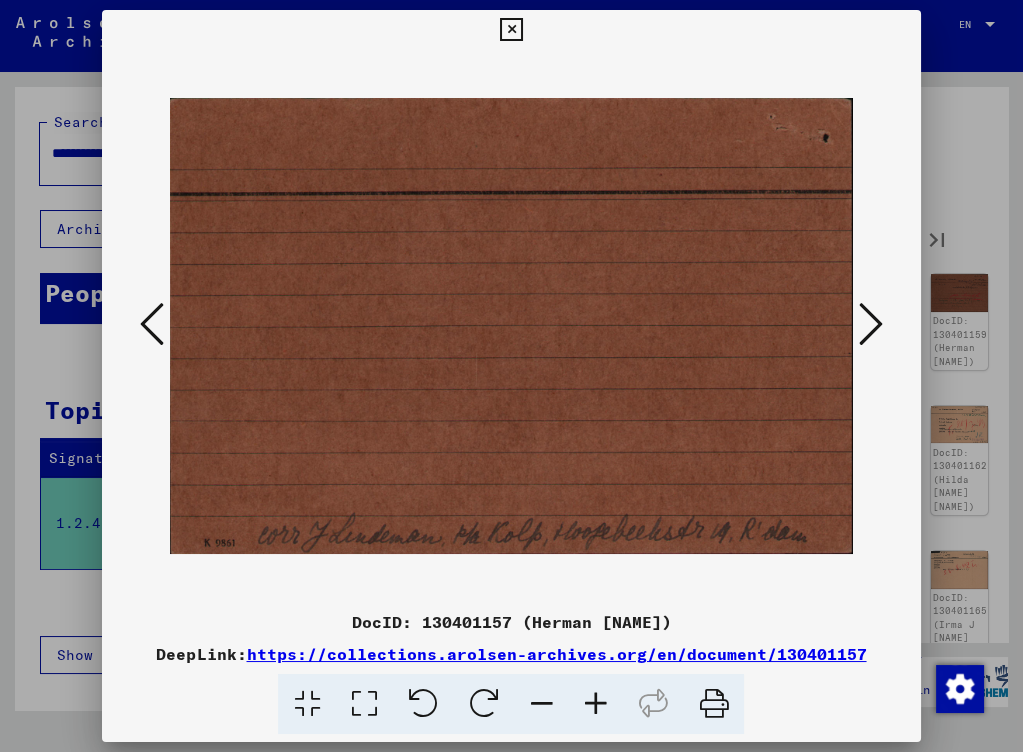 click at bounding box center [871, 324] 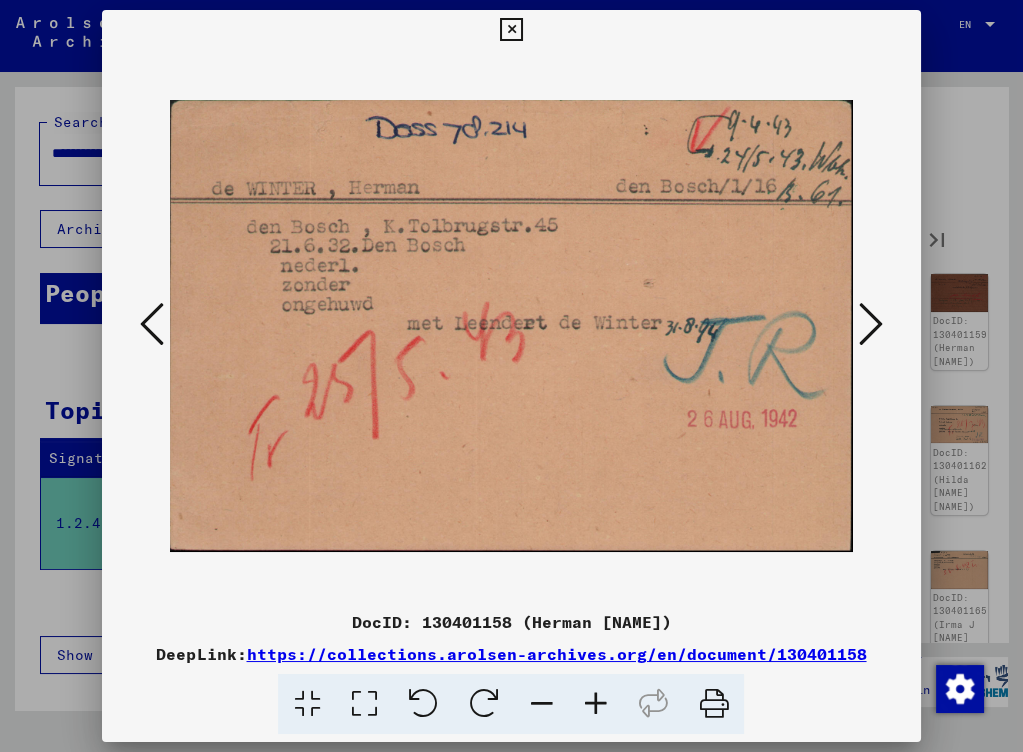 click at bounding box center (871, 324) 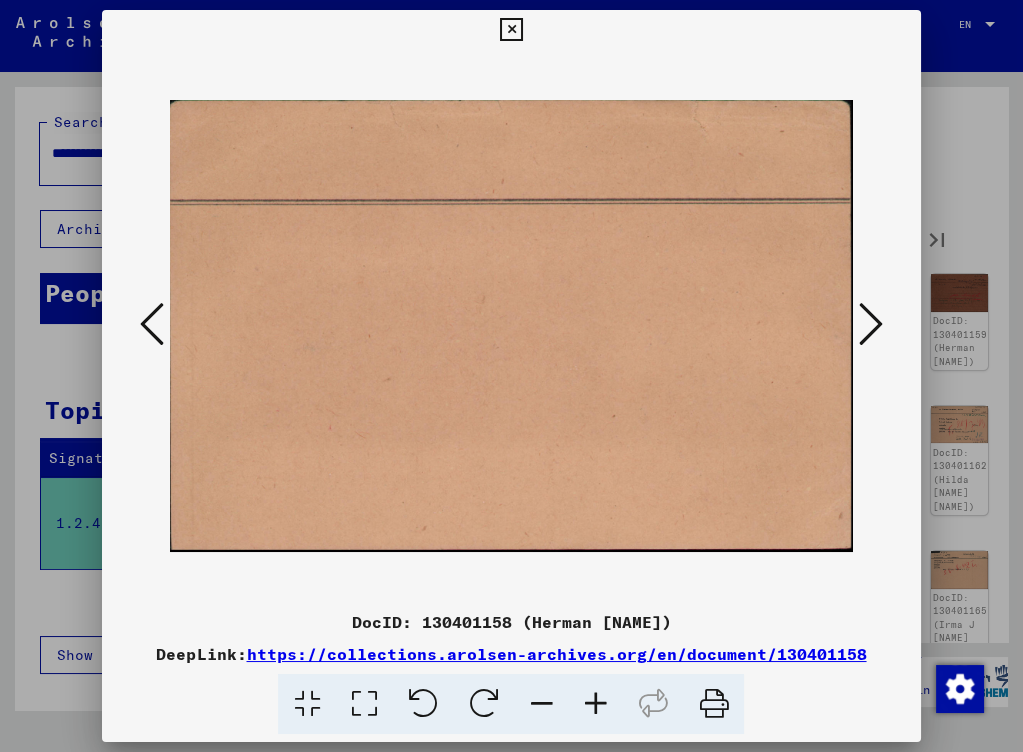click at bounding box center (871, 324) 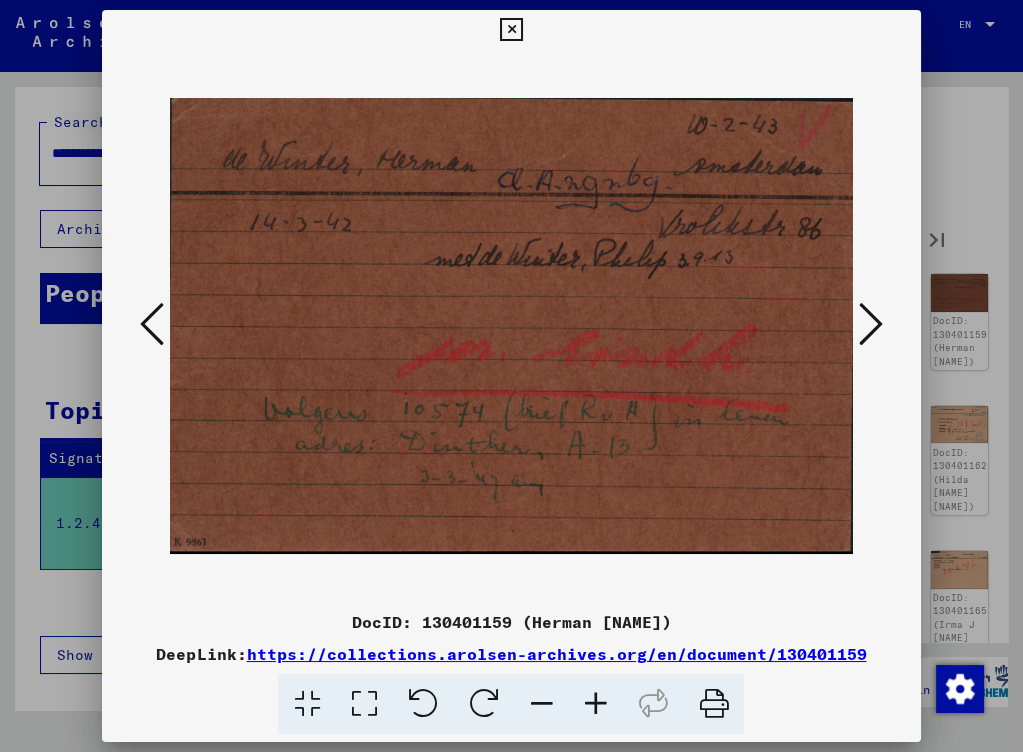 click at bounding box center [871, 324] 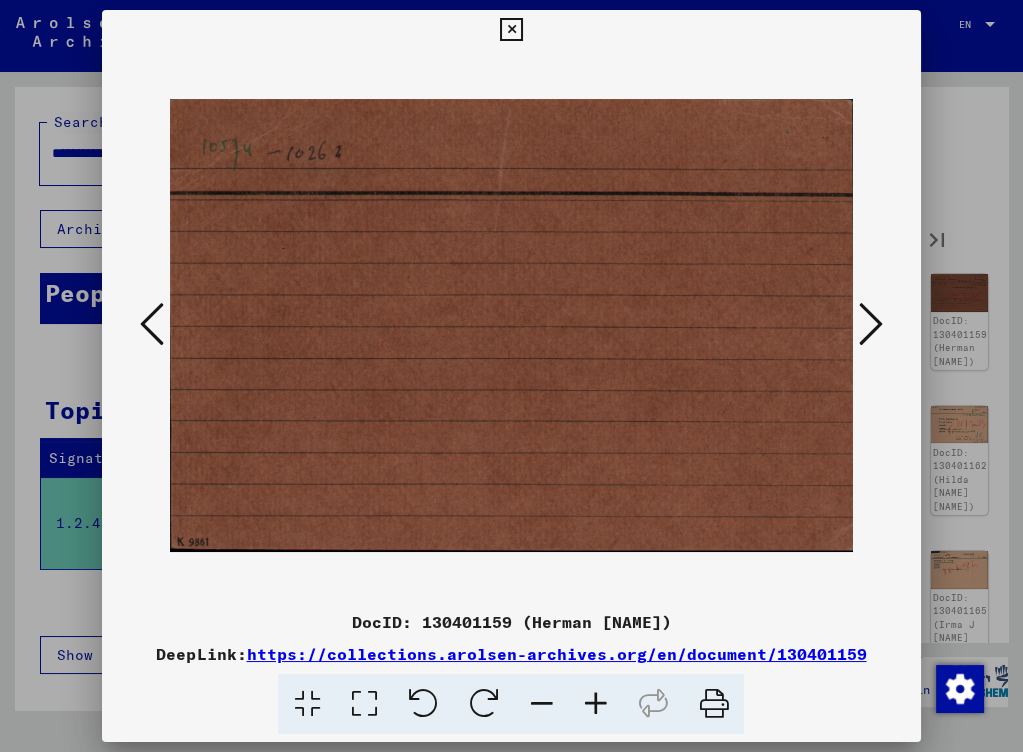click at bounding box center (871, 324) 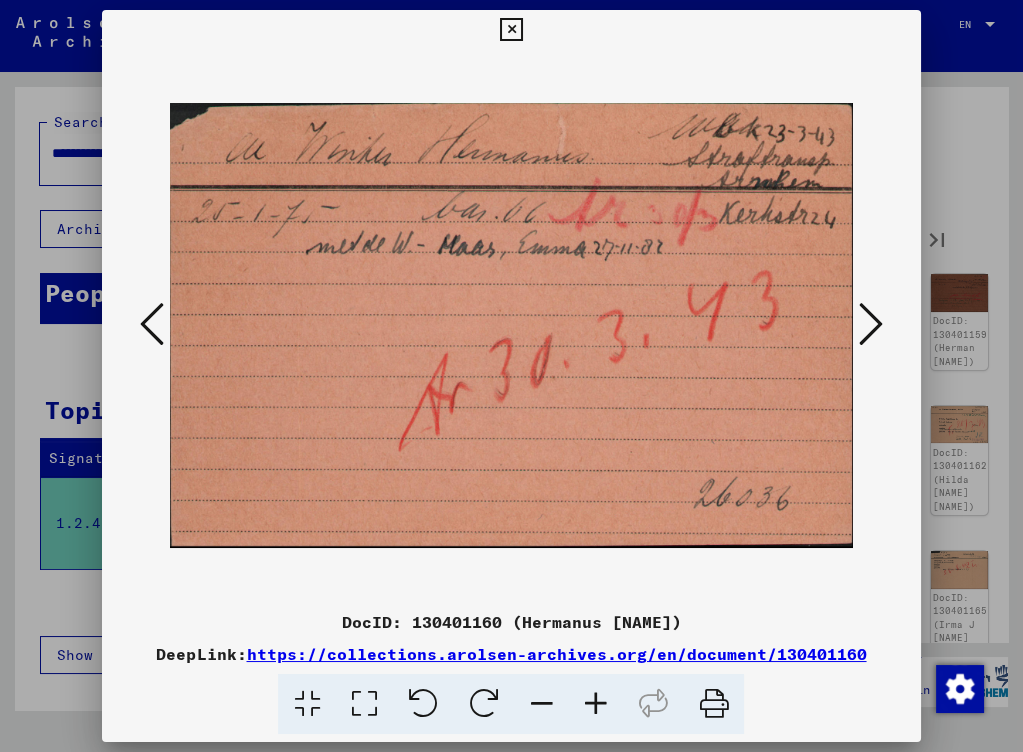 click at bounding box center (871, 324) 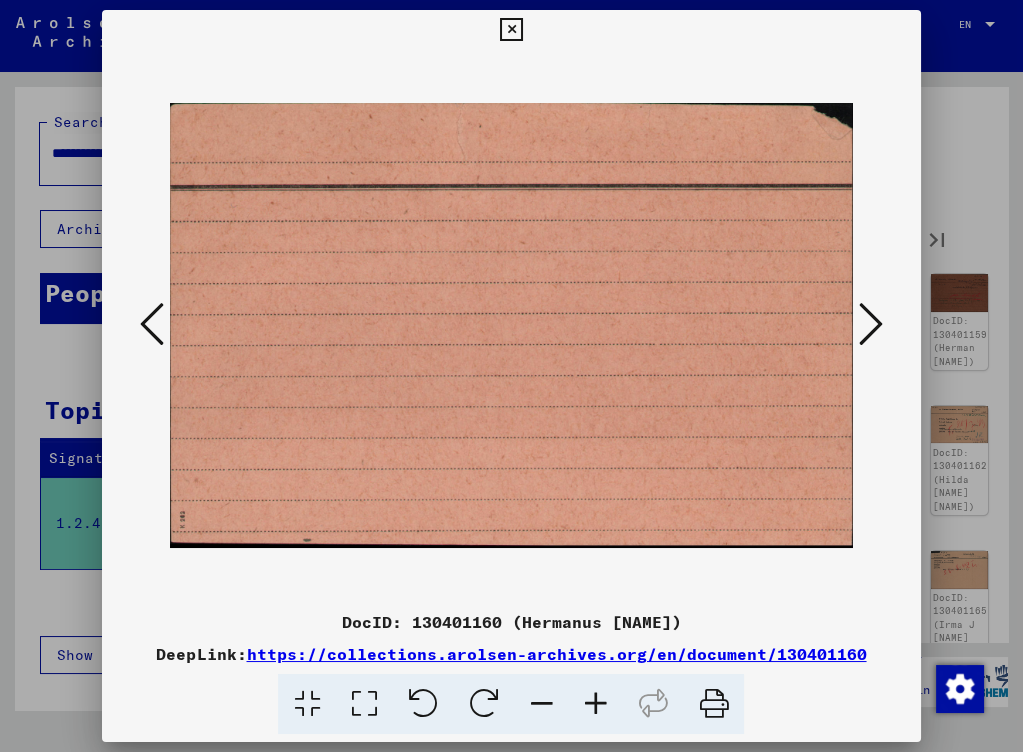 click at bounding box center (871, 324) 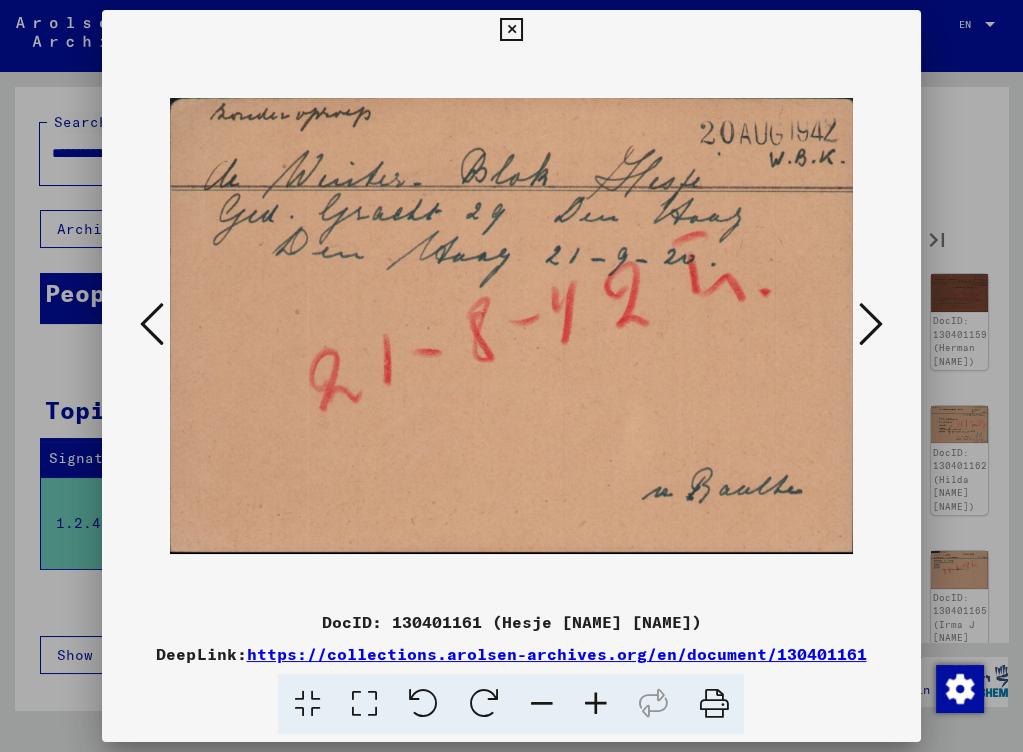 click at bounding box center [871, 324] 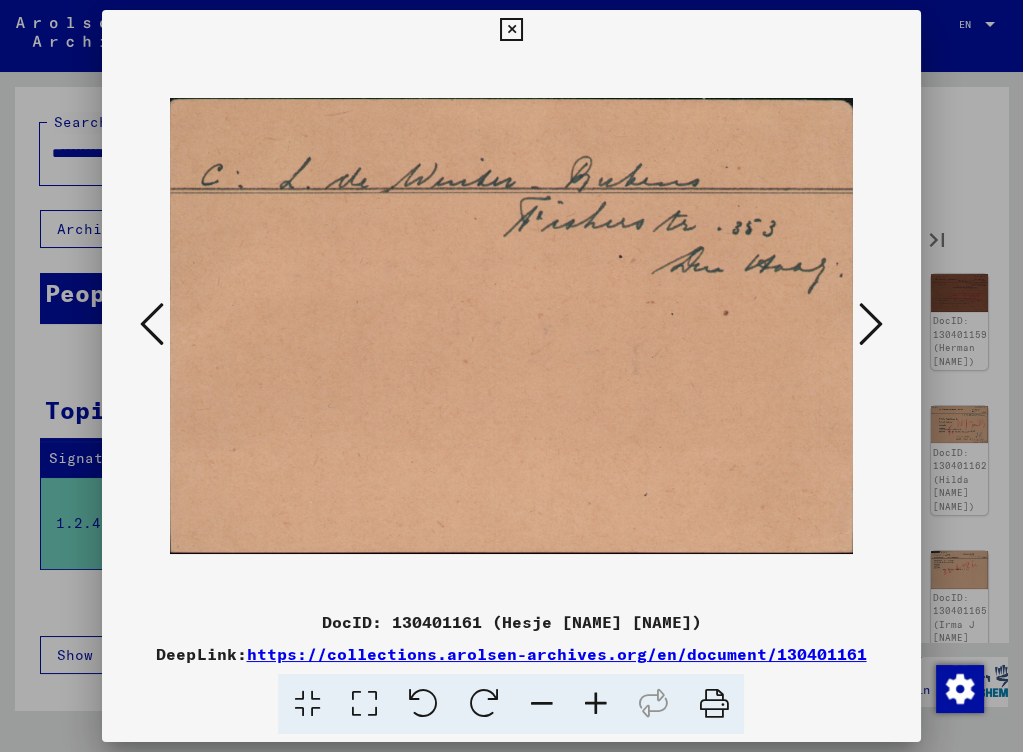 click at bounding box center [871, 324] 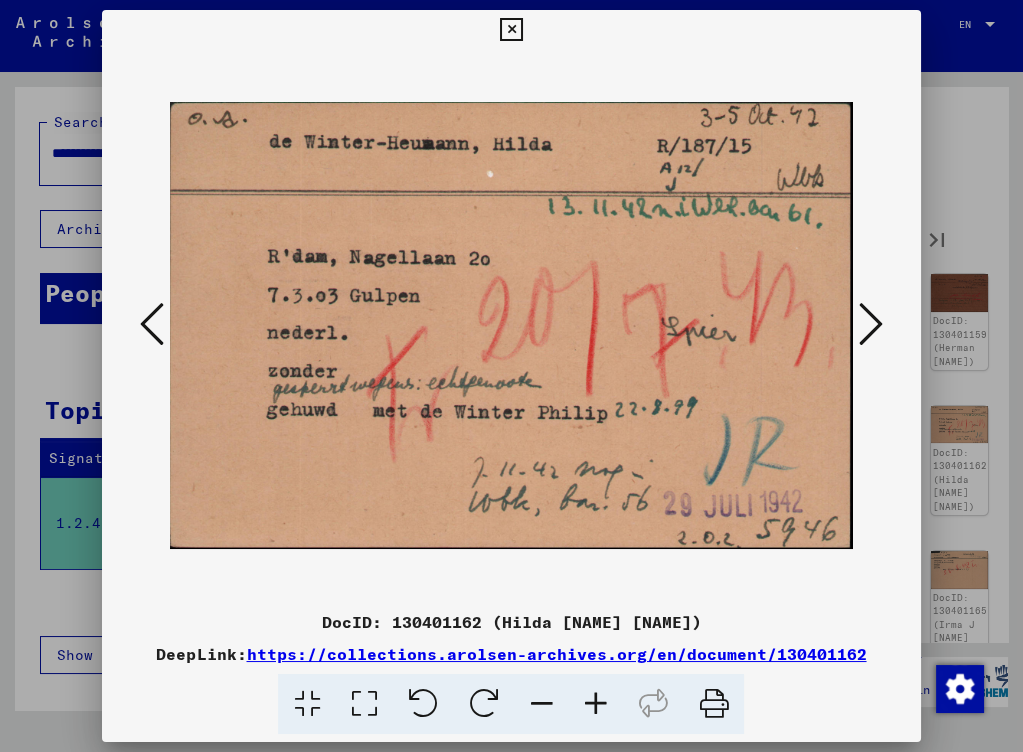 click at bounding box center (871, 324) 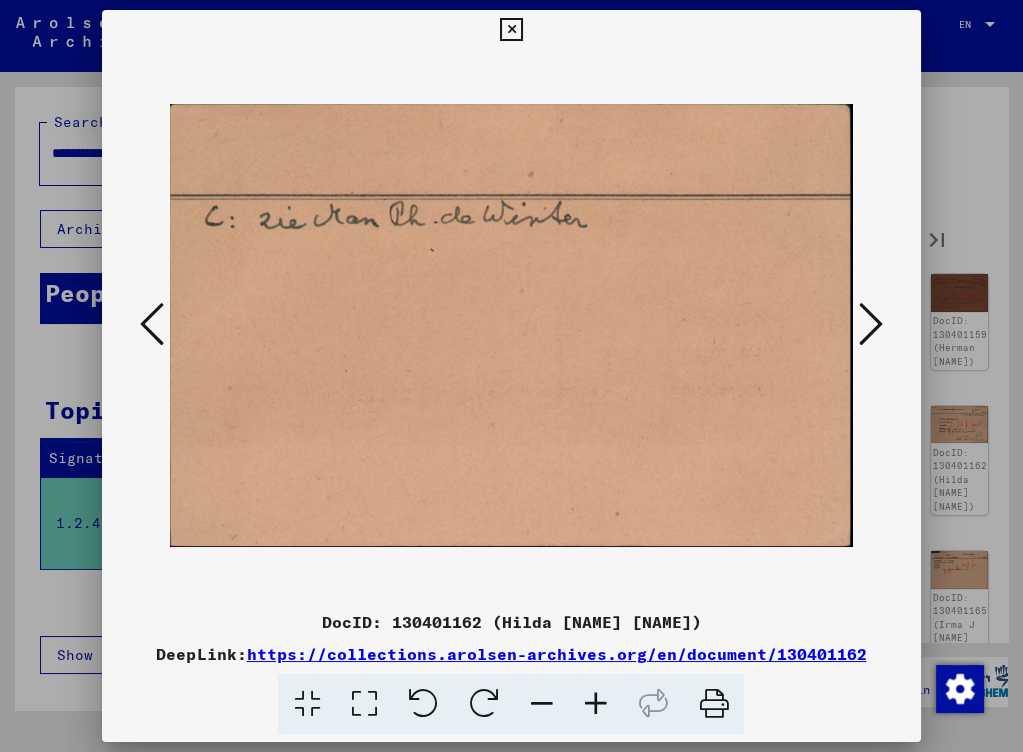 click at bounding box center (871, 324) 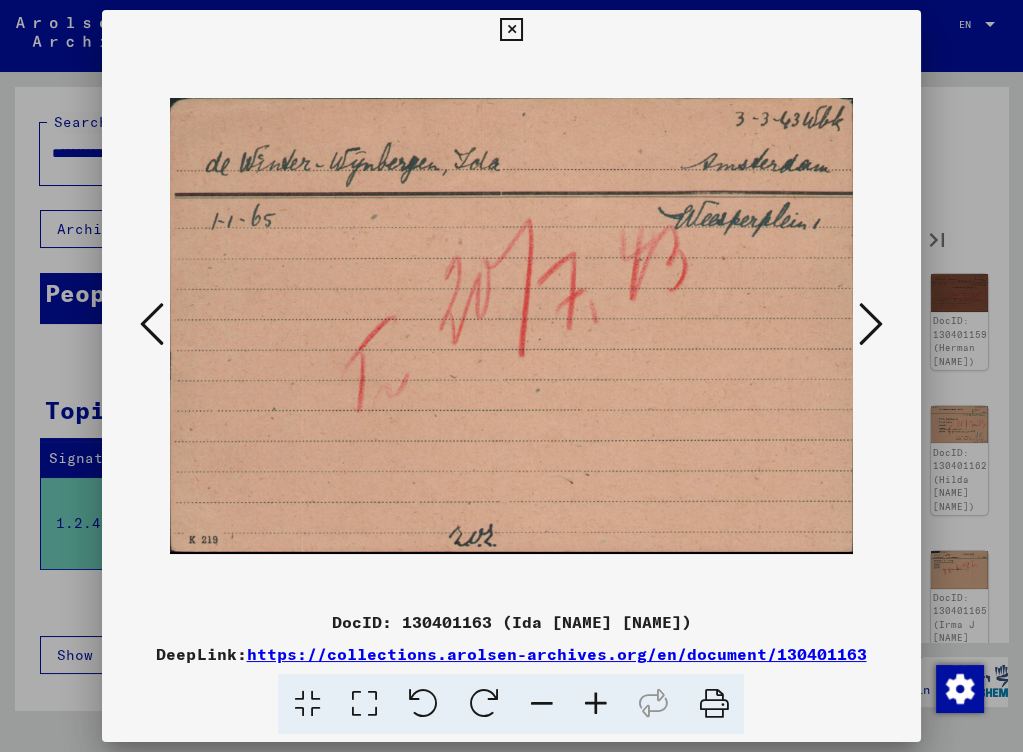click at bounding box center [871, 324] 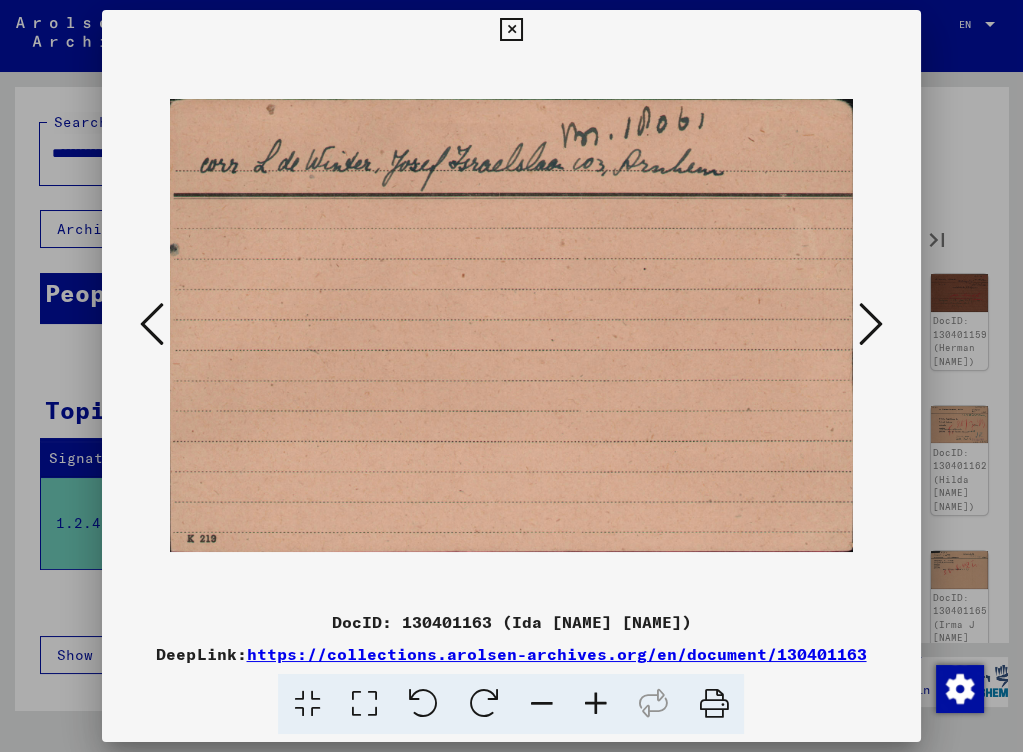 click at bounding box center [871, 324] 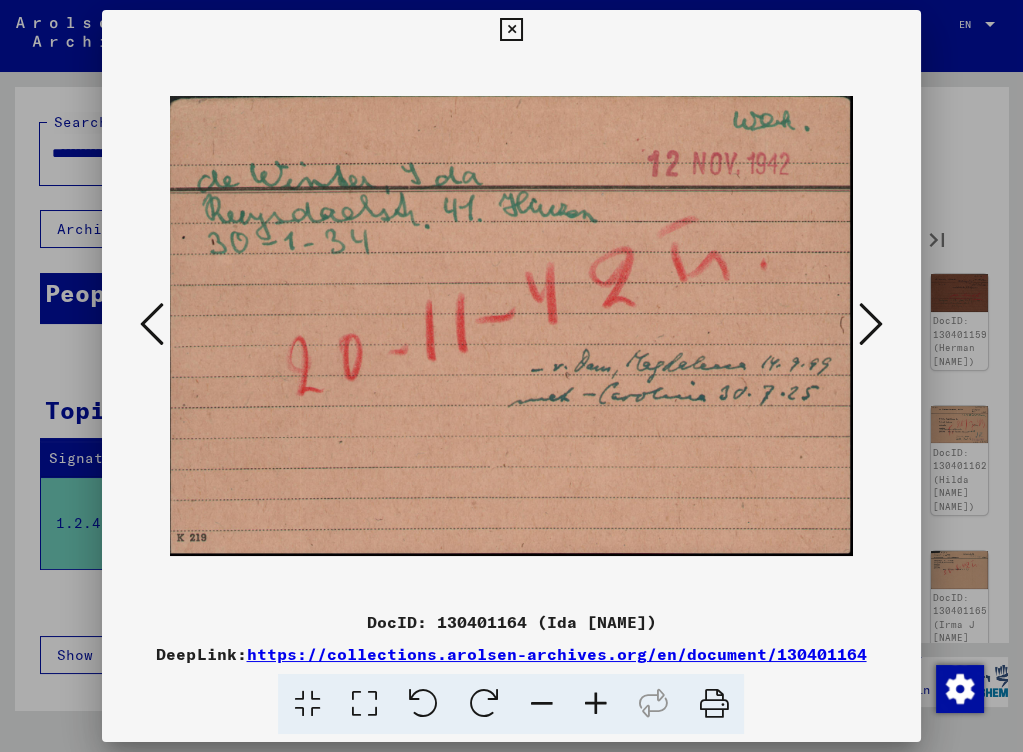 click at bounding box center [871, 324] 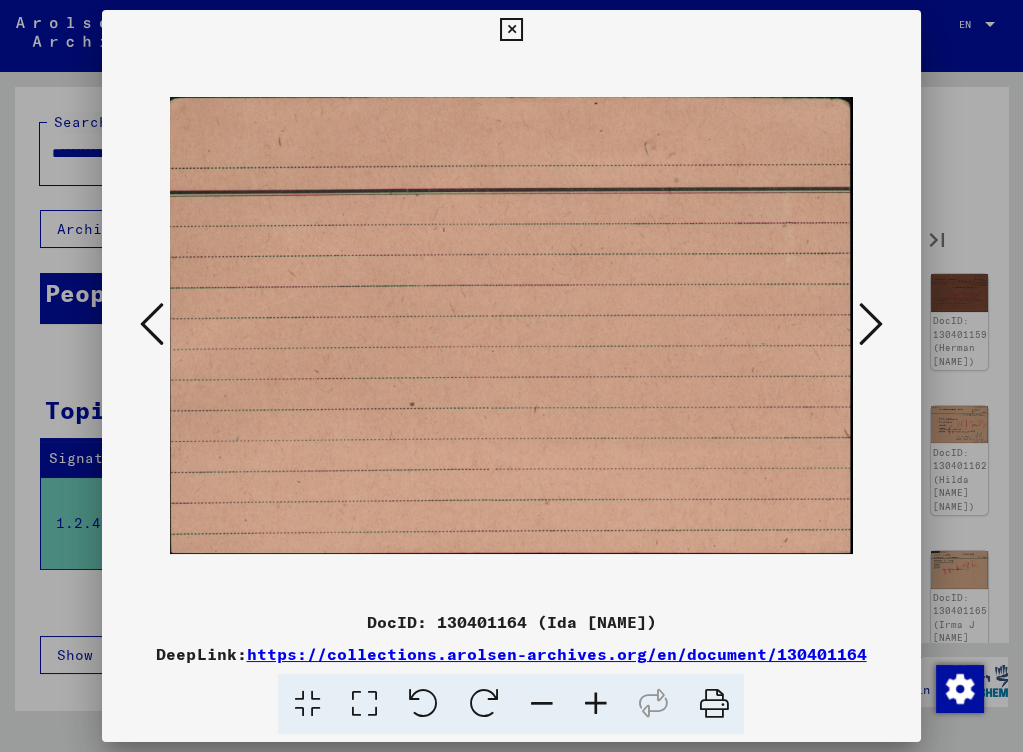 click at bounding box center (871, 324) 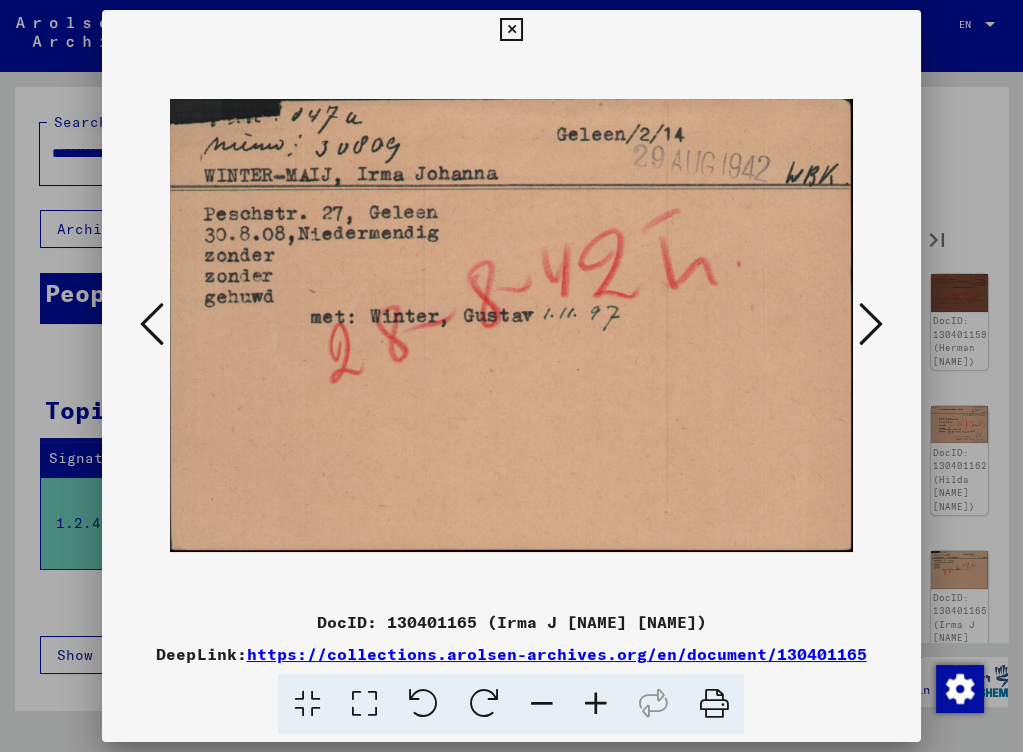 click at bounding box center (871, 324) 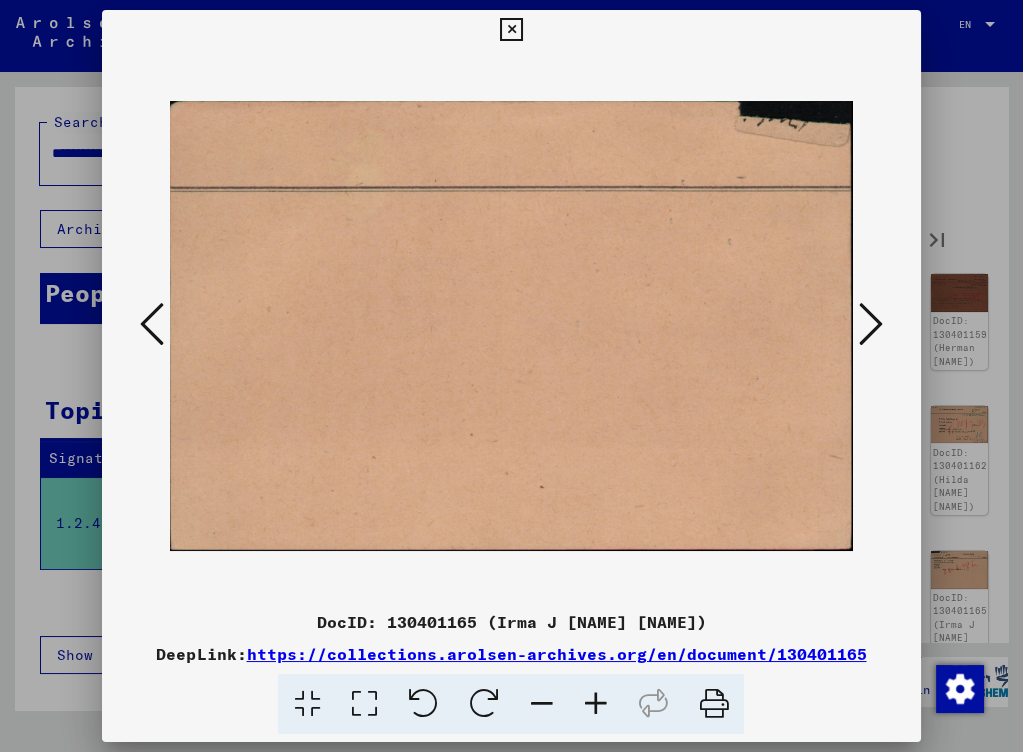 click at bounding box center (871, 324) 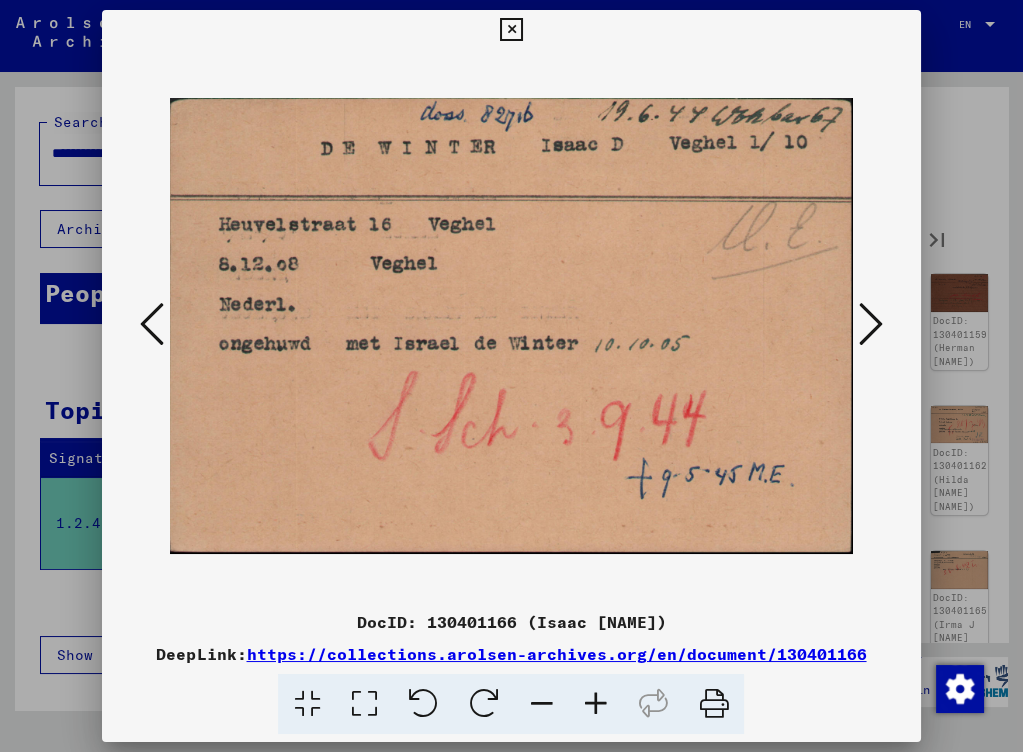 click at bounding box center (871, 324) 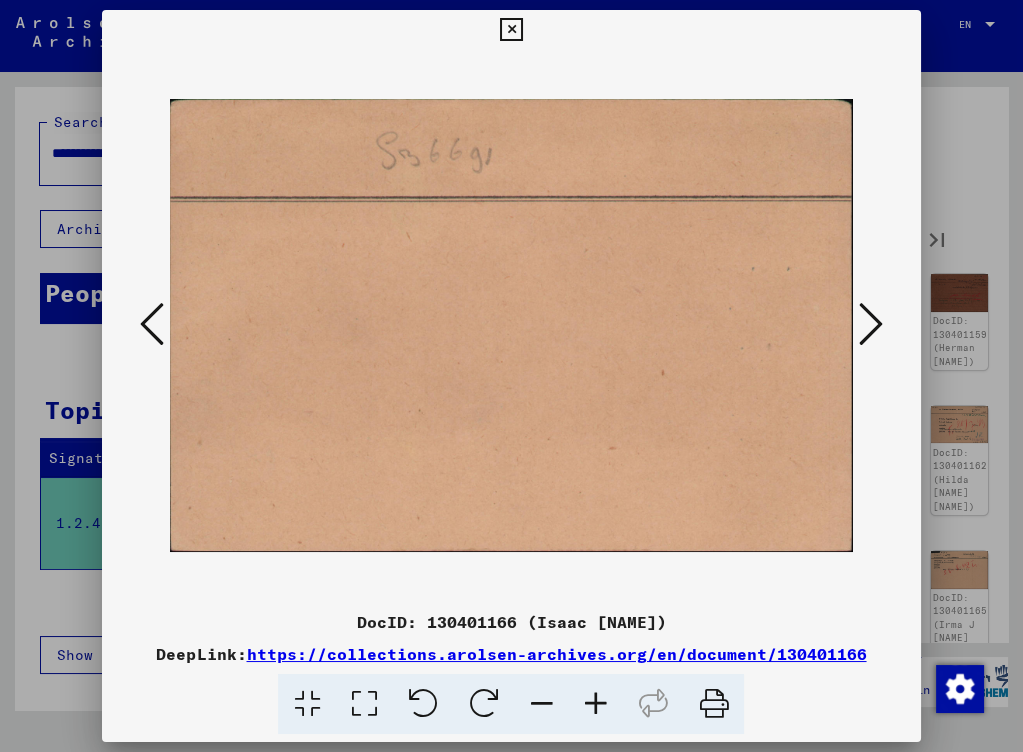 click at bounding box center [871, 324] 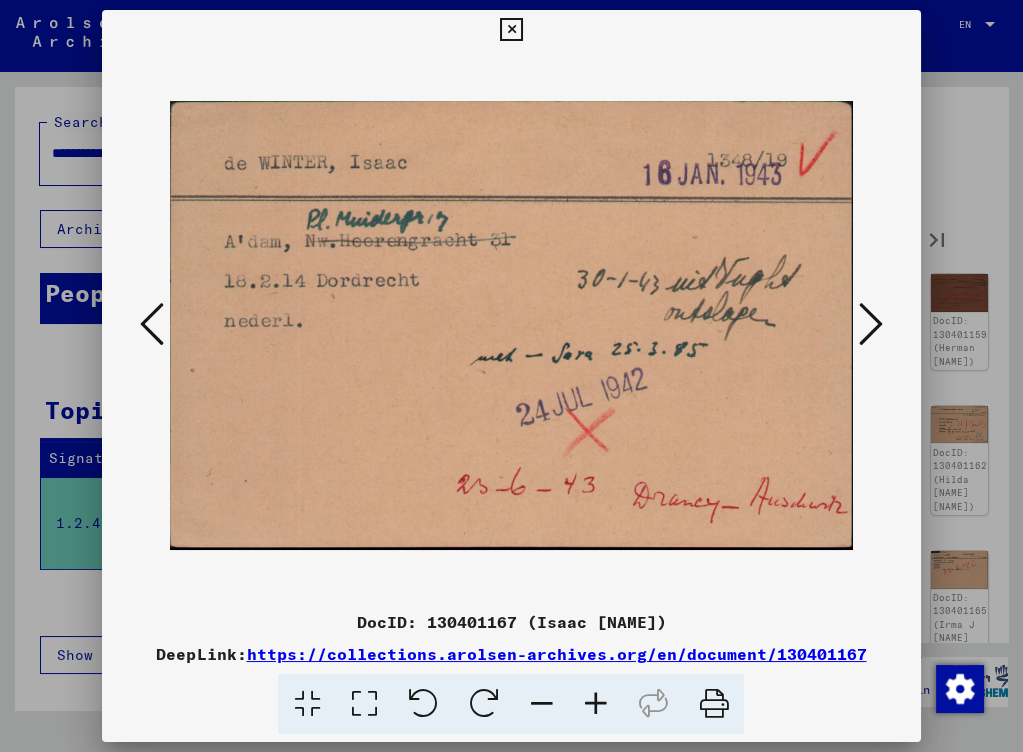 click at bounding box center (871, 324) 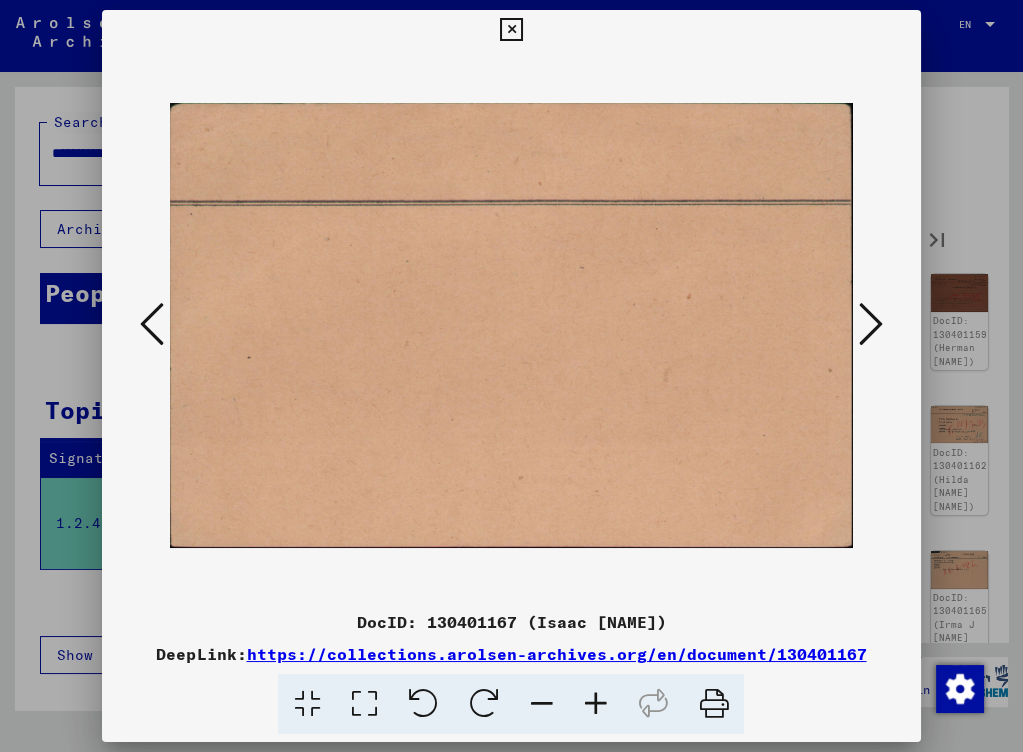 click at bounding box center [871, 324] 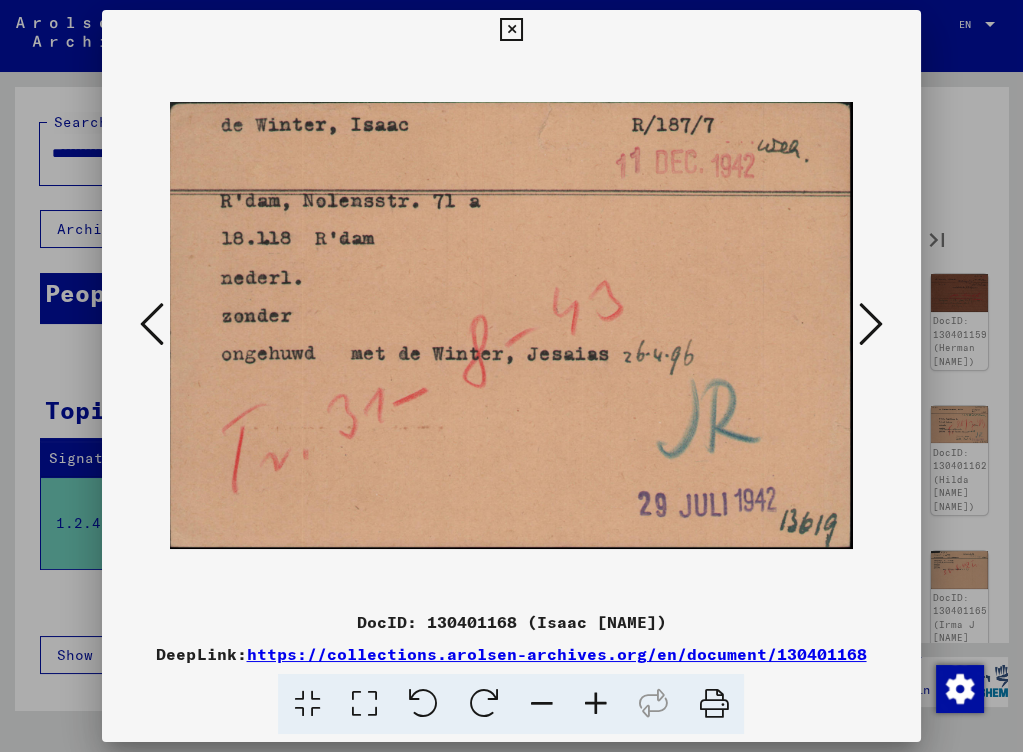 click at bounding box center (871, 324) 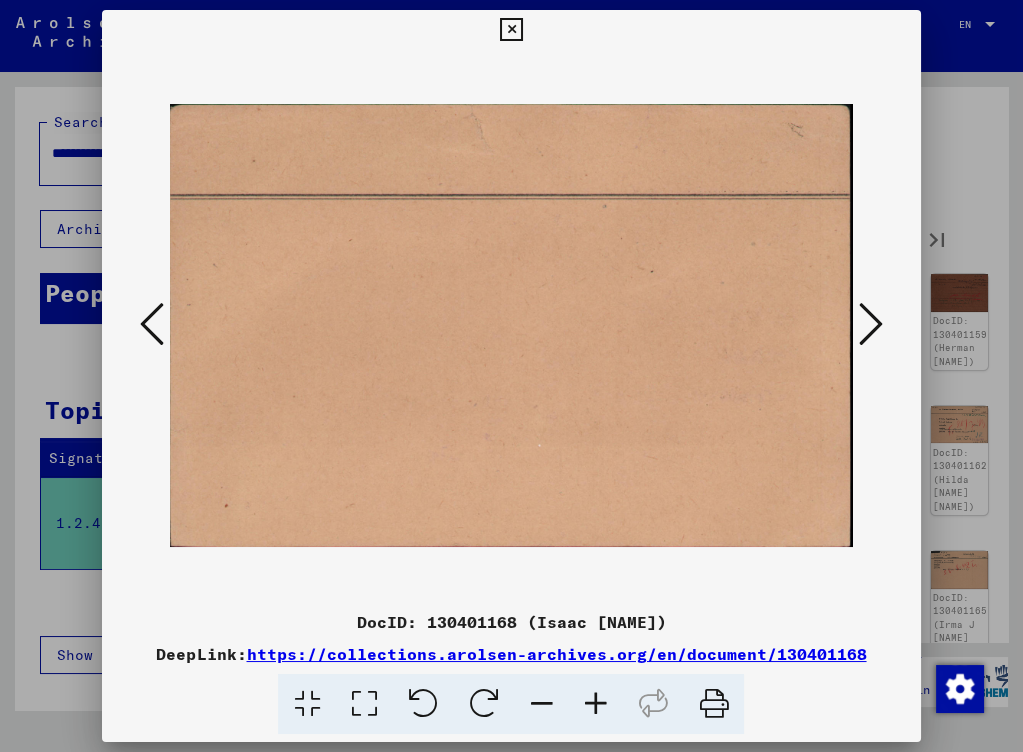 click at bounding box center [871, 324] 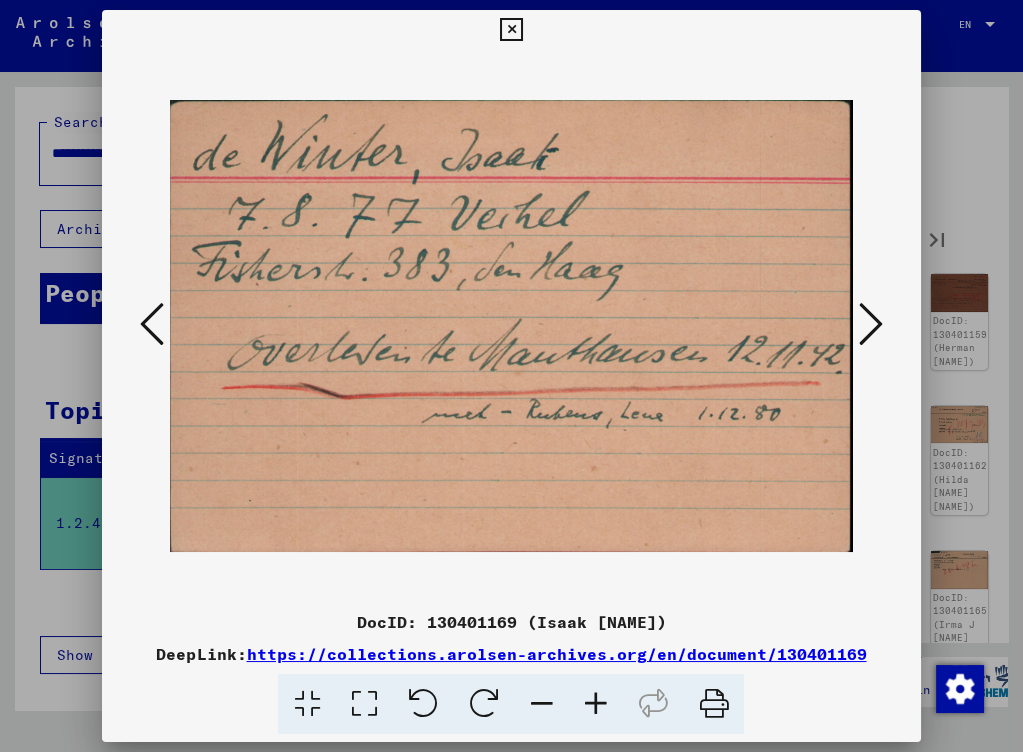 click at bounding box center (871, 324) 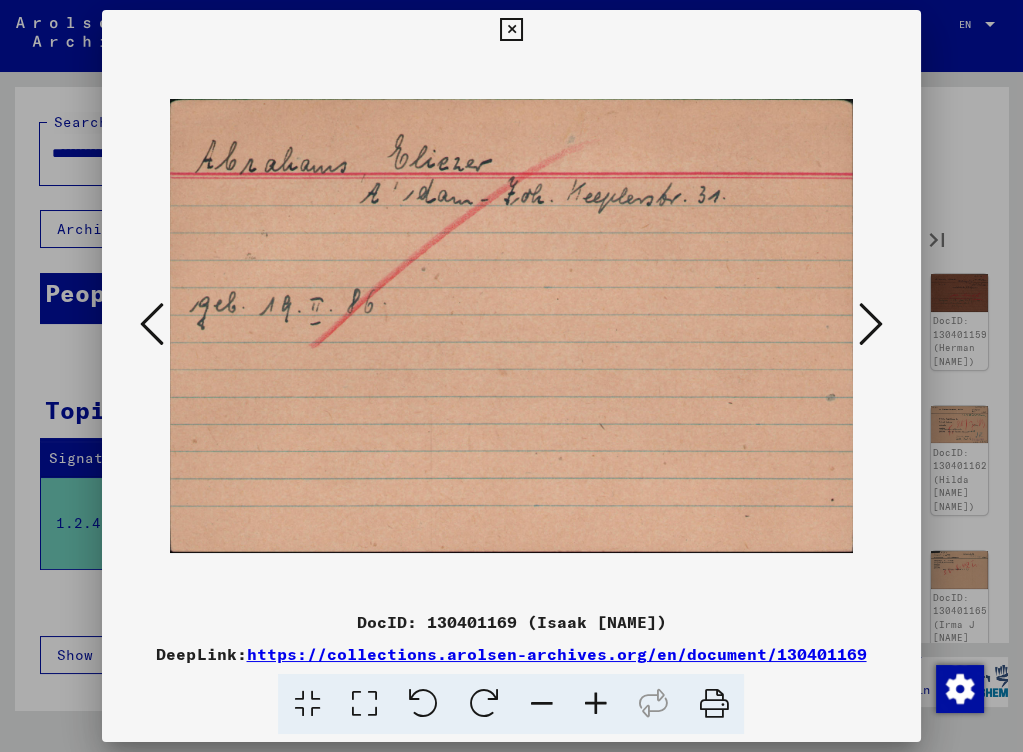click at bounding box center [871, 324] 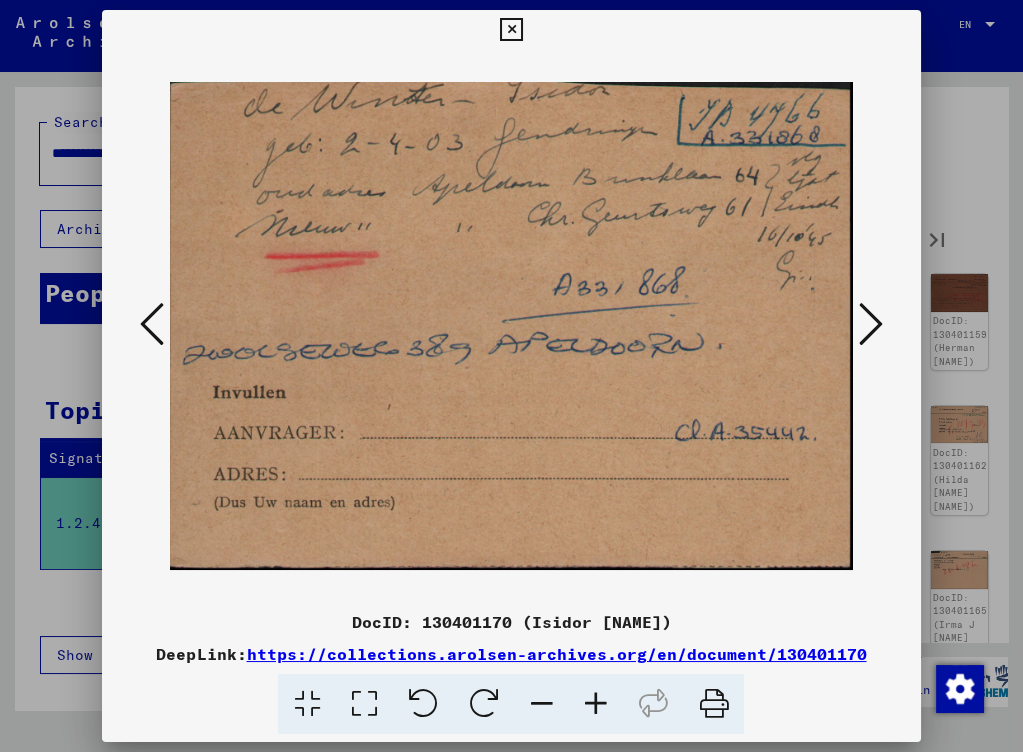 click at bounding box center (152, 324) 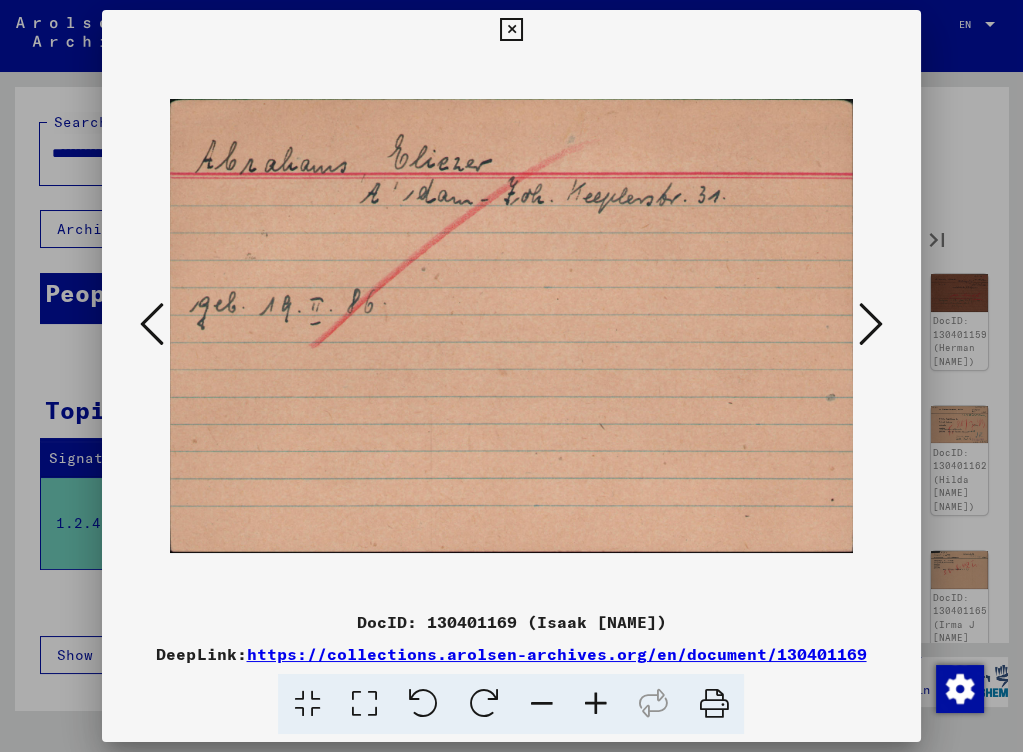 click at bounding box center (152, 324) 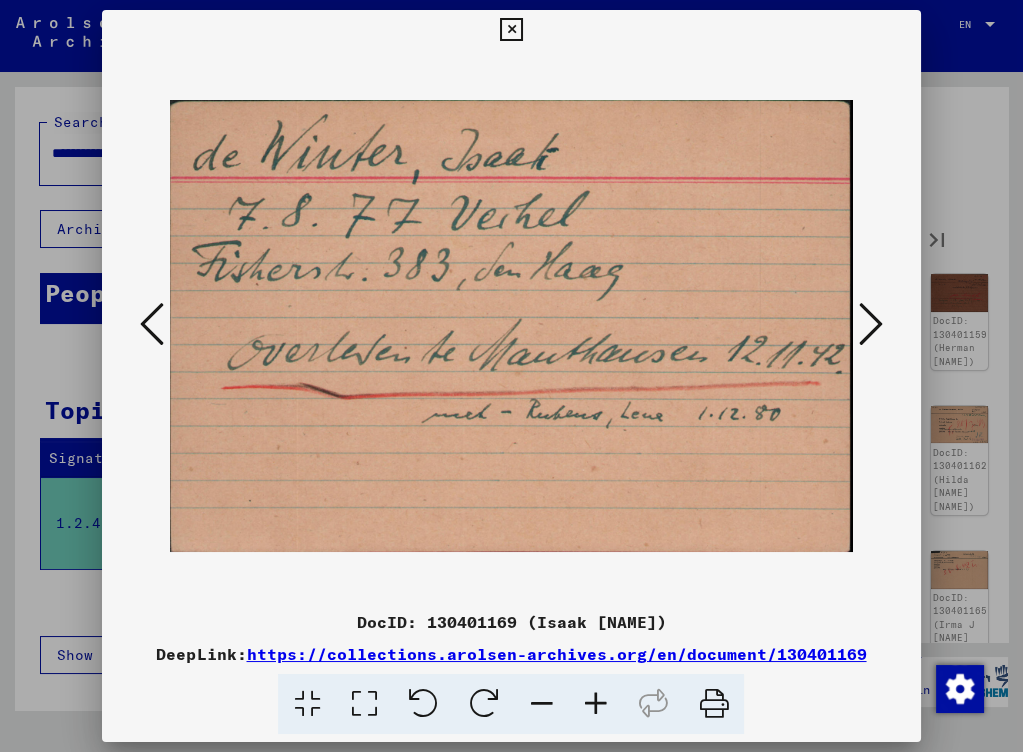 click at bounding box center [871, 324] 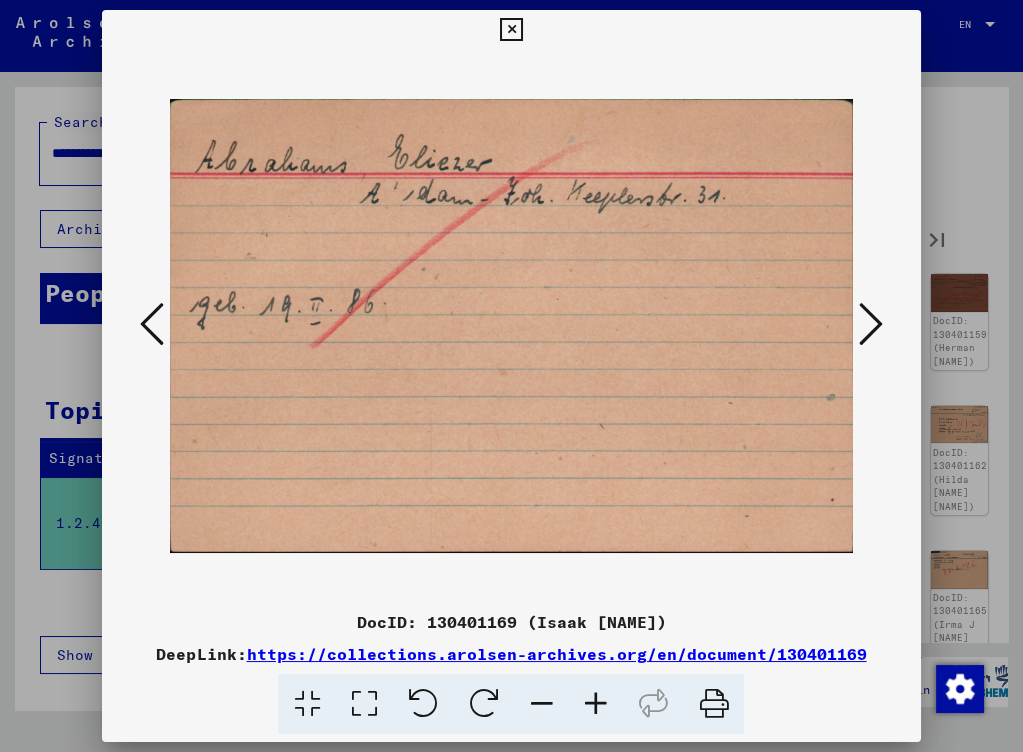 click at bounding box center [871, 324] 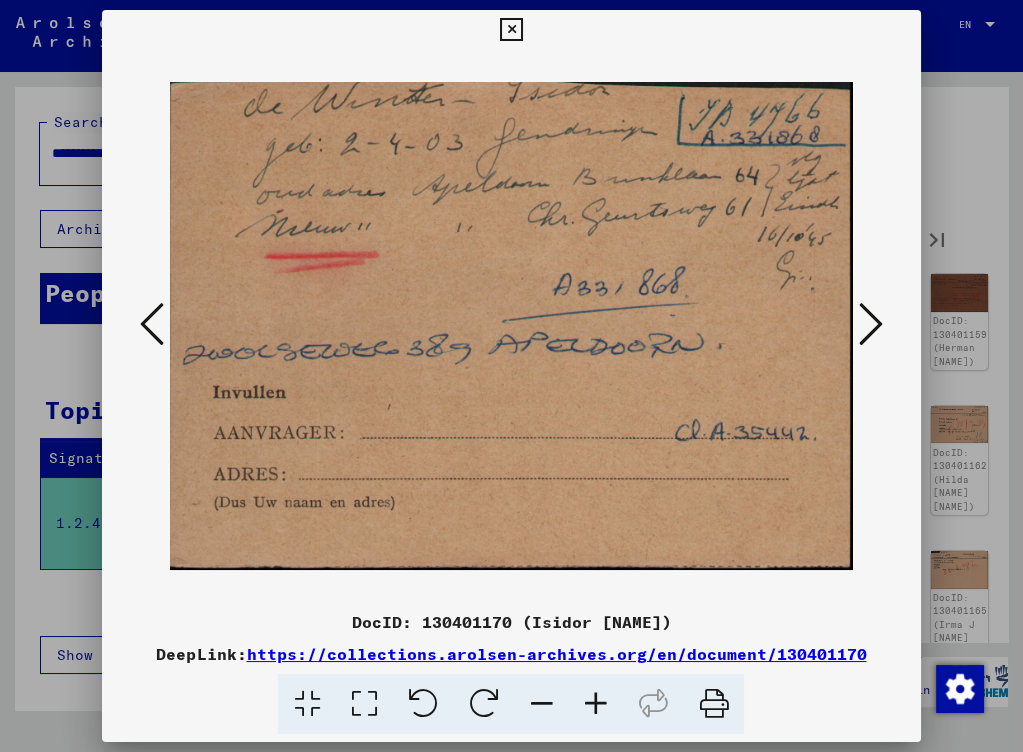 click at bounding box center (871, 324) 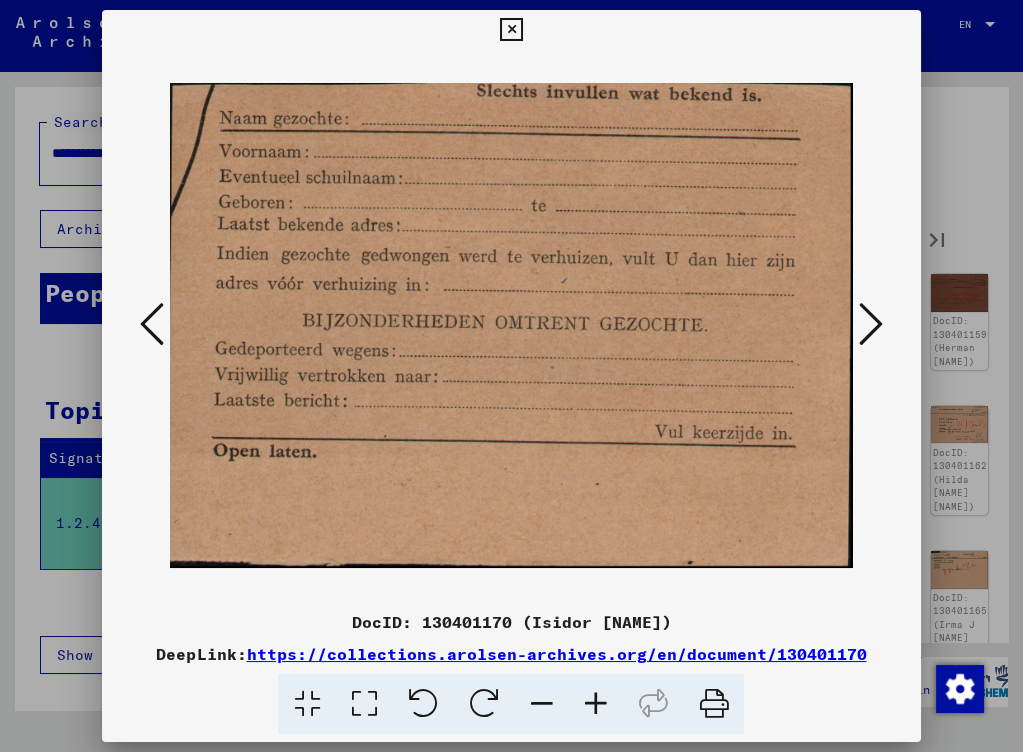 click at bounding box center [871, 324] 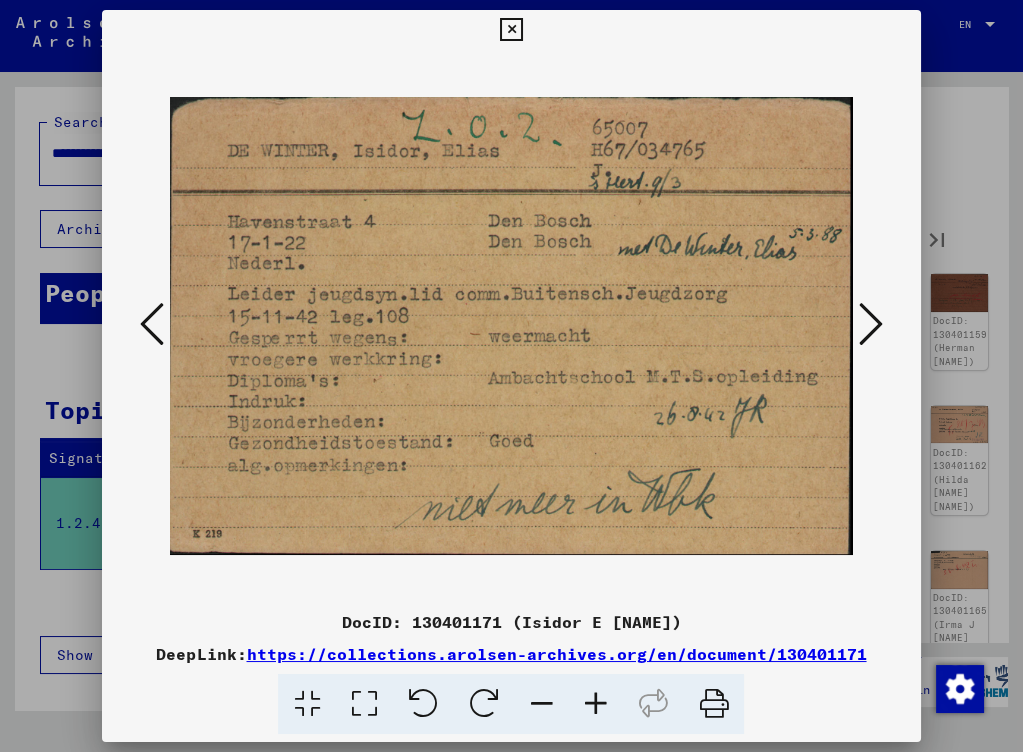 click at bounding box center [871, 324] 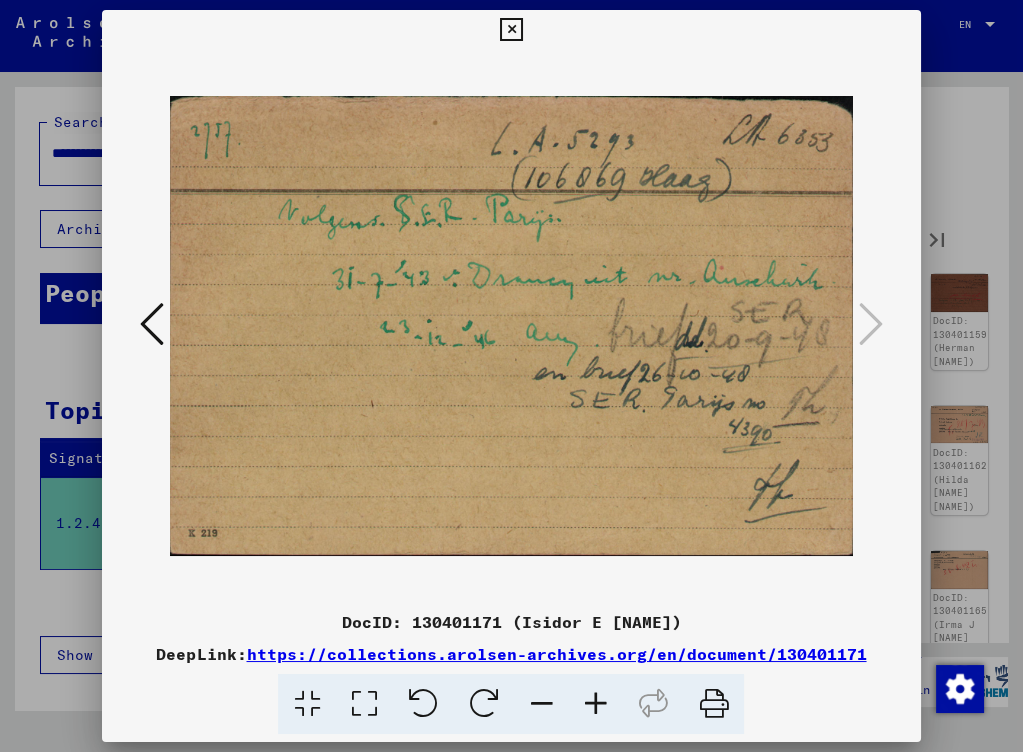 click at bounding box center [511, 376] 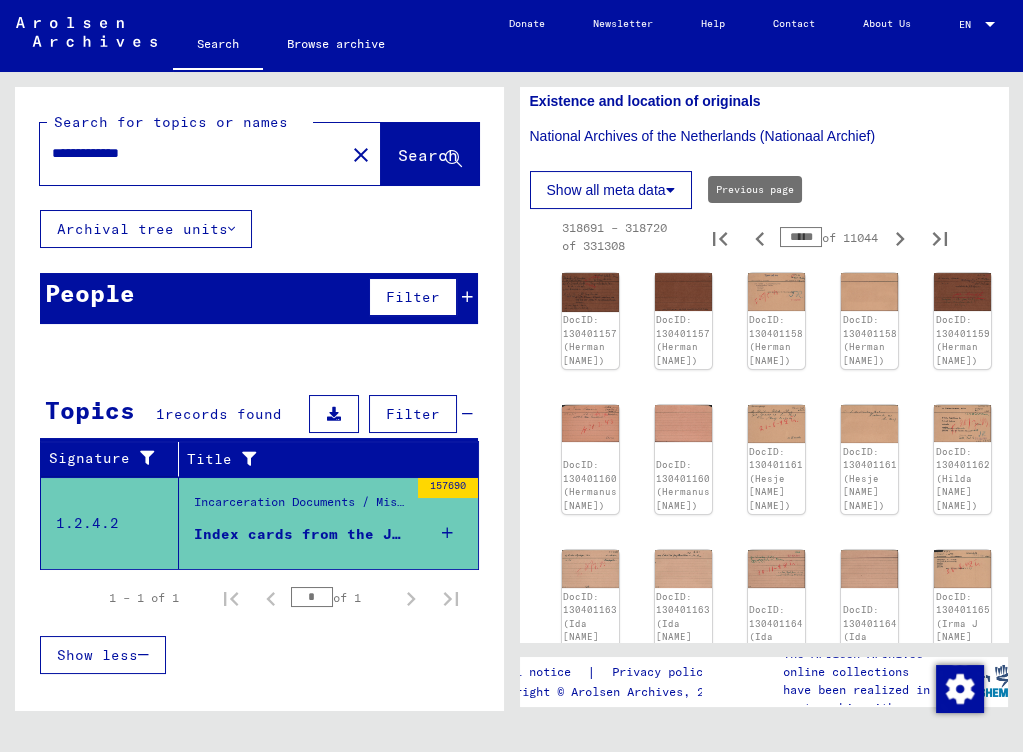 scroll, scrollTop: 574, scrollLeft: 15, axis: both 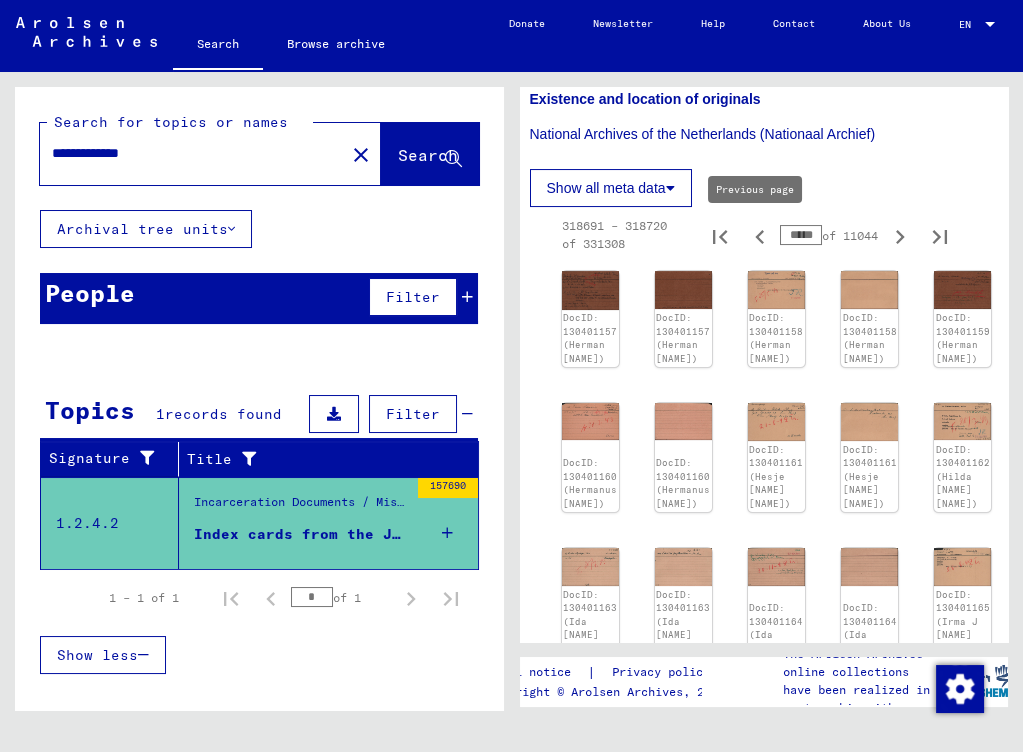 click 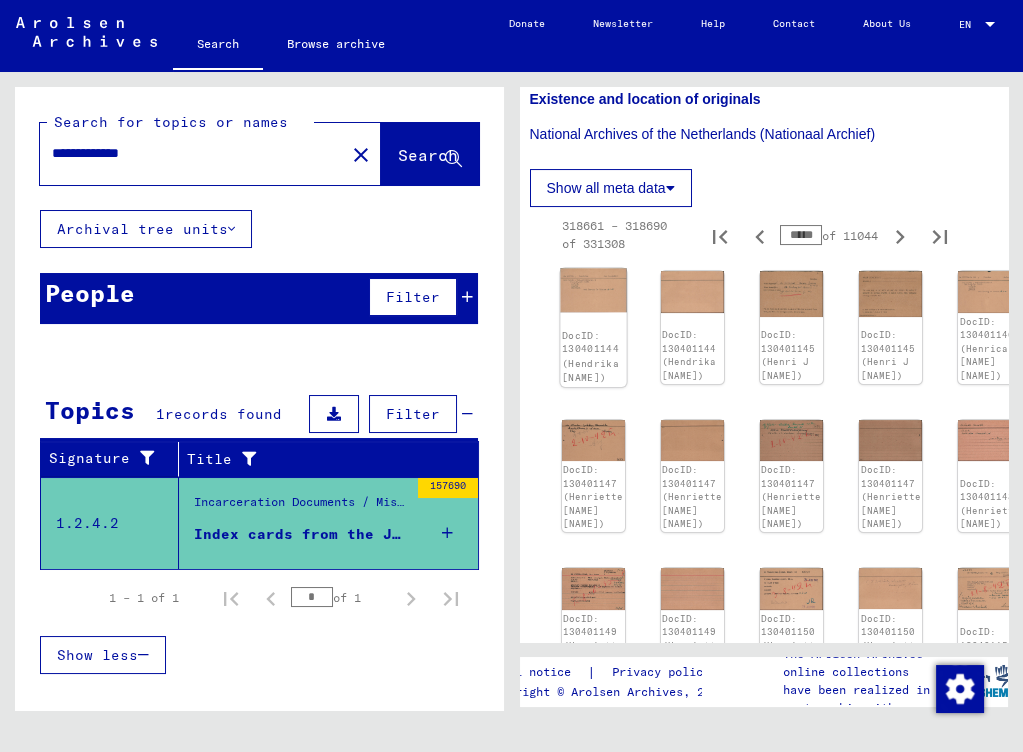click 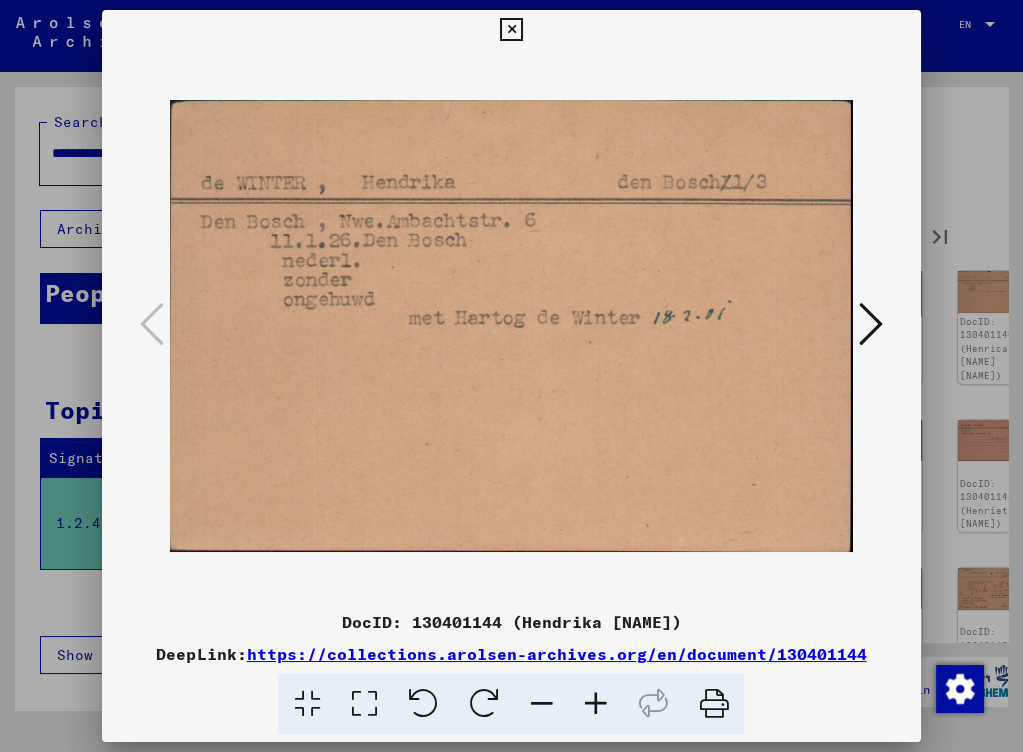 click at bounding box center [871, 324] 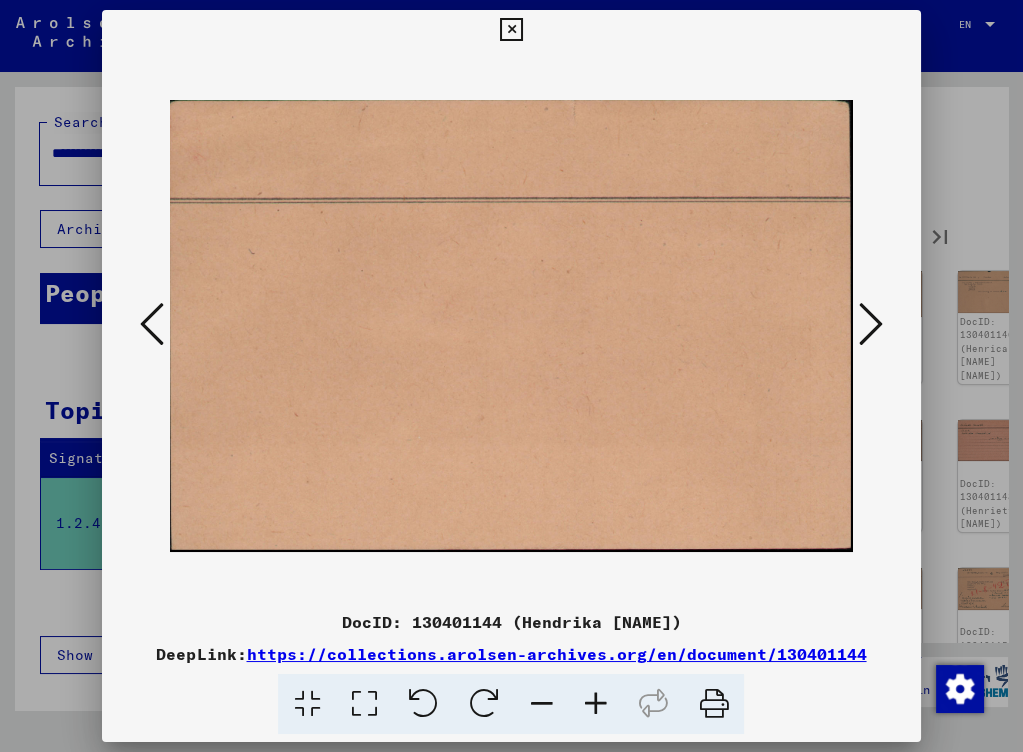 click at bounding box center [871, 324] 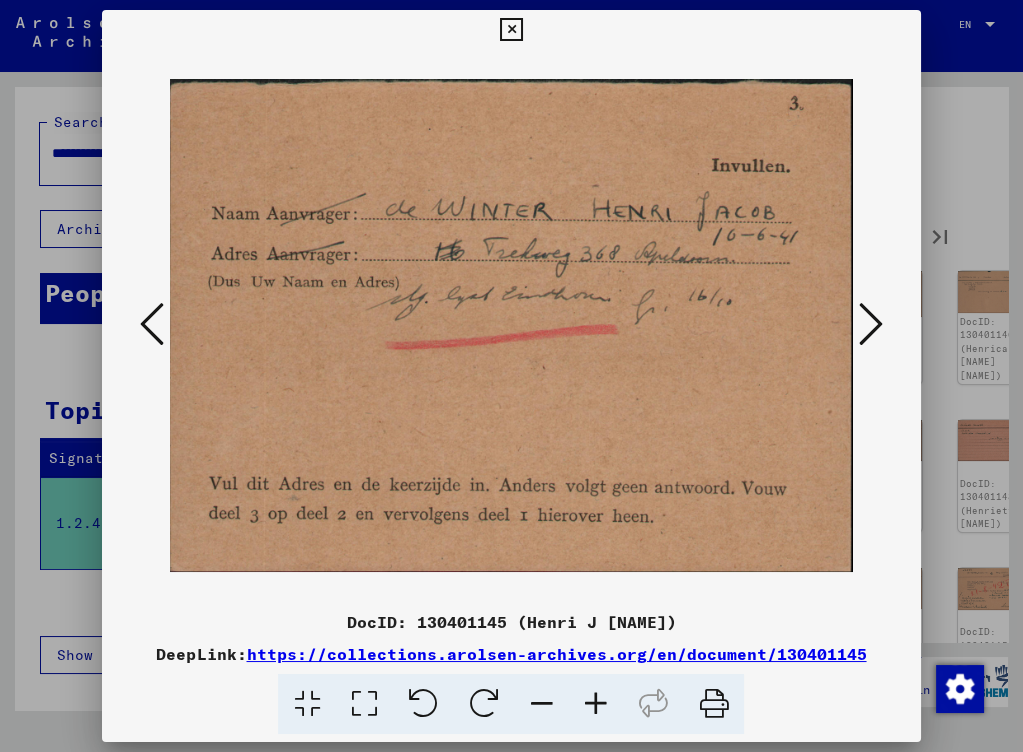 click at bounding box center [871, 324] 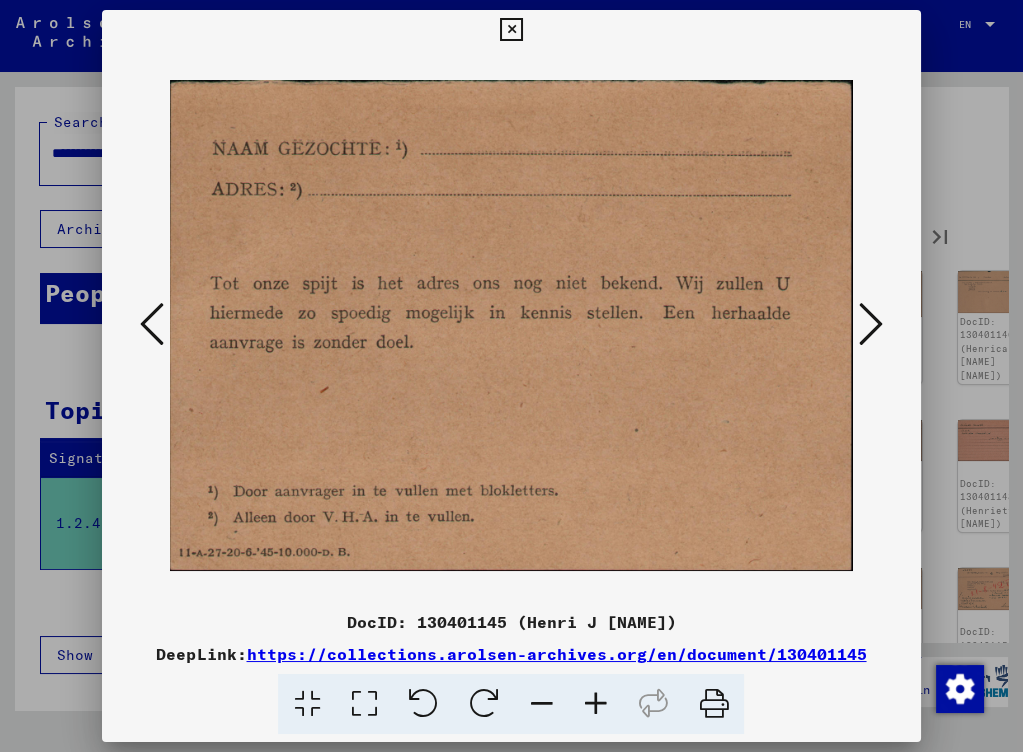 click at bounding box center (871, 324) 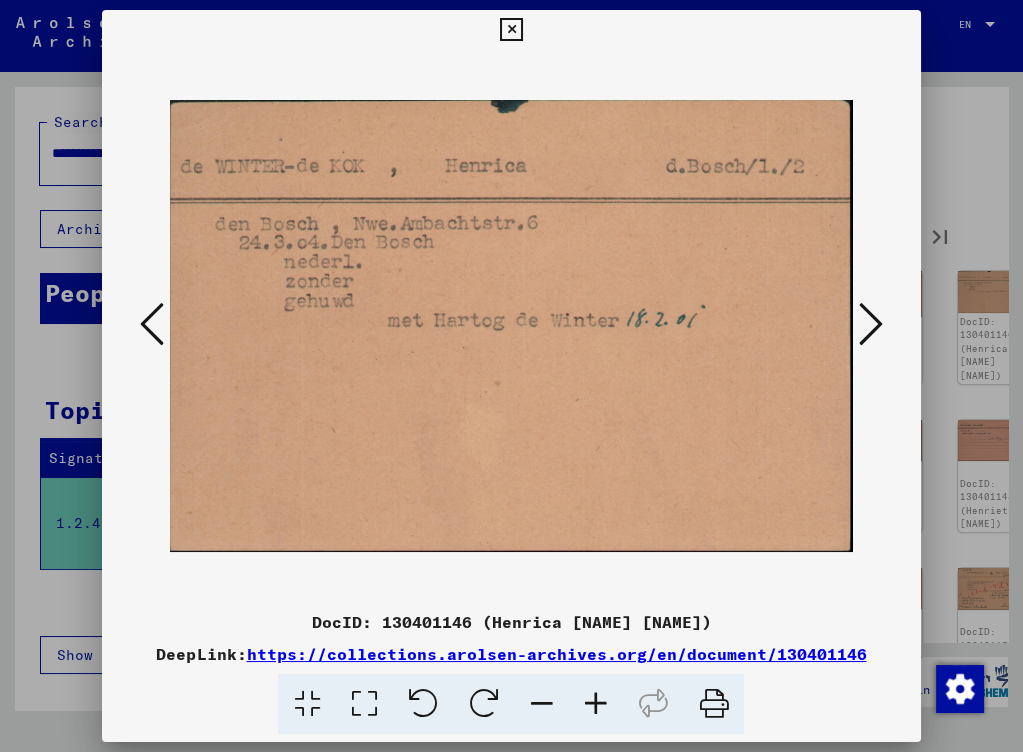 click at bounding box center [871, 324] 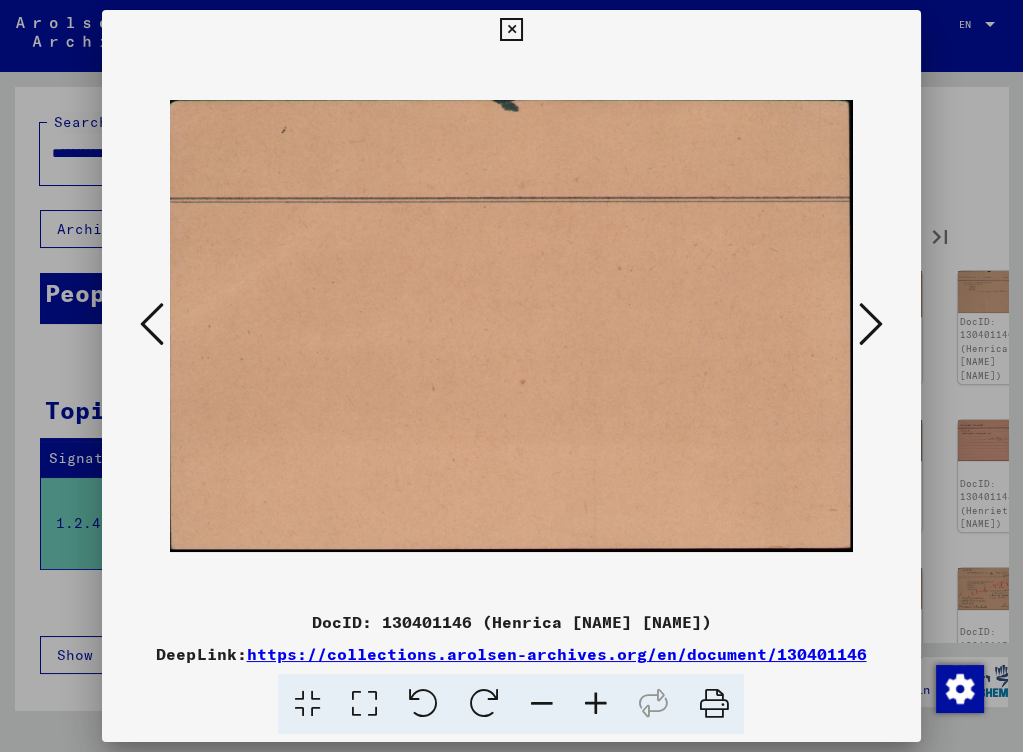 click at bounding box center (871, 324) 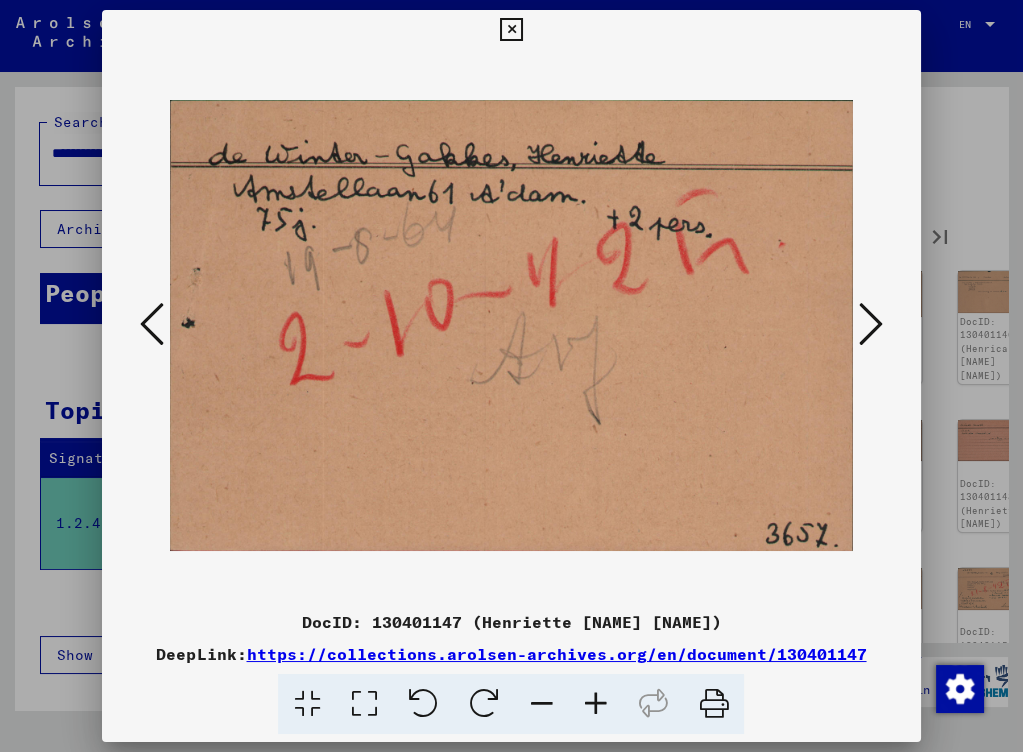 click at bounding box center [871, 324] 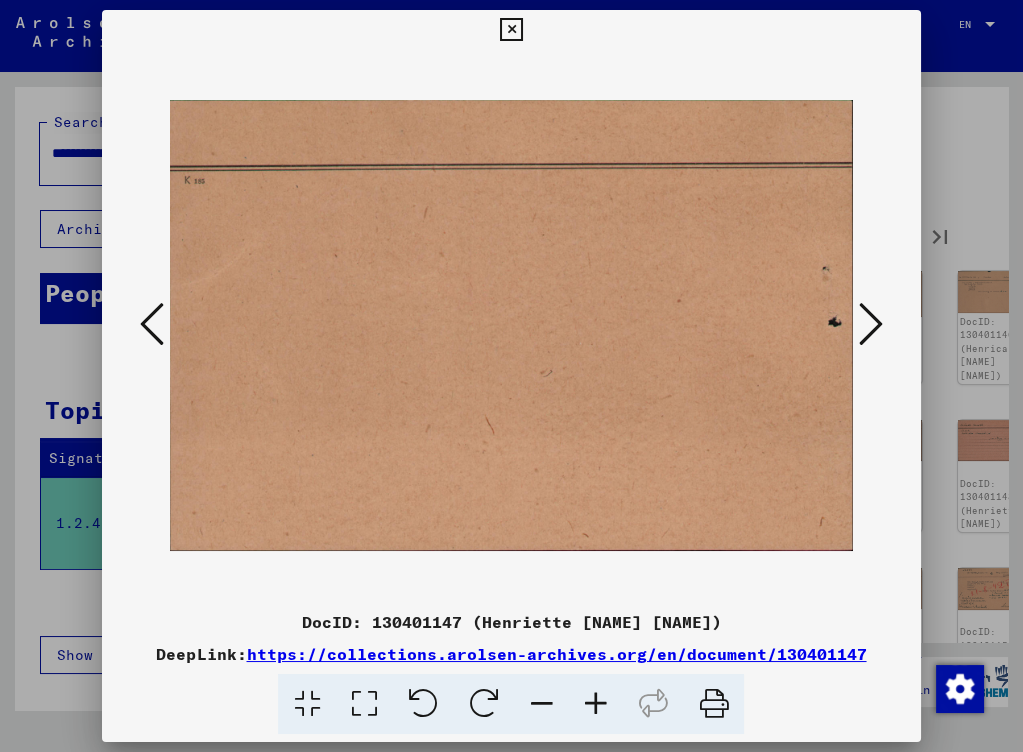 click at bounding box center [871, 324] 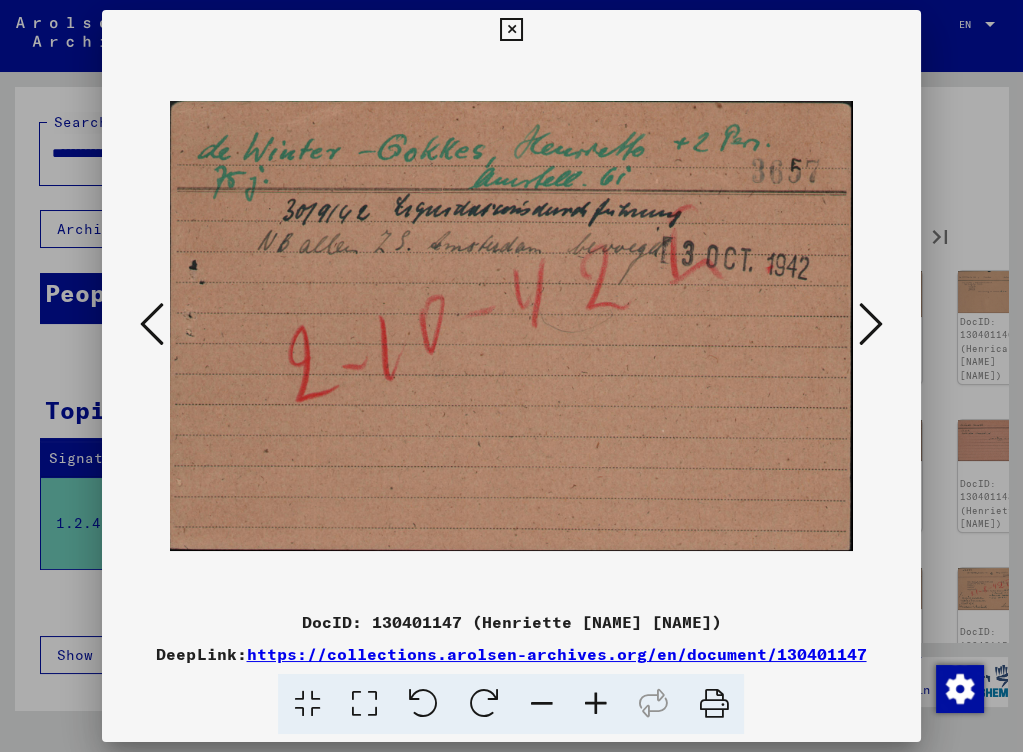 click at bounding box center (871, 324) 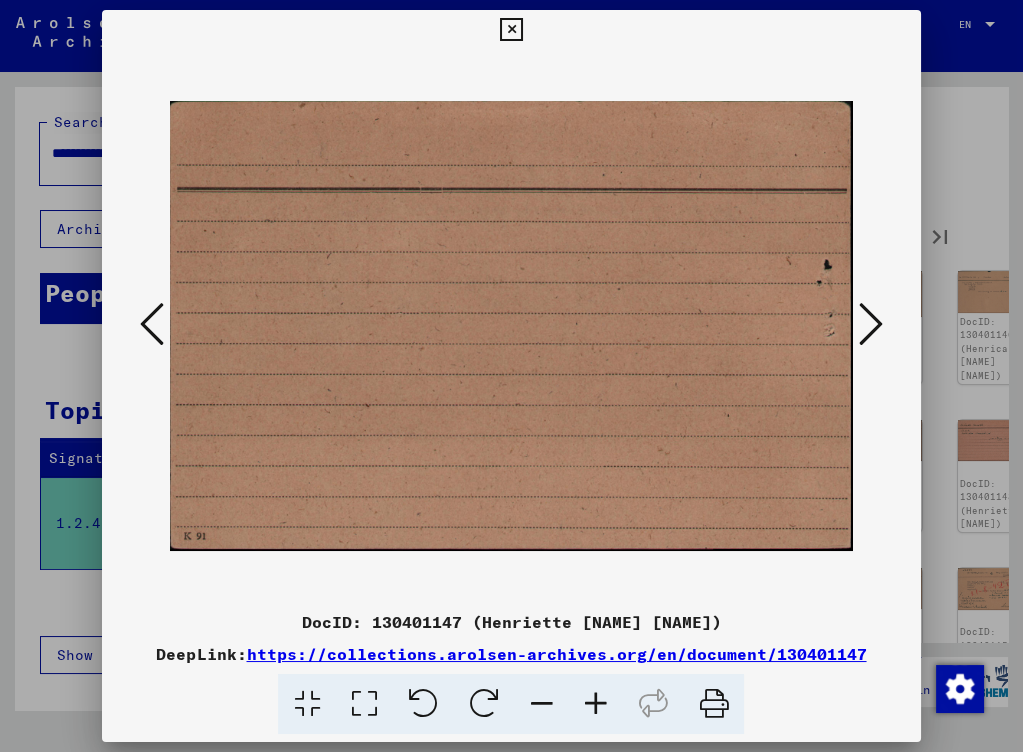 click at bounding box center (871, 324) 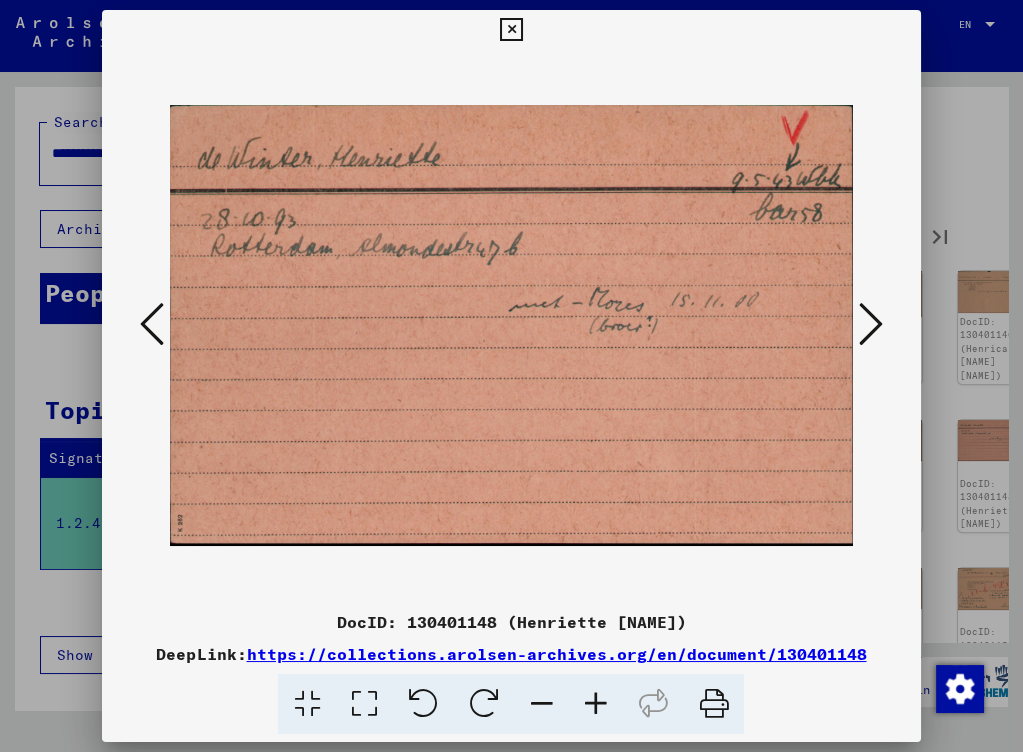 click at bounding box center (871, 324) 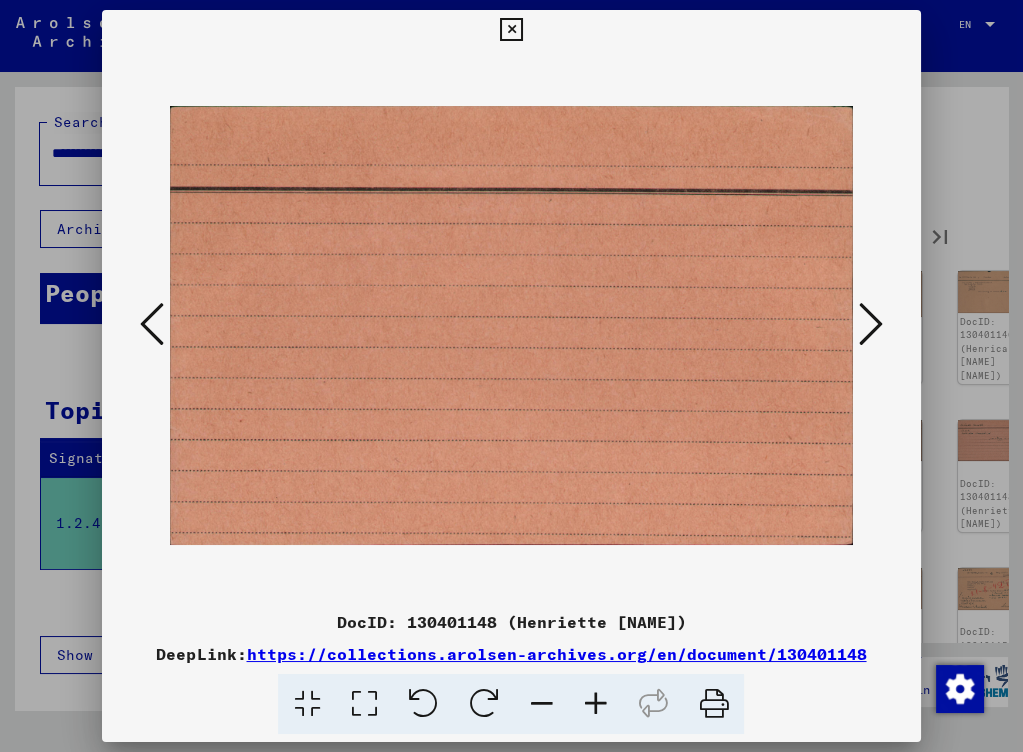 click at bounding box center (871, 324) 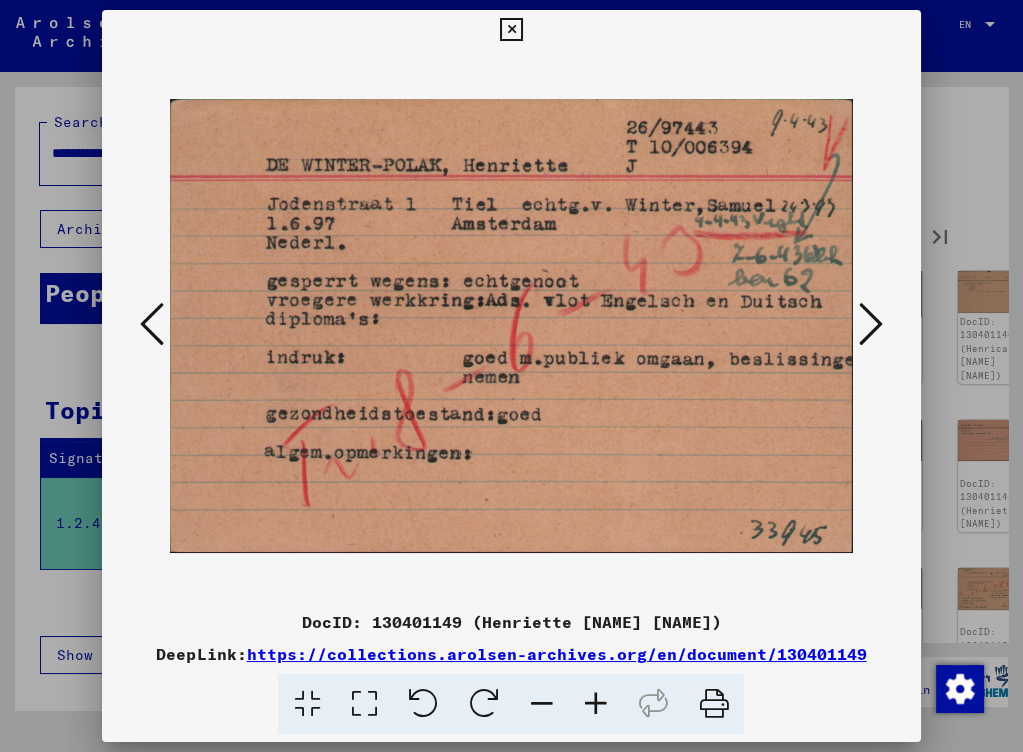 click at bounding box center (871, 324) 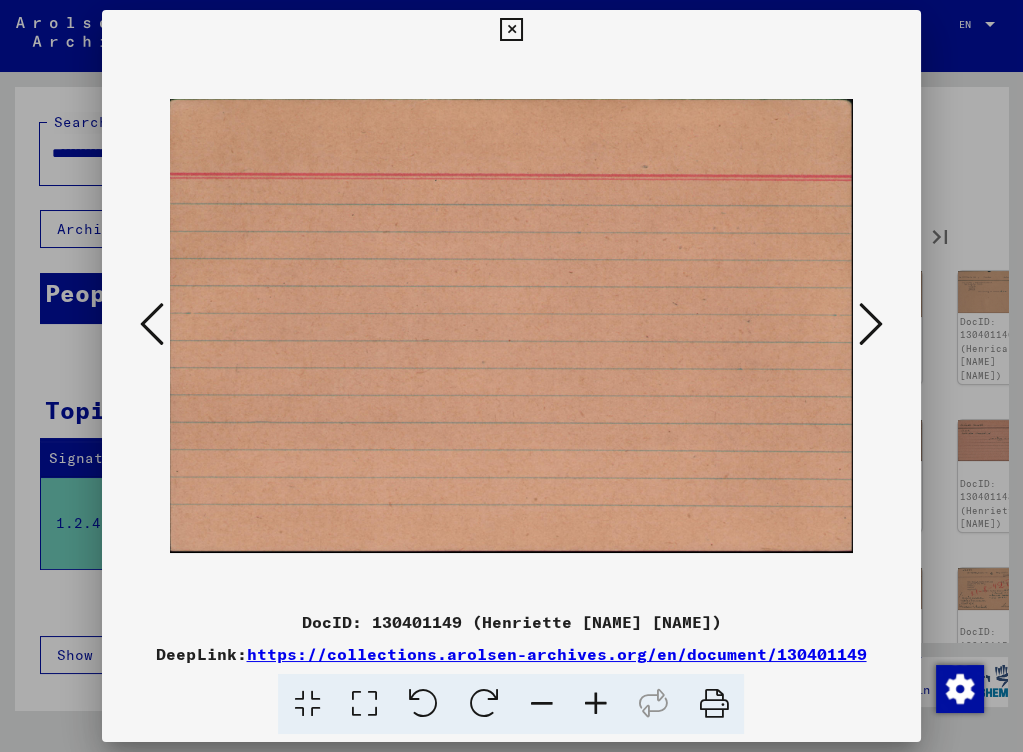 click at bounding box center [871, 324] 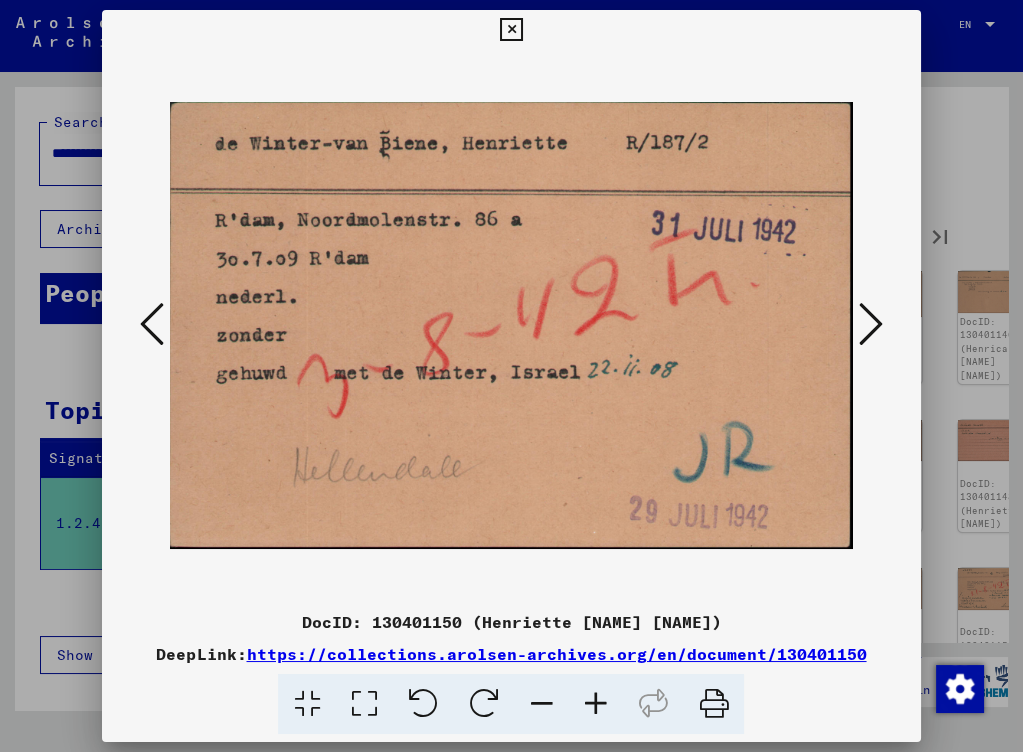click at bounding box center [871, 324] 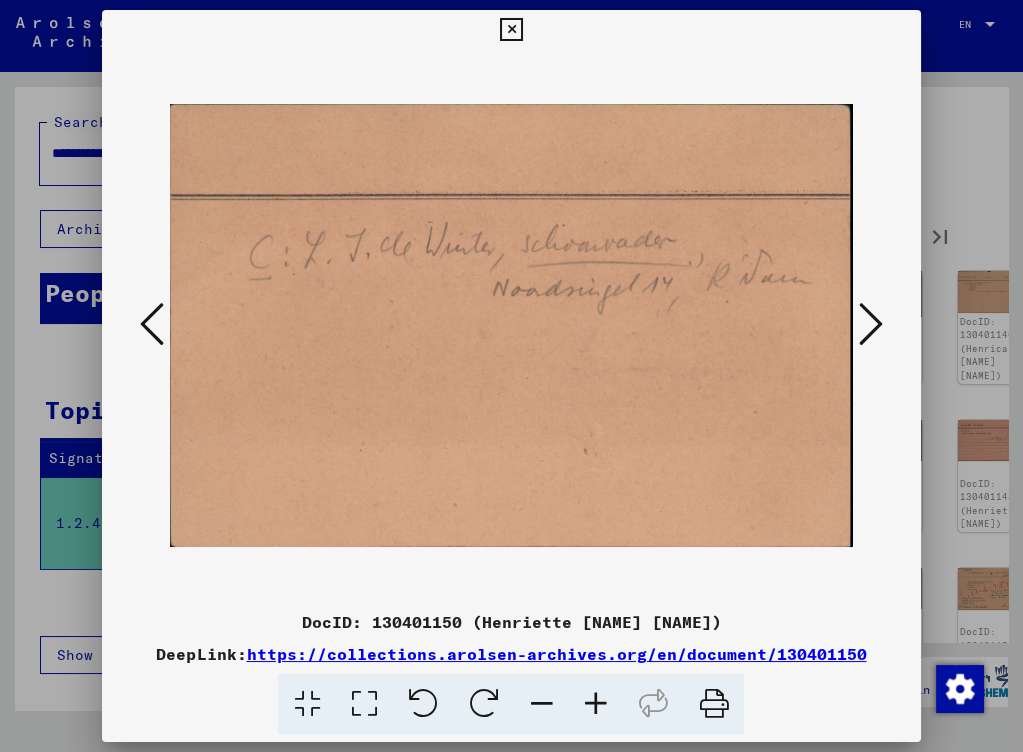 click at bounding box center (871, 324) 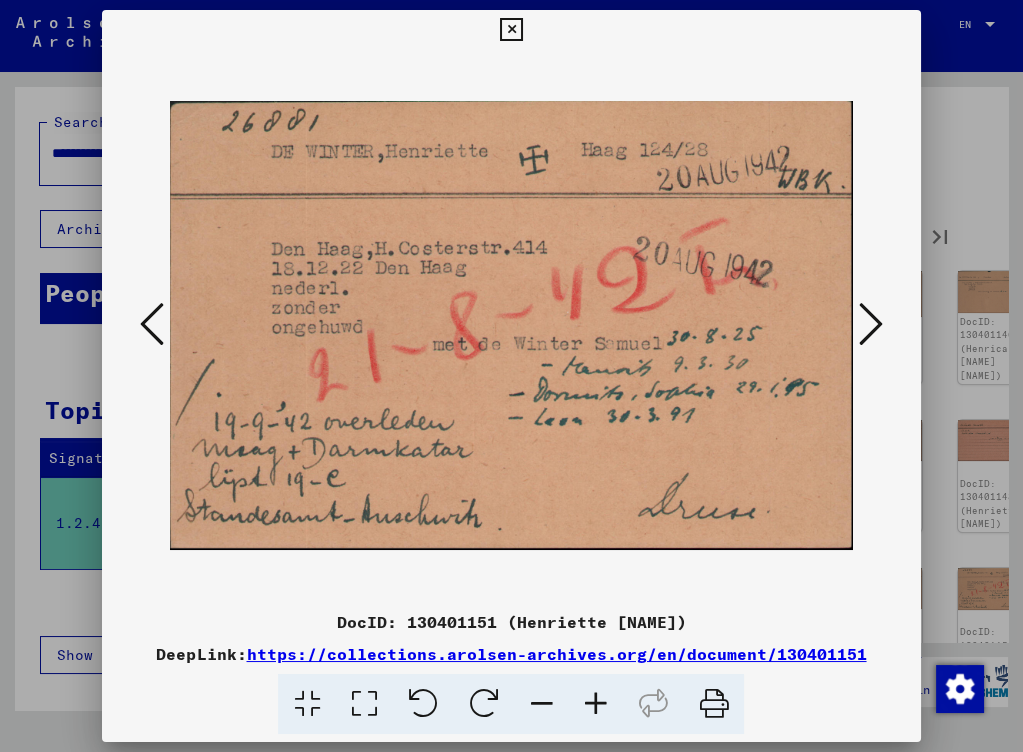 click at bounding box center [871, 324] 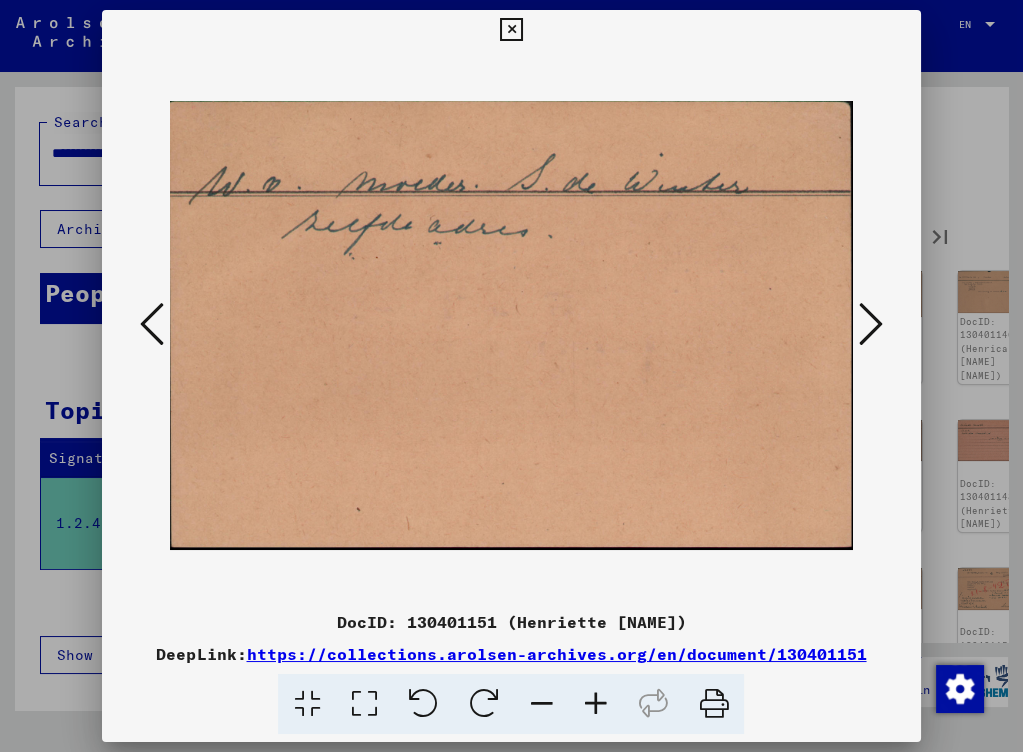 click at bounding box center [871, 324] 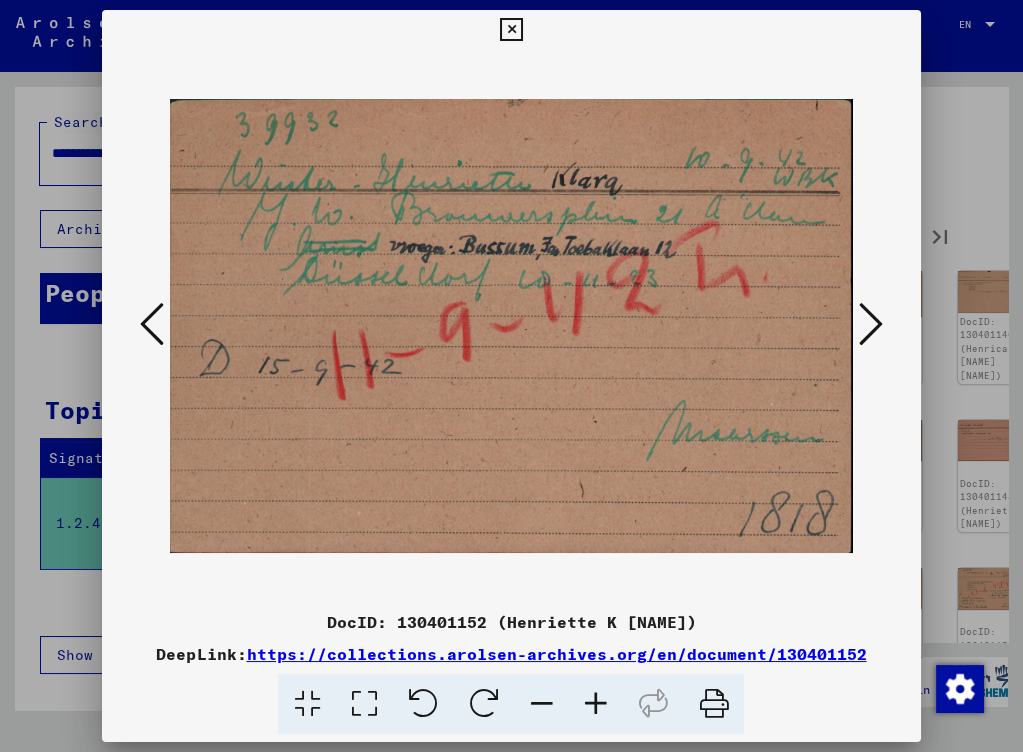 click at bounding box center [871, 324] 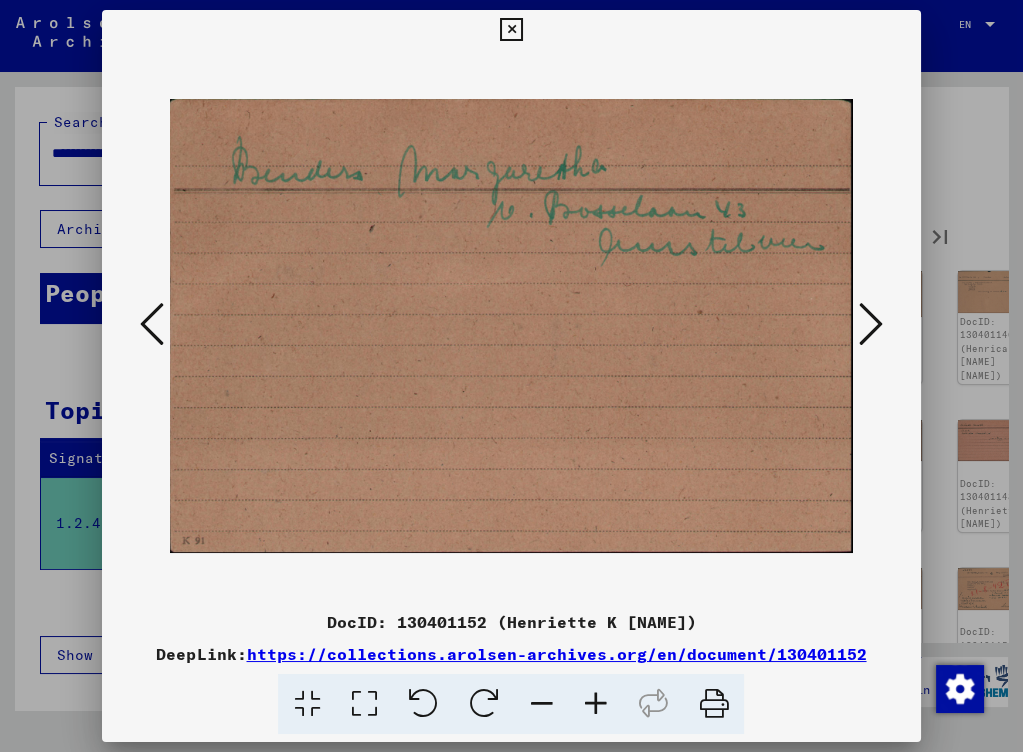click at bounding box center (871, 324) 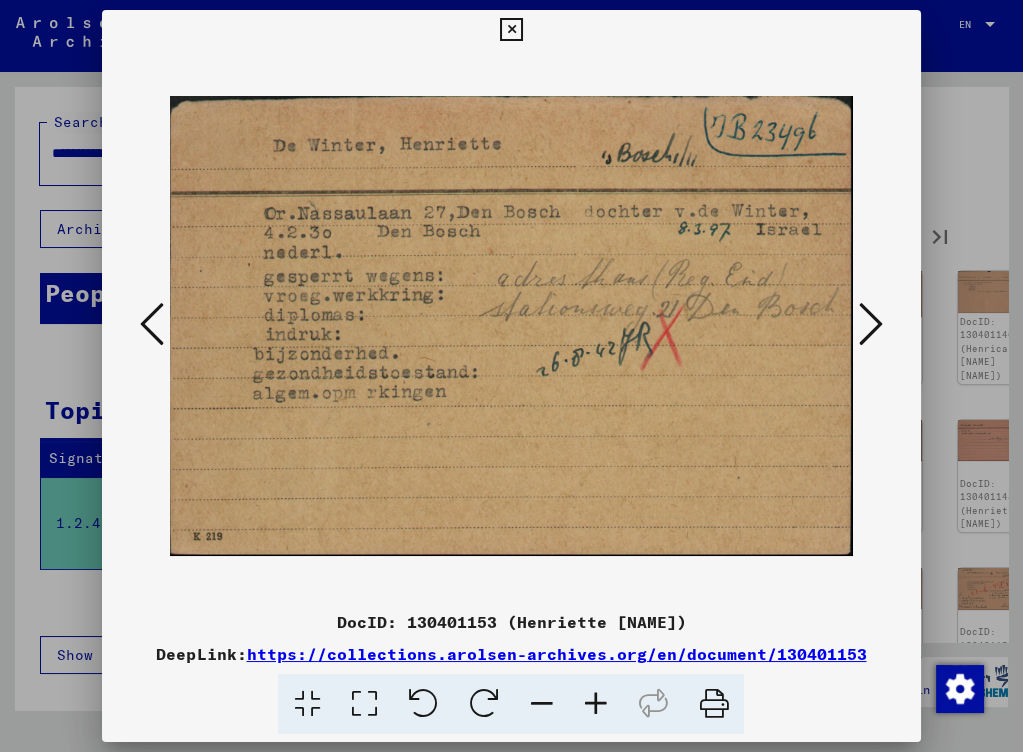 click at bounding box center [871, 324] 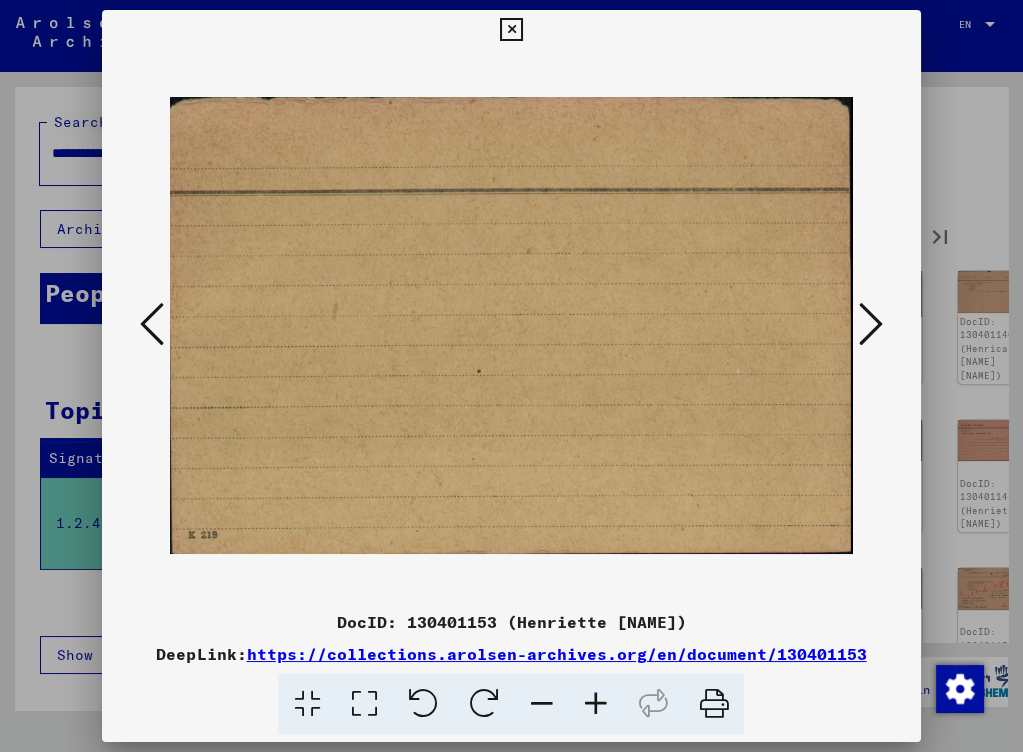 click at bounding box center [871, 324] 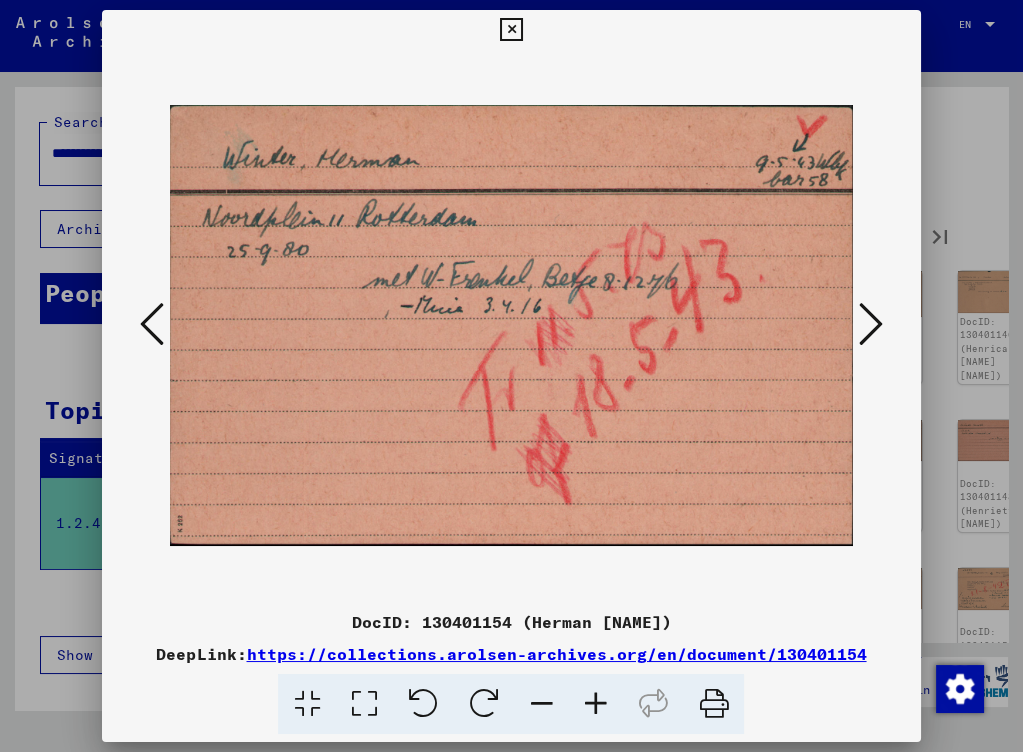 click at bounding box center [871, 324] 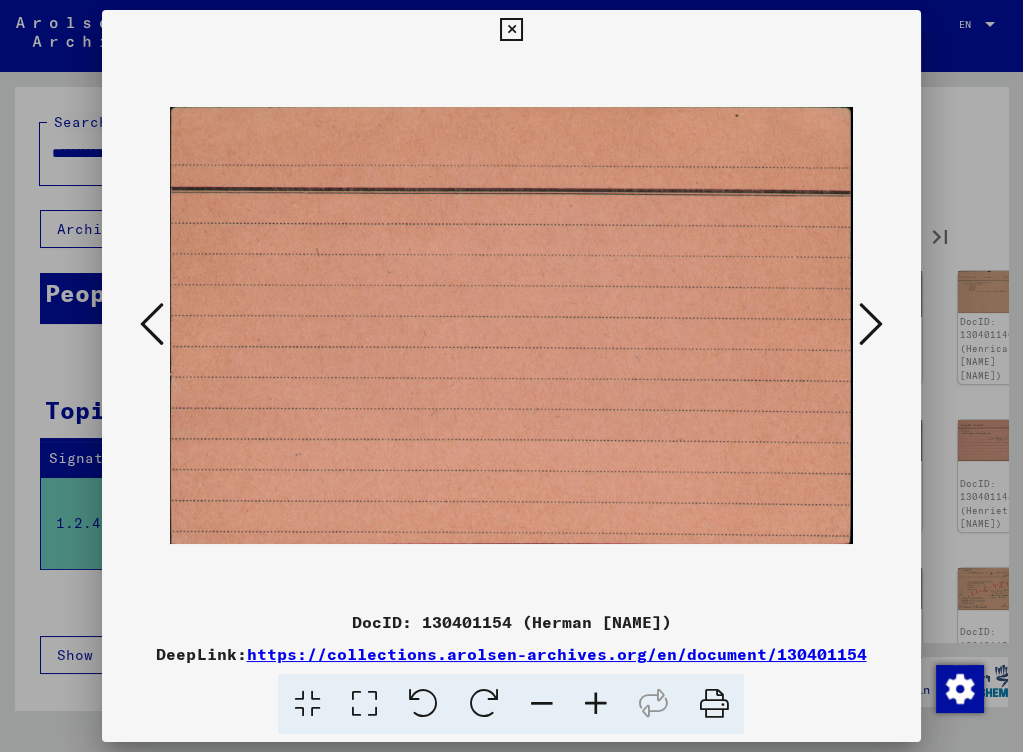 click at bounding box center [871, 324] 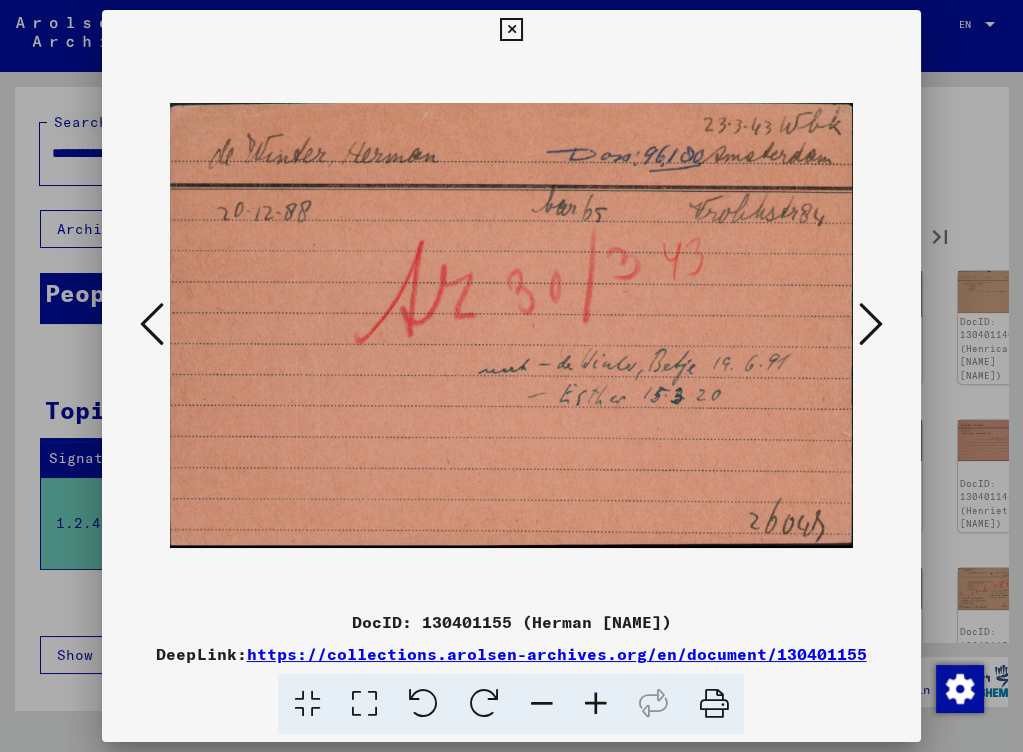click at bounding box center (871, 324) 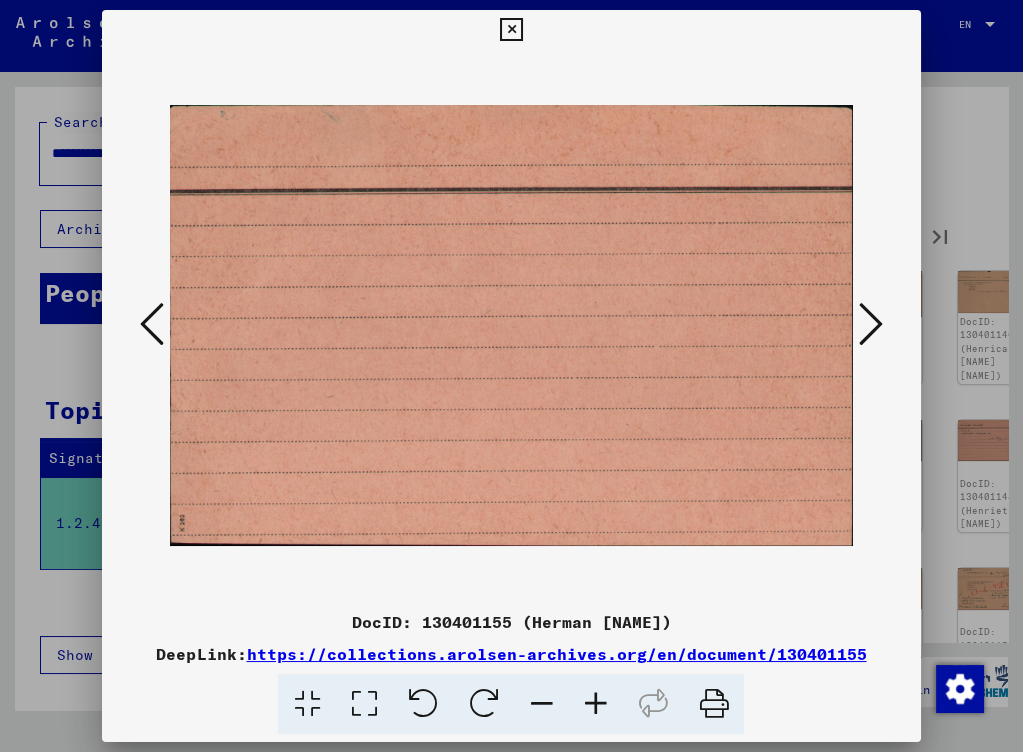 click at bounding box center [871, 324] 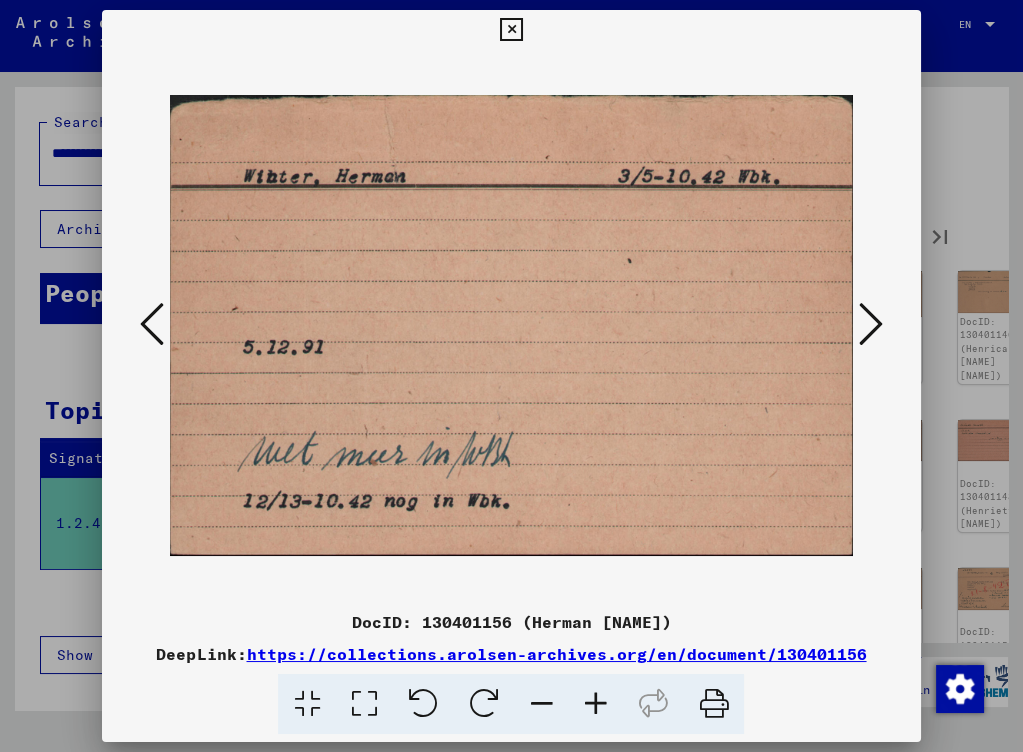 click at bounding box center (871, 324) 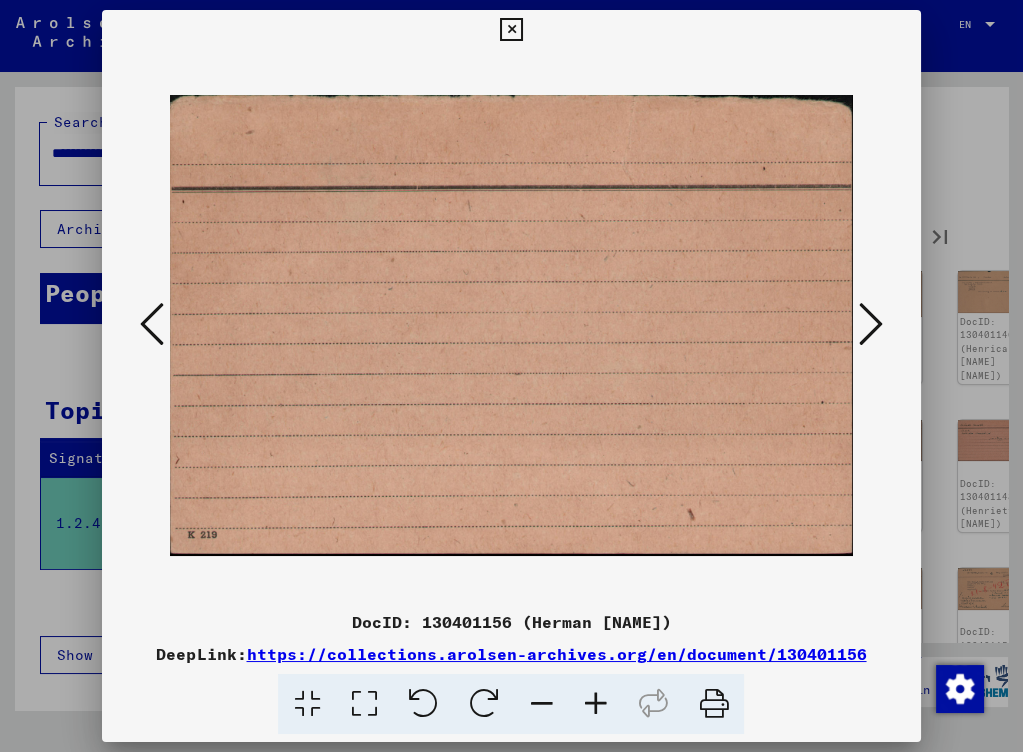 click at bounding box center [871, 324] 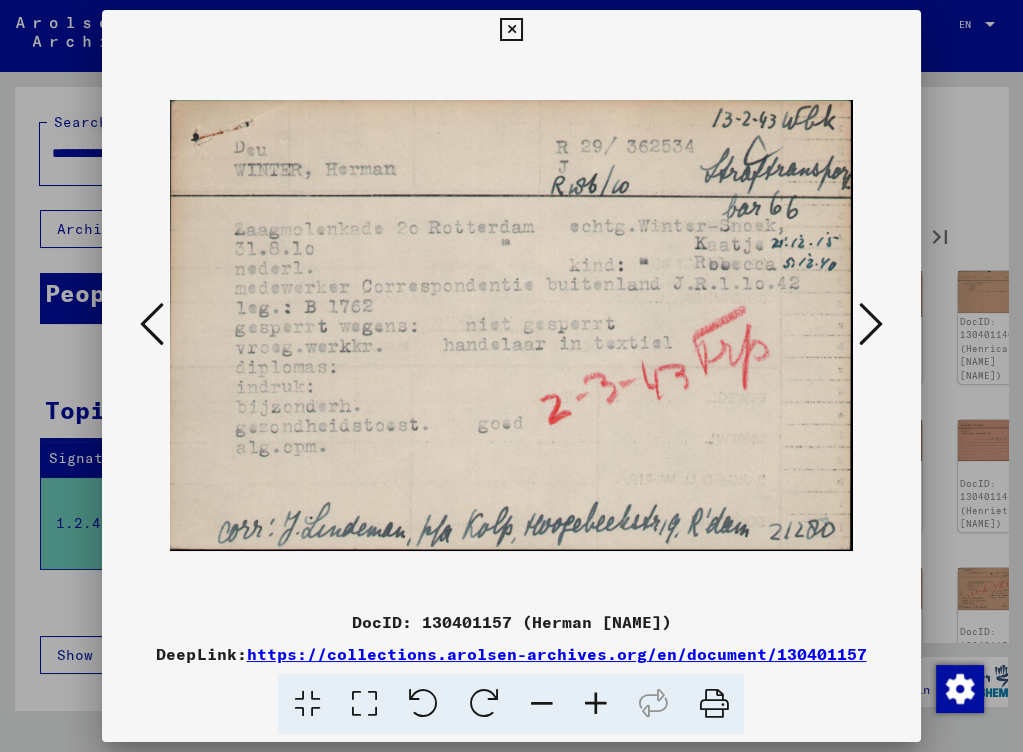 click at bounding box center [871, 324] 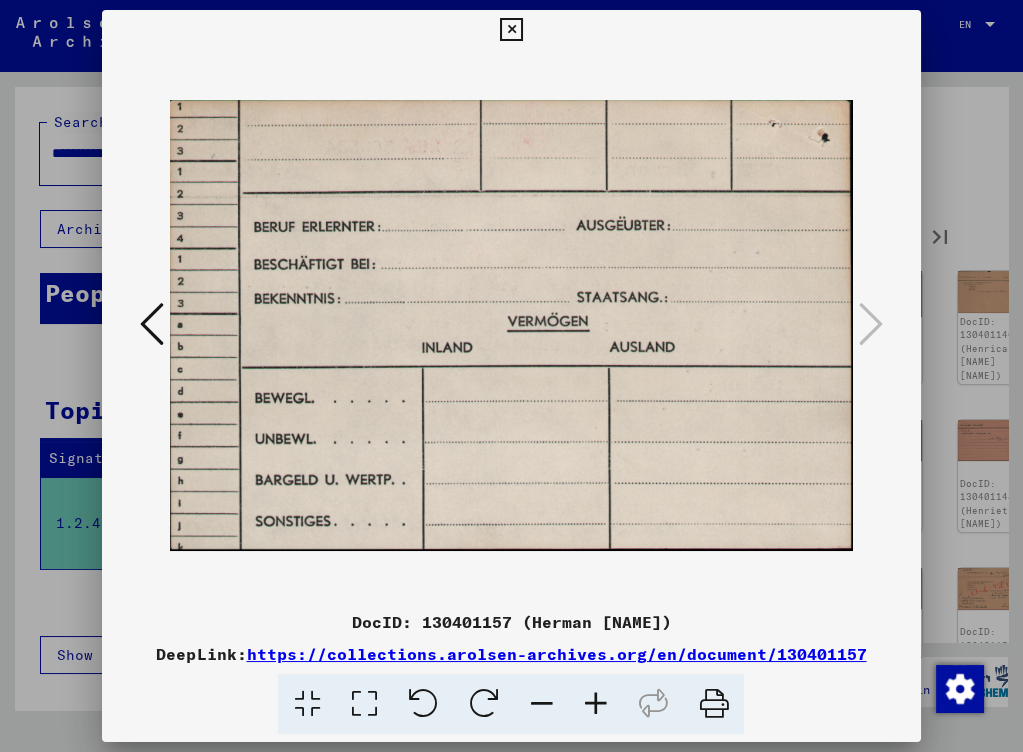 click at bounding box center [511, 376] 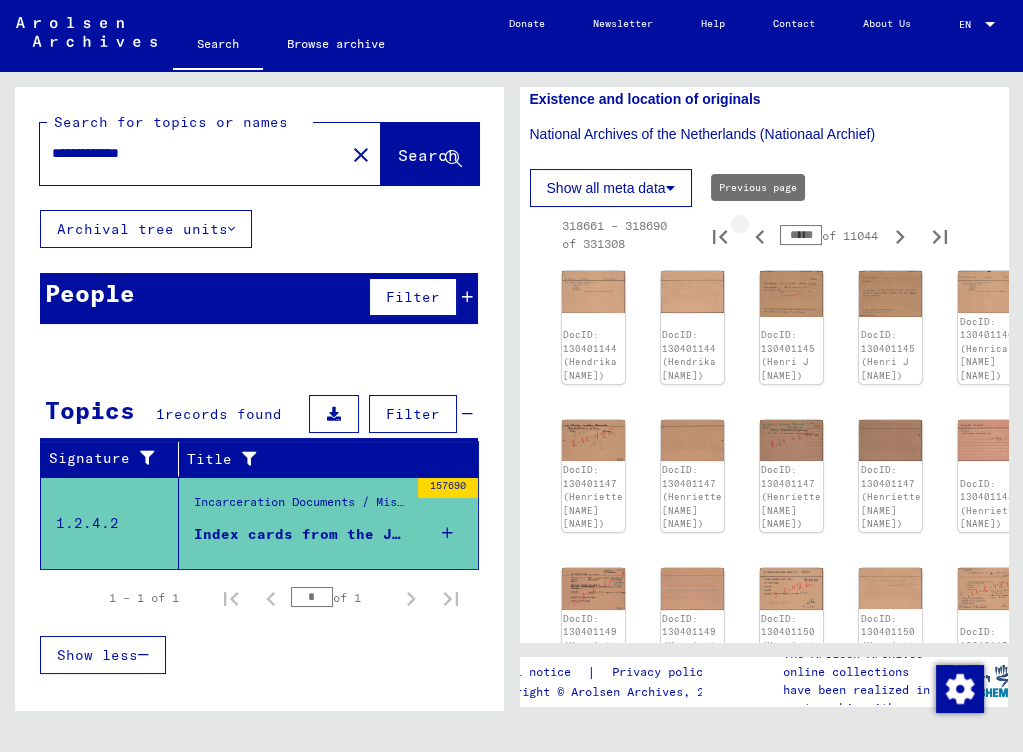 click 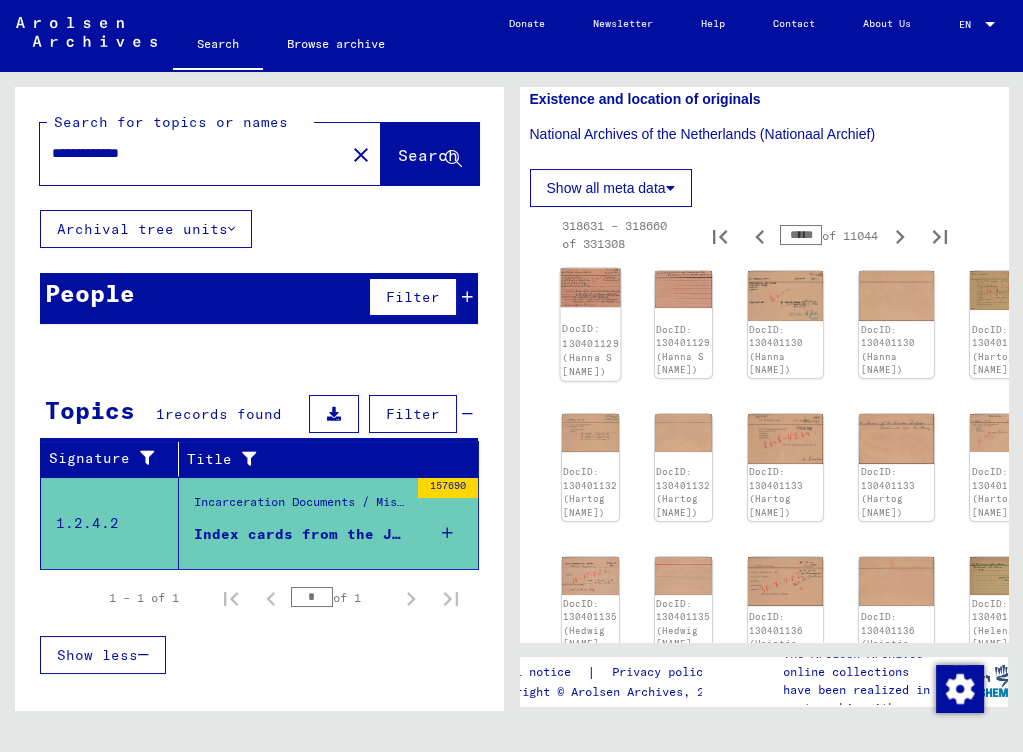 click 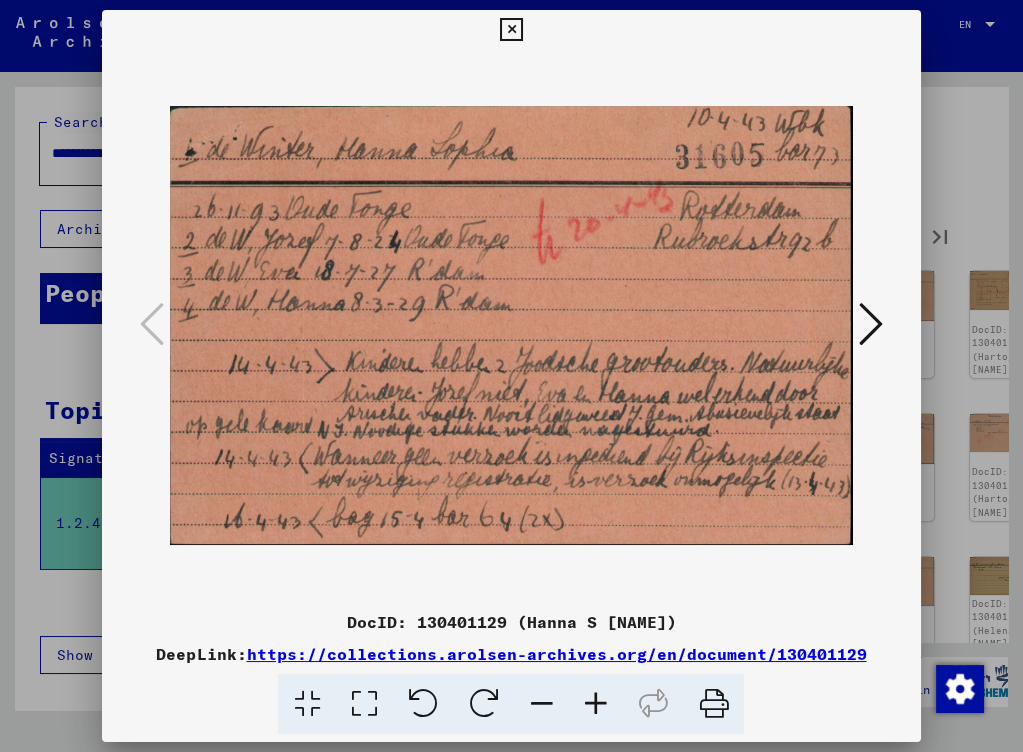 click at bounding box center (871, 324) 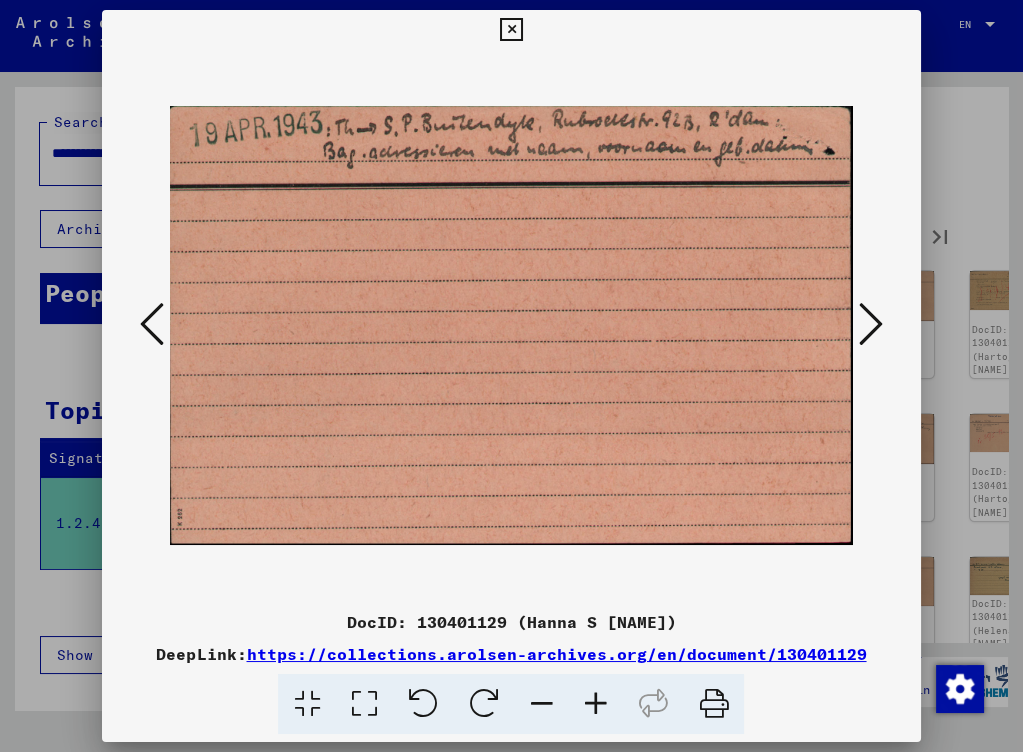 click at bounding box center (871, 324) 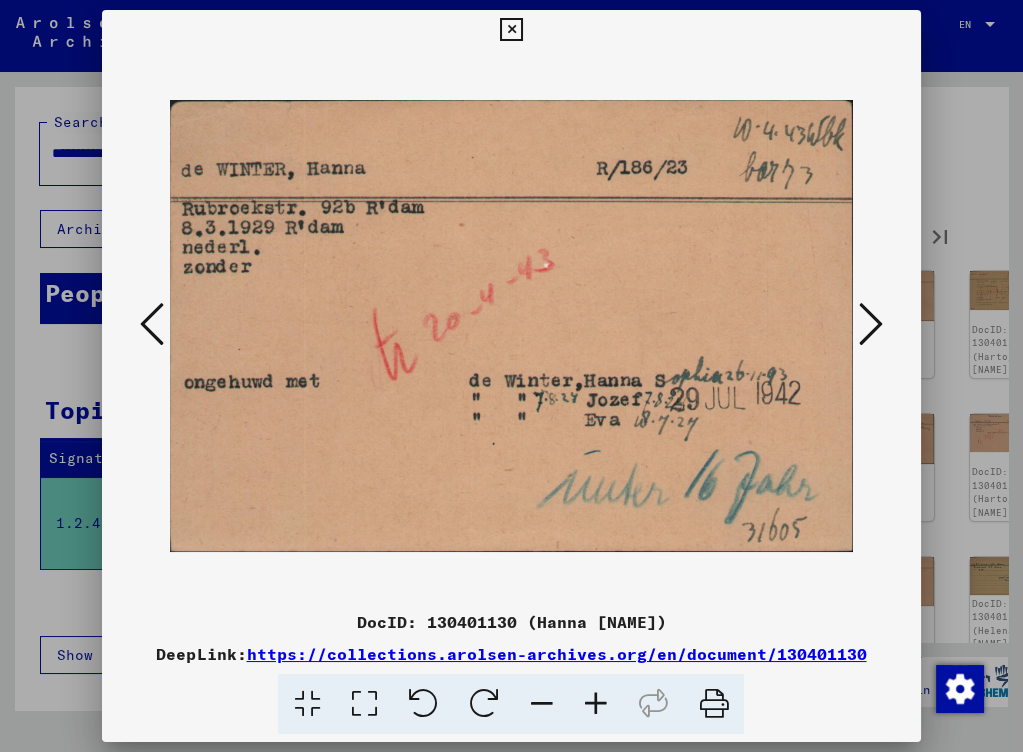 click at bounding box center (871, 324) 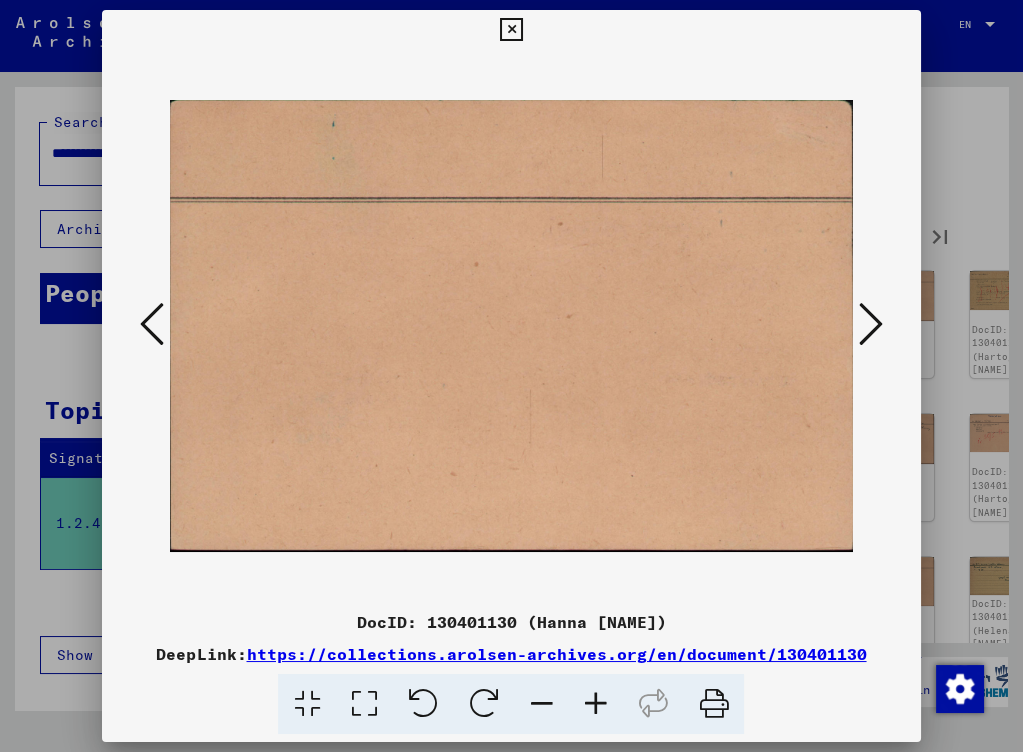 click at bounding box center [871, 324] 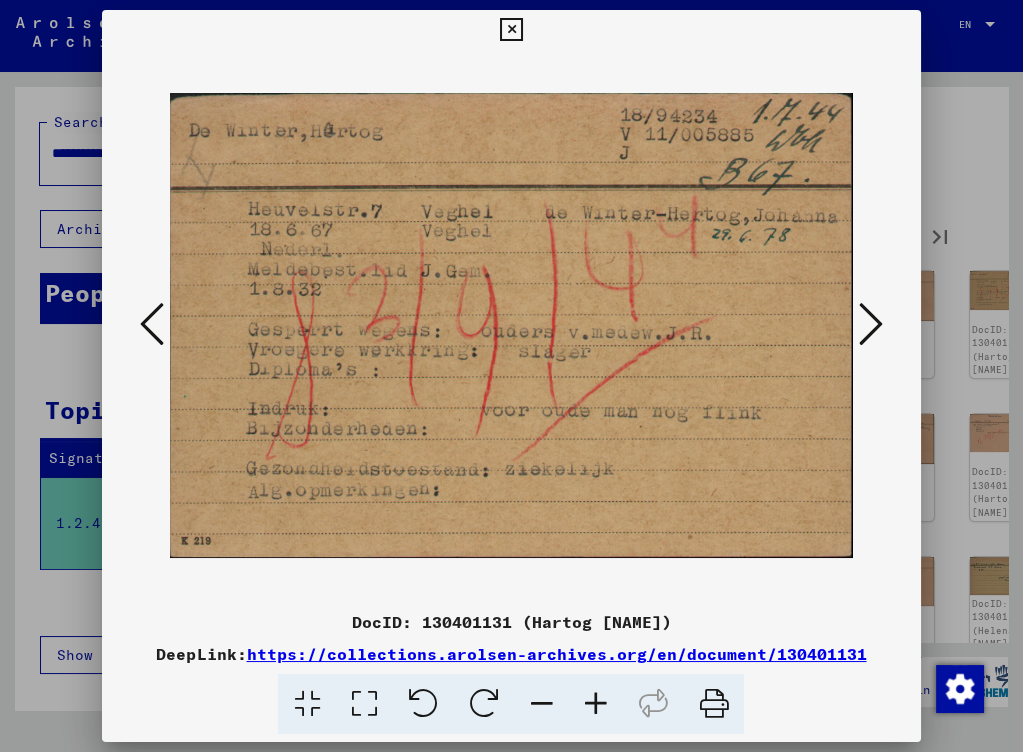 click at bounding box center [871, 324] 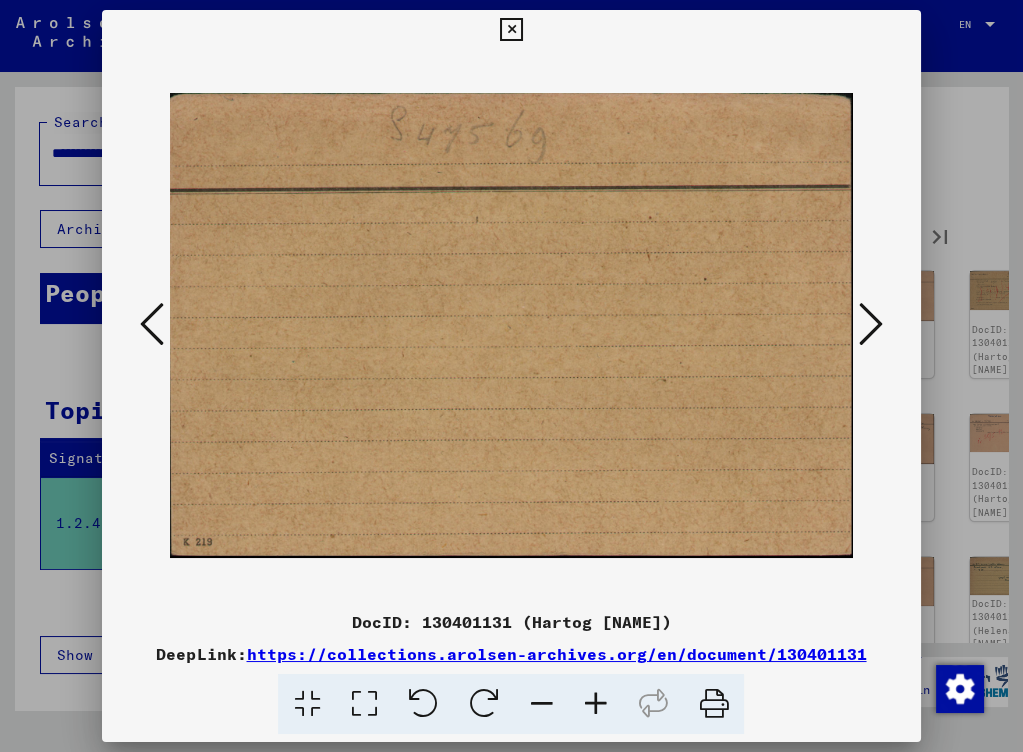 click at bounding box center (871, 324) 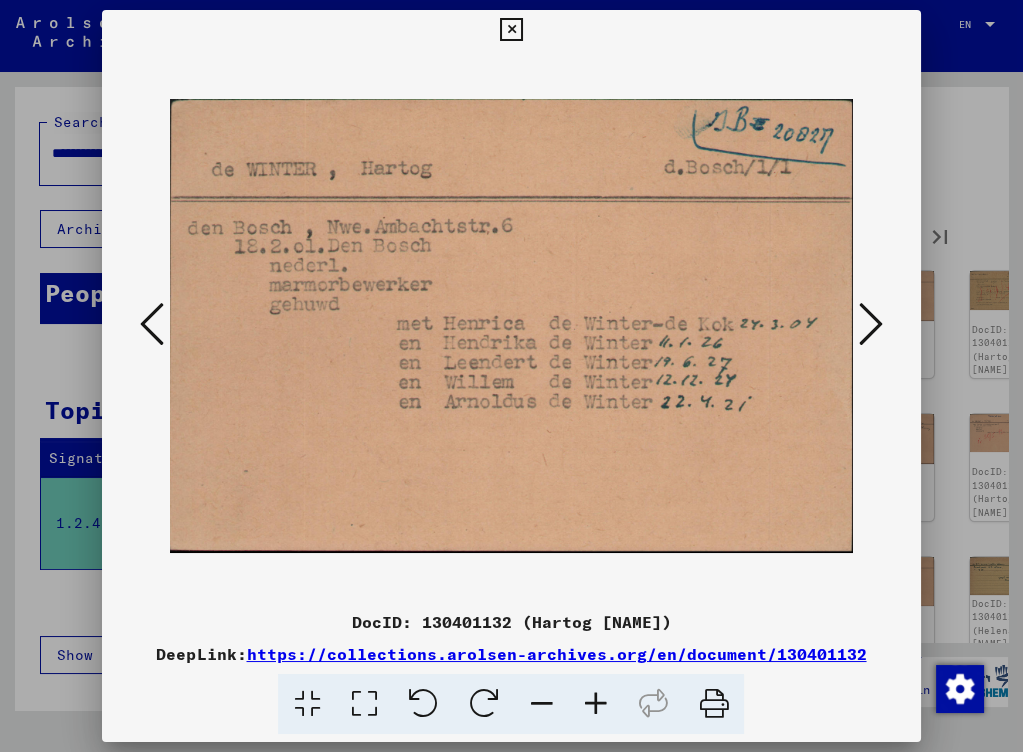 click at bounding box center (871, 324) 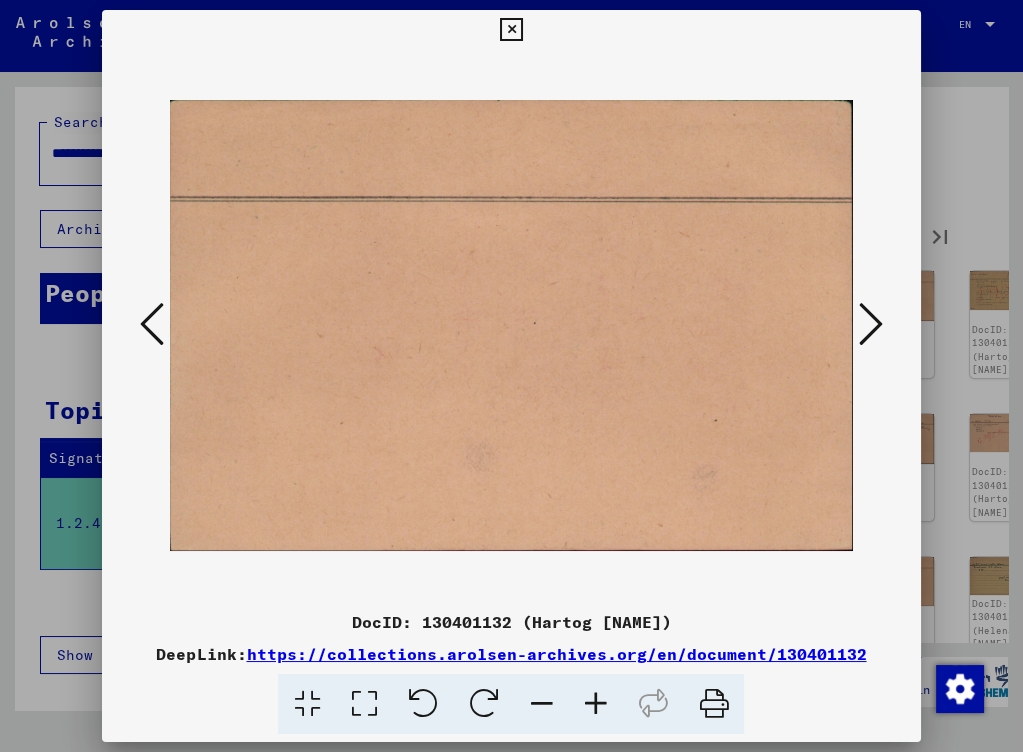 click at bounding box center (871, 324) 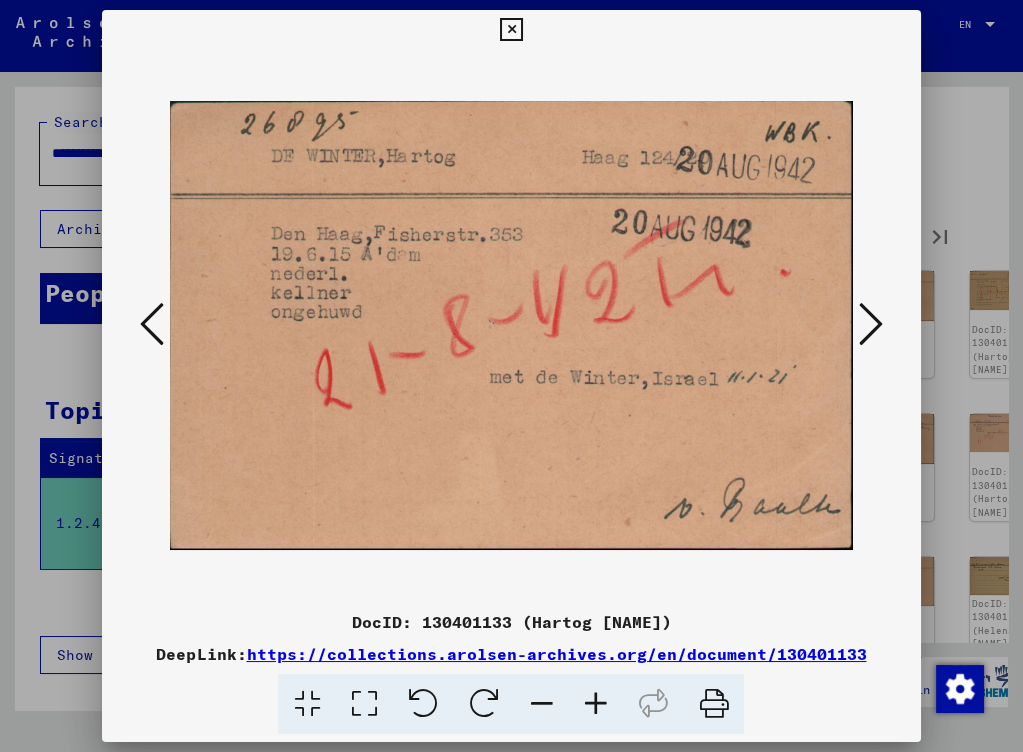 click at bounding box center (871, 324) 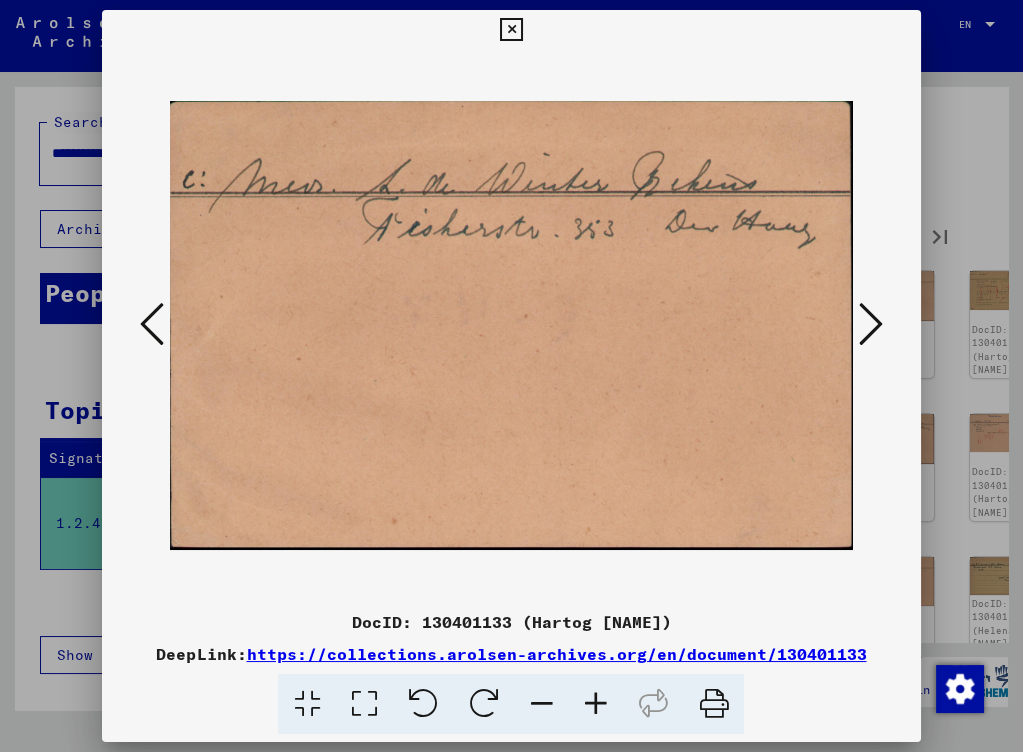click at bounding box center (871, 324) 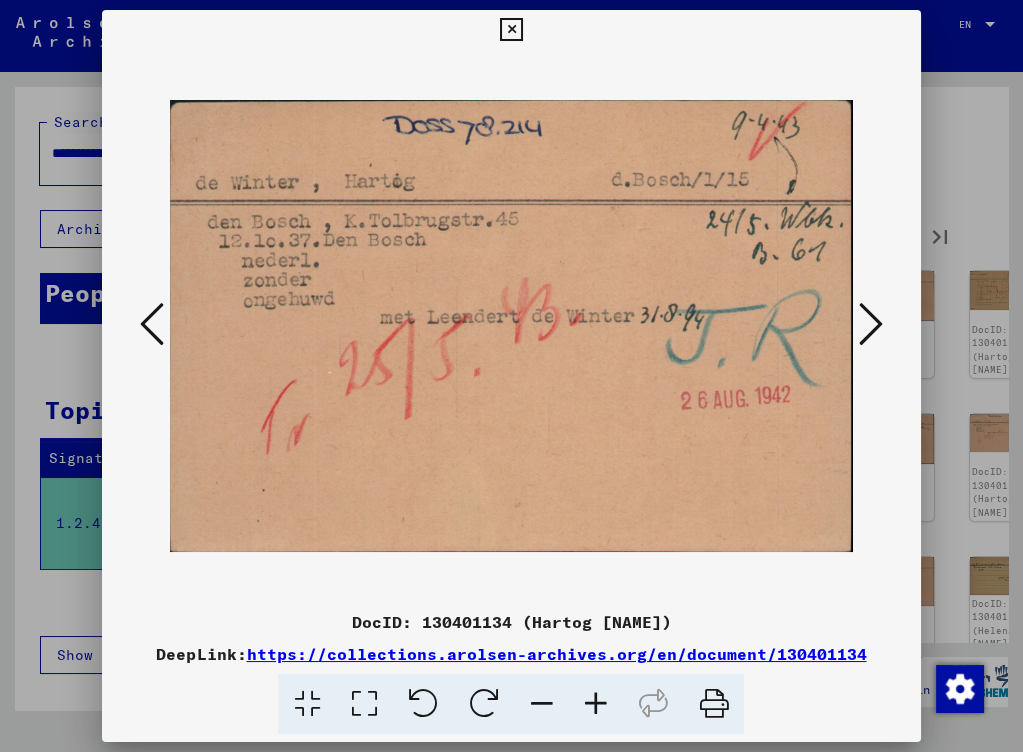 click at bounding box center (871, 324) 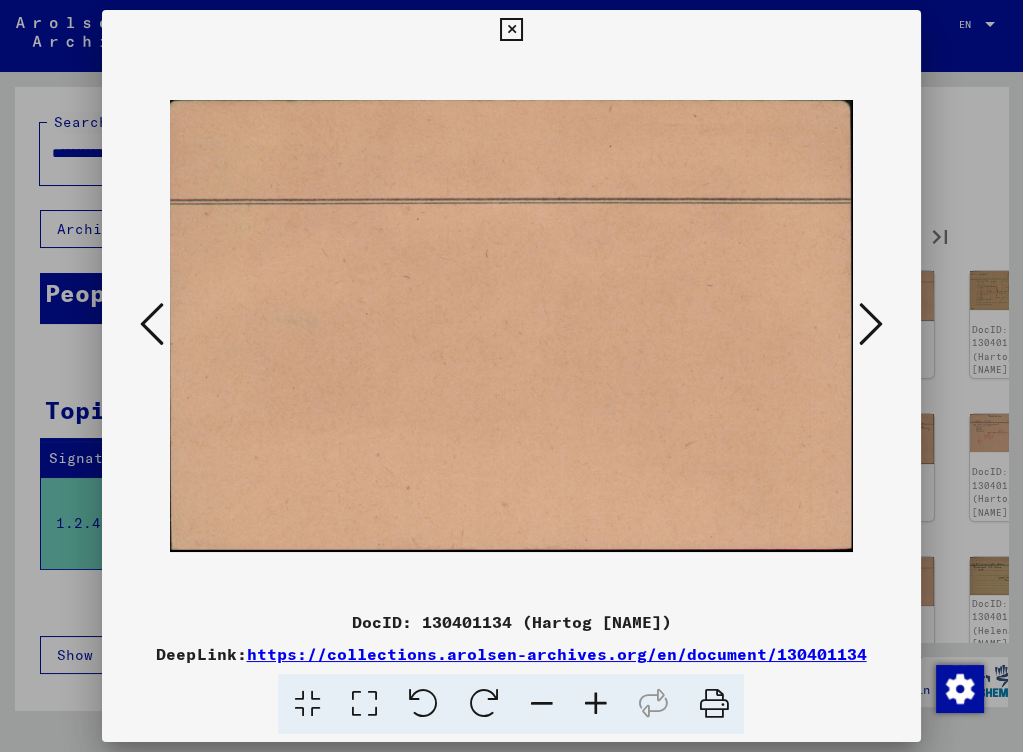 click at bounding box center [871, 324] 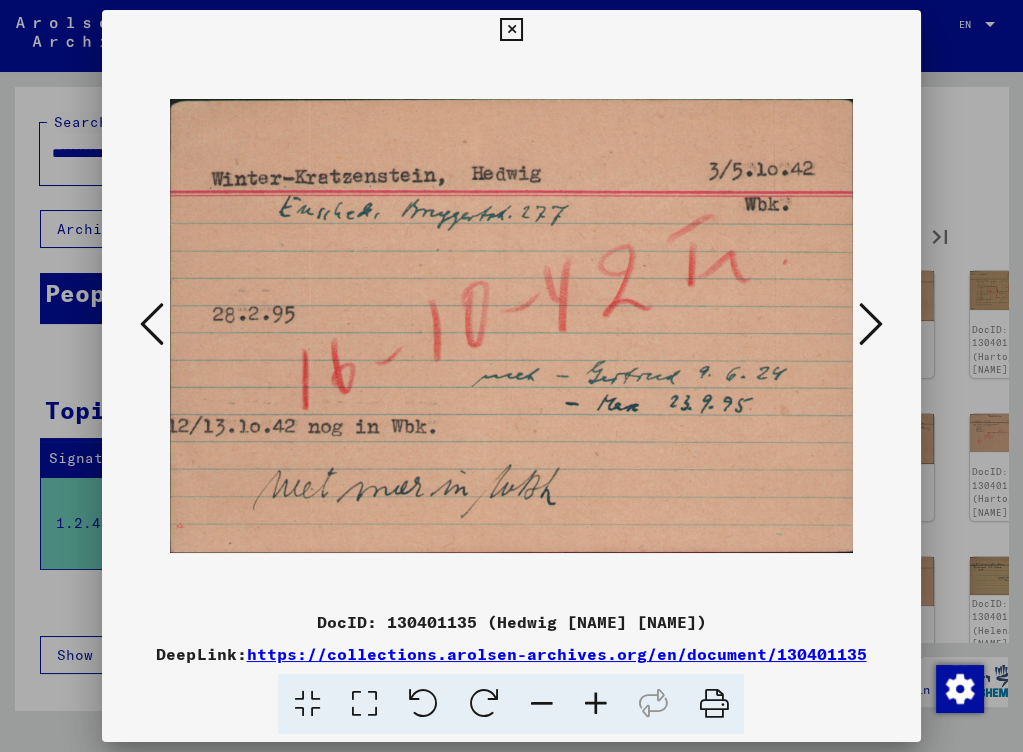 click at bounding box center (871, 324) 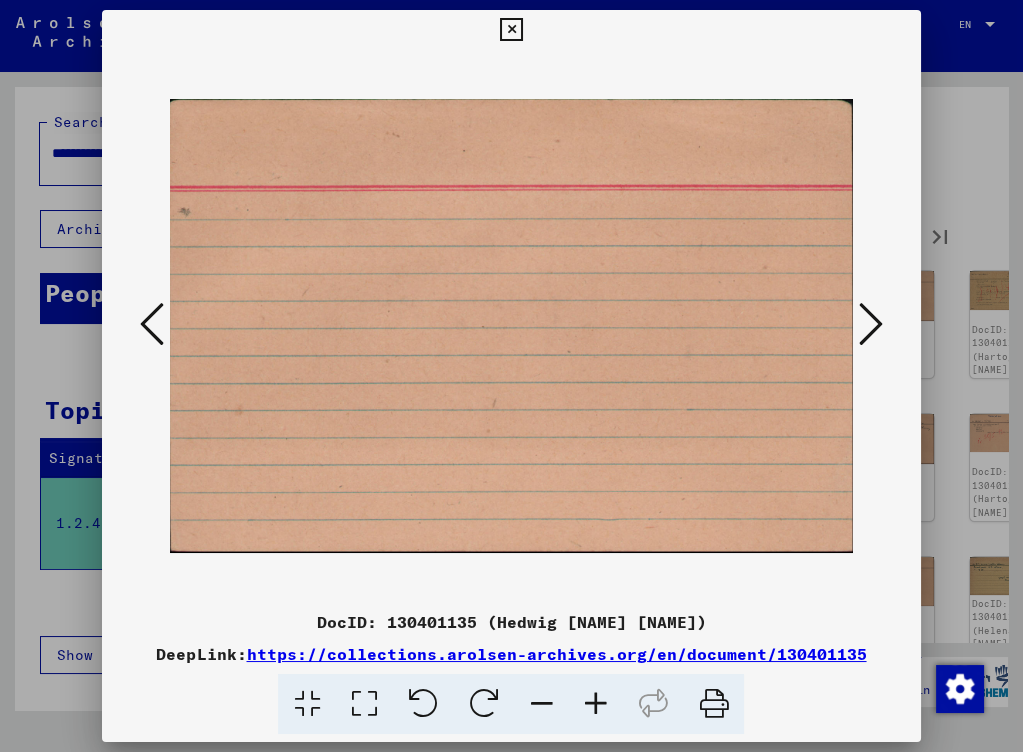 click at bounding box center (871, 324) 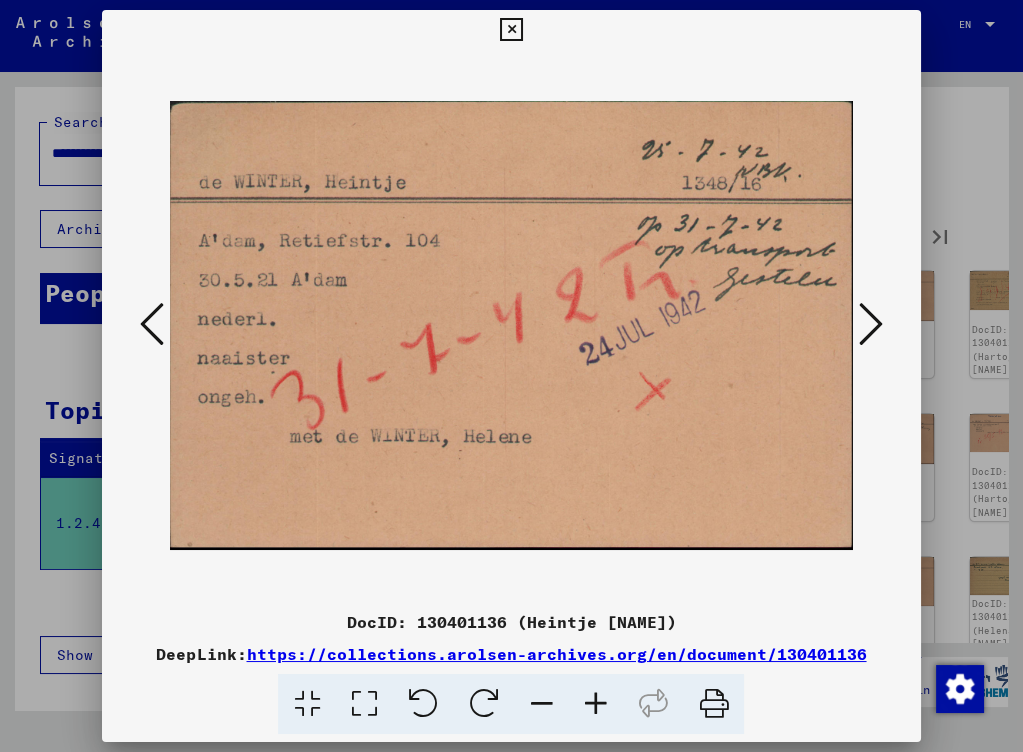 click at bounding box center [511, 376] 